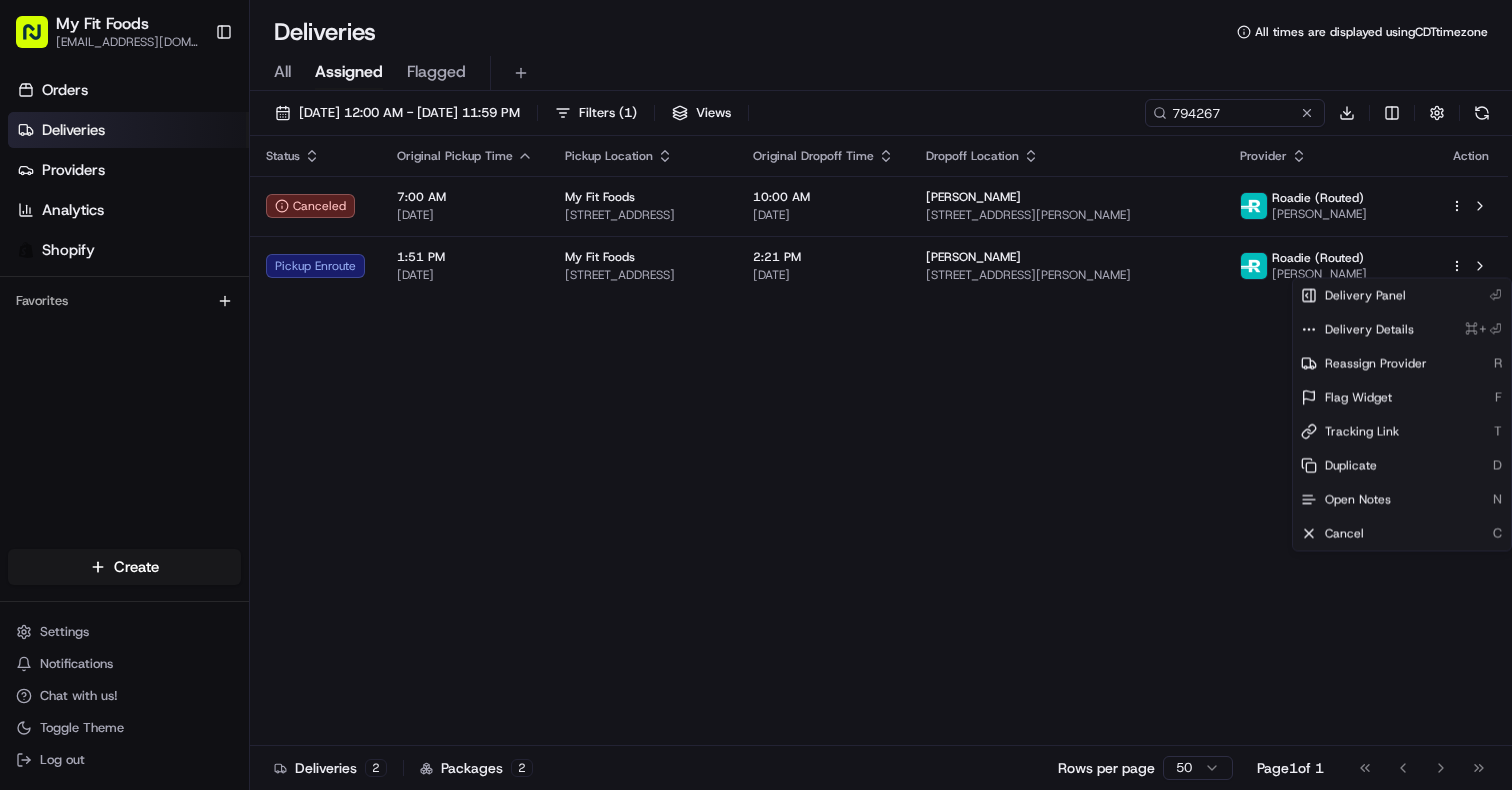 scroll, scrollTop: 0, scrollLeft: 0, axis: both 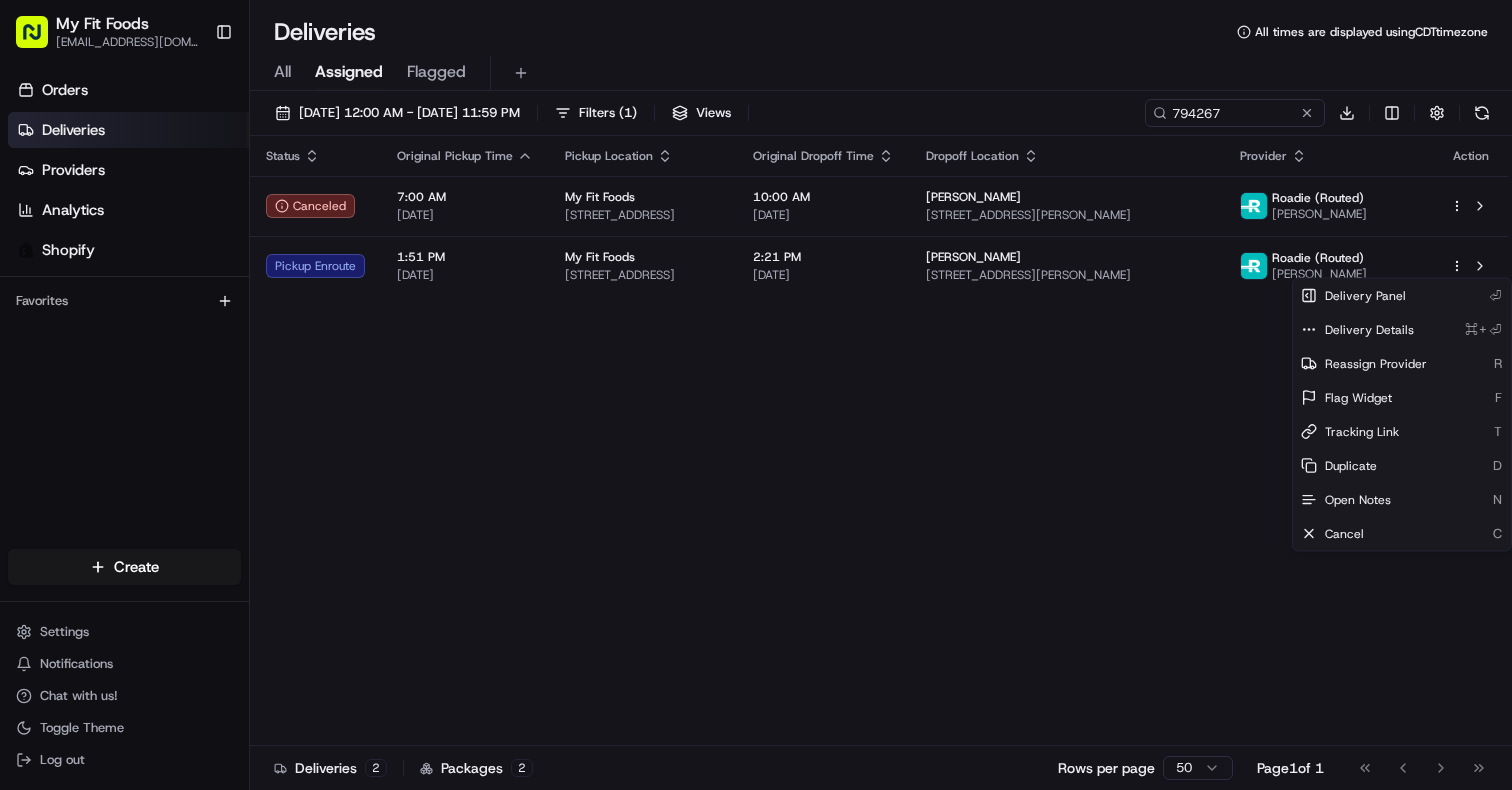 click on "My Fit Foods [EMAIL_ADDRESS][DOMAIN_NAME] Toggle Sidebar Orders Deliveries Providers Analytics Shopify Favorites Main Menu Members & Organization Organization Users Roles Preferences Customization Tracking Orchestration Automations Dispatch Strategy Optimization Strategy Locations Pickup Locations Dropoff Locations Shifts Billing Billing Refund Requests Integrations Notification Triggers Webhooks API Keys Request Logs Create Settings Notifications Chat with us! Toggle Theme Log out Deliveries All times are displayed using  CDT  timezone All Assigned Flagged [DATE] 12:00 AM - [DATE] 11:59 PM Filters ( 1 ) Views 794267 Download Status Original Pickup Time Pickup Location Original Dropoff Time Dropoff Location Provider Action Canceled 7:00 AM [DATE] My Fit Foods [STREET_ADDRESS] 10:00 AM [DATE] [PERSON_NAME] [STREET_ADDRESS][GEOGRAPHIC_DATA][PERSON_NAME] (Routed) [PERSON_NAME] Pickup Enroute 1:51 PM [DATE] My Fit Foods [STREET_ADDRESS]" at bounding box center [756, 395] 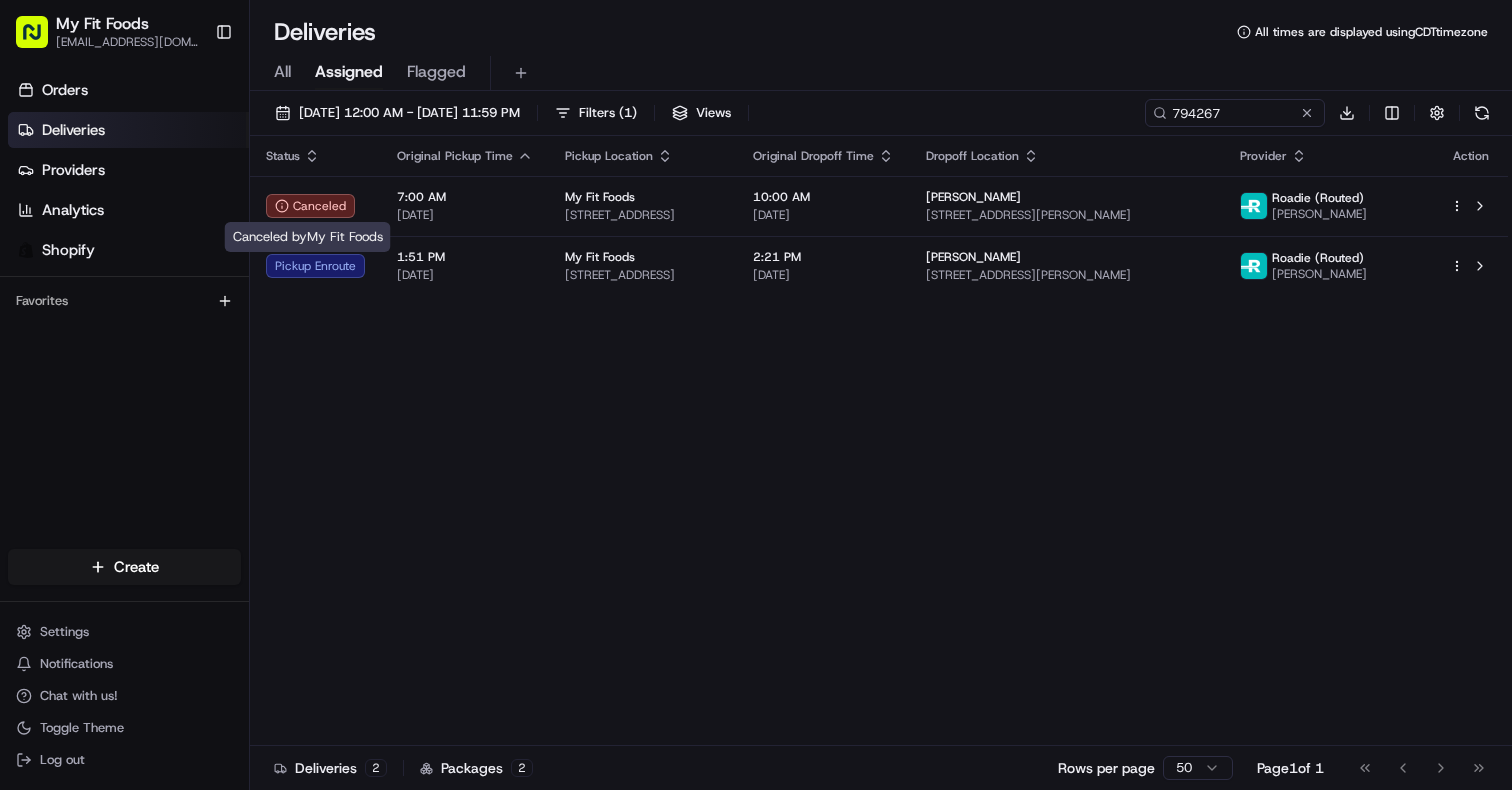 scroll, scrollTop: 0, scrollLeft: 0, axis: both 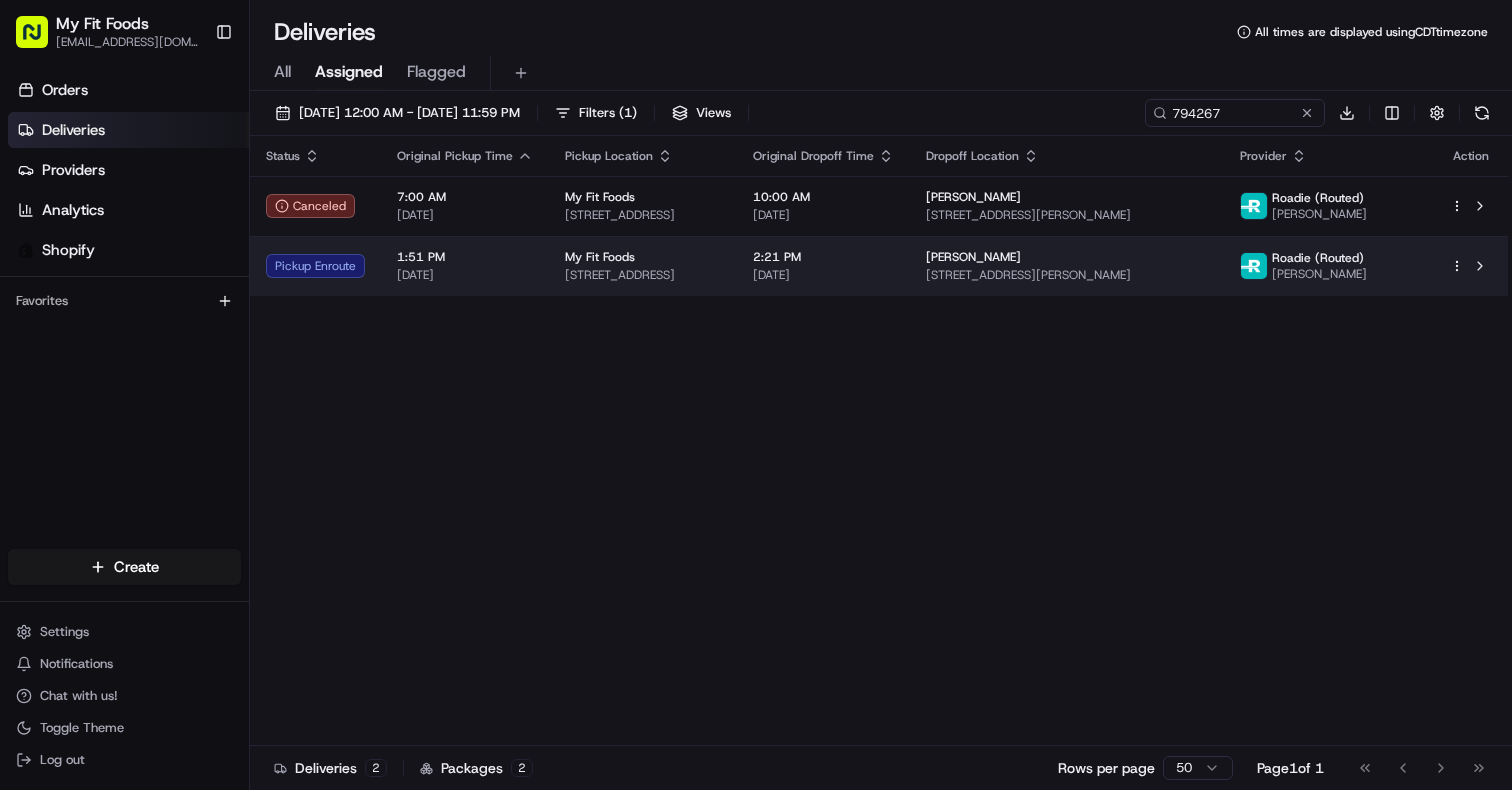 click on "Pickup Enroute" at bounding box center [315, 266] 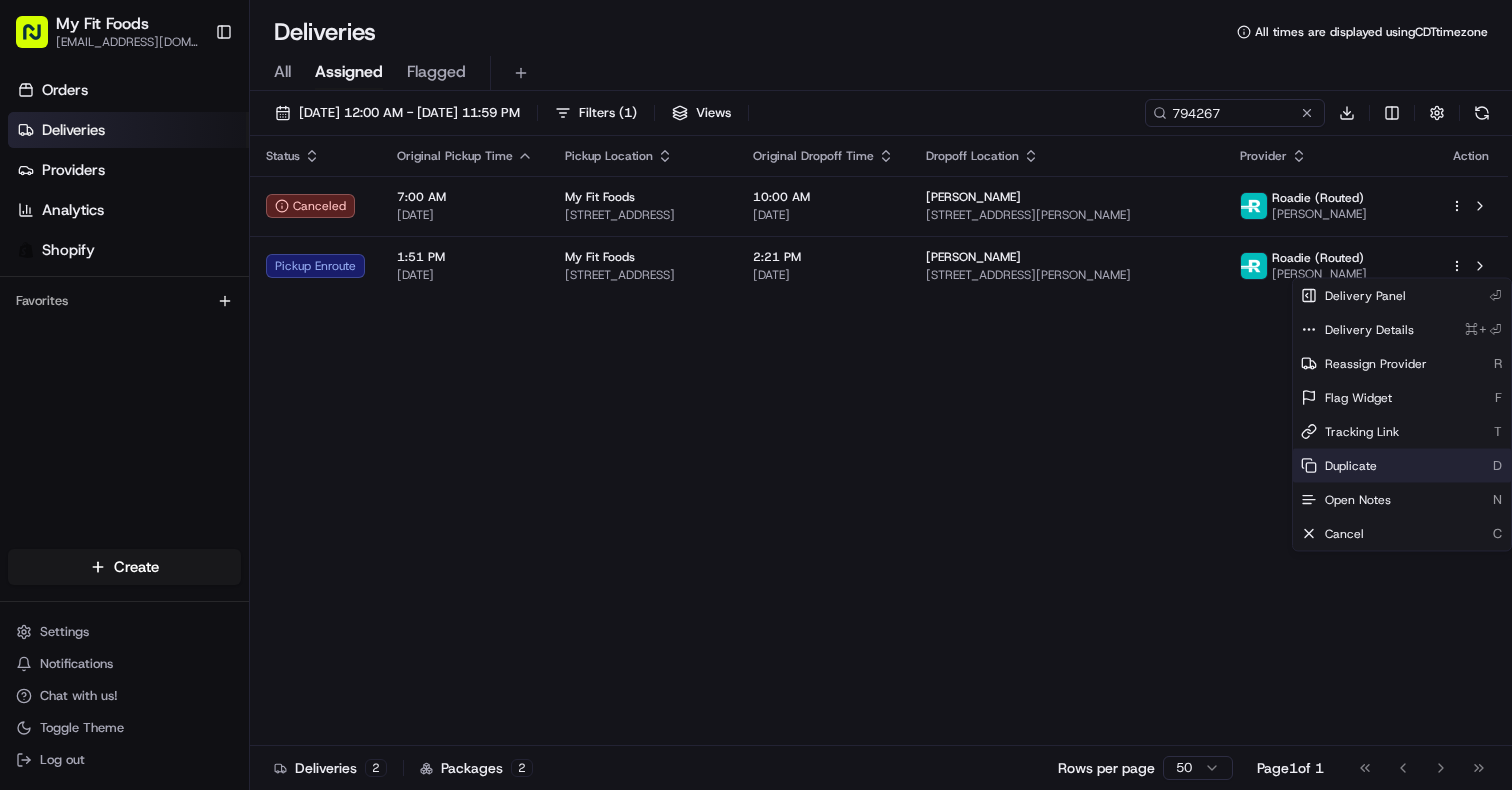 click on "Duplicate" at bounding box center (1351, 466) 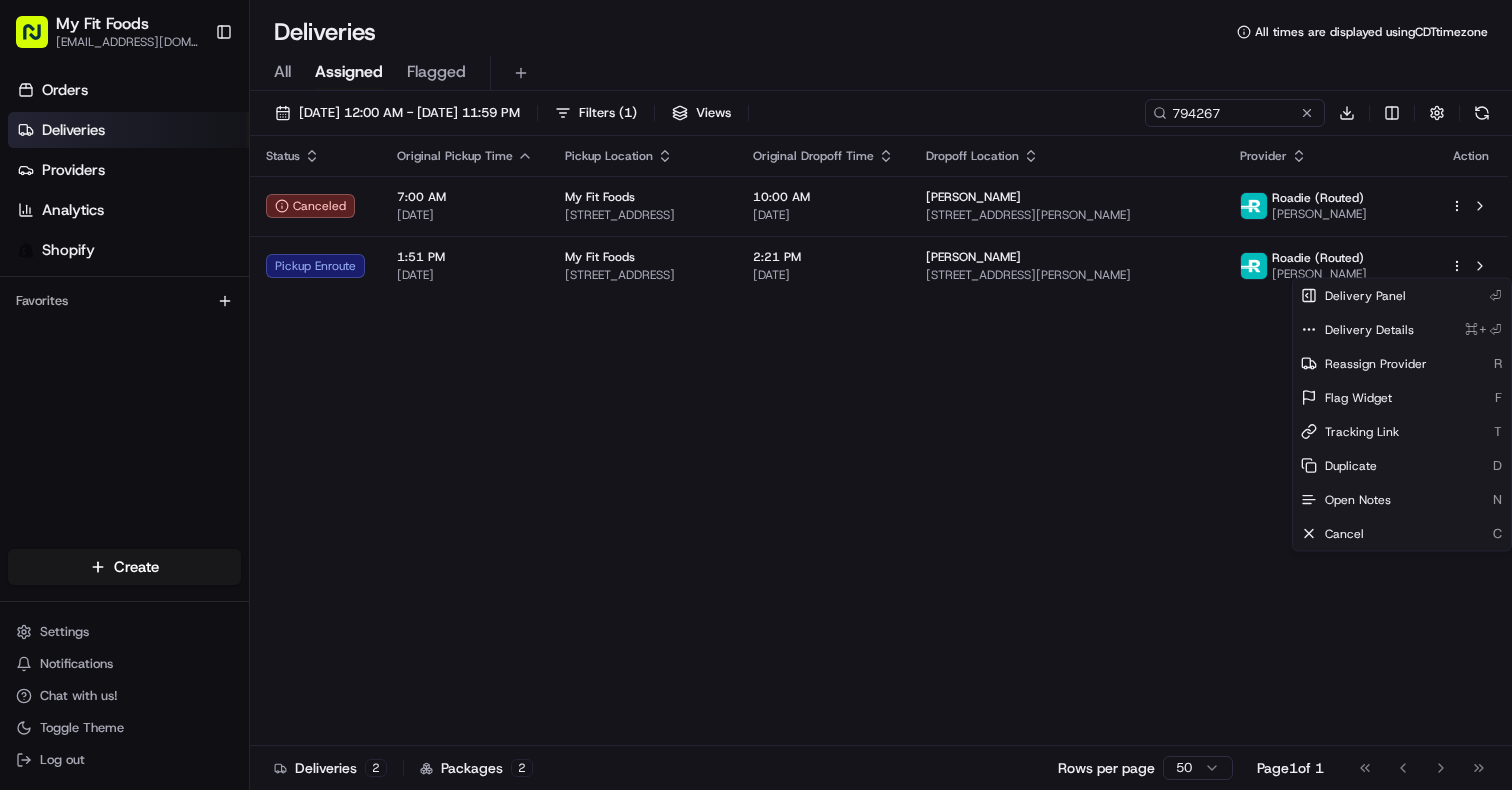 click on "My Fit Foods support@myfitfoods.com Toggle Sidebar Orders Deliveries Providers Analytics Shopify Favorites Main Menu Members & Organization Organization Users Roles Preferences Customization Tracking Orchestration Automations Dispatch Strategy Optimization Strategy Locations Pickup Locations Dropoff Locations Shifts Billing Billing Refund Requests Integrations Notification Triggers Webhooks API Keys Request Logs Create Settings Notifications Chat with us! Toggle Theme Log out Deliveries All times are displayed using  CDT  timezone All Assigned Flagged 07/01/2025 12:00 AM - 07/31/2025 11:59 PM Filters ( 1 ) Views 794267 Download Status Original Pickup Time Pickup Location Original Dropoff Time Dropoff Location Provider Action Canceled 7:00 AM 07/16/2025 My Fit Foods 3239 Southwest Fwy, Houston, TX 77027, USA 10:00 AM 07/16/2025 Anna Jones 2101 Kingsley Dr, Pearland, TX 77584, USA Roadie (Routed) Abigail S. Pickup Enroute 1:51 PM 07/16/2025 My Fit Foods 3239 Southwest Fwy, Houston, TX 77027, USA" at bounding box center [756, 395] 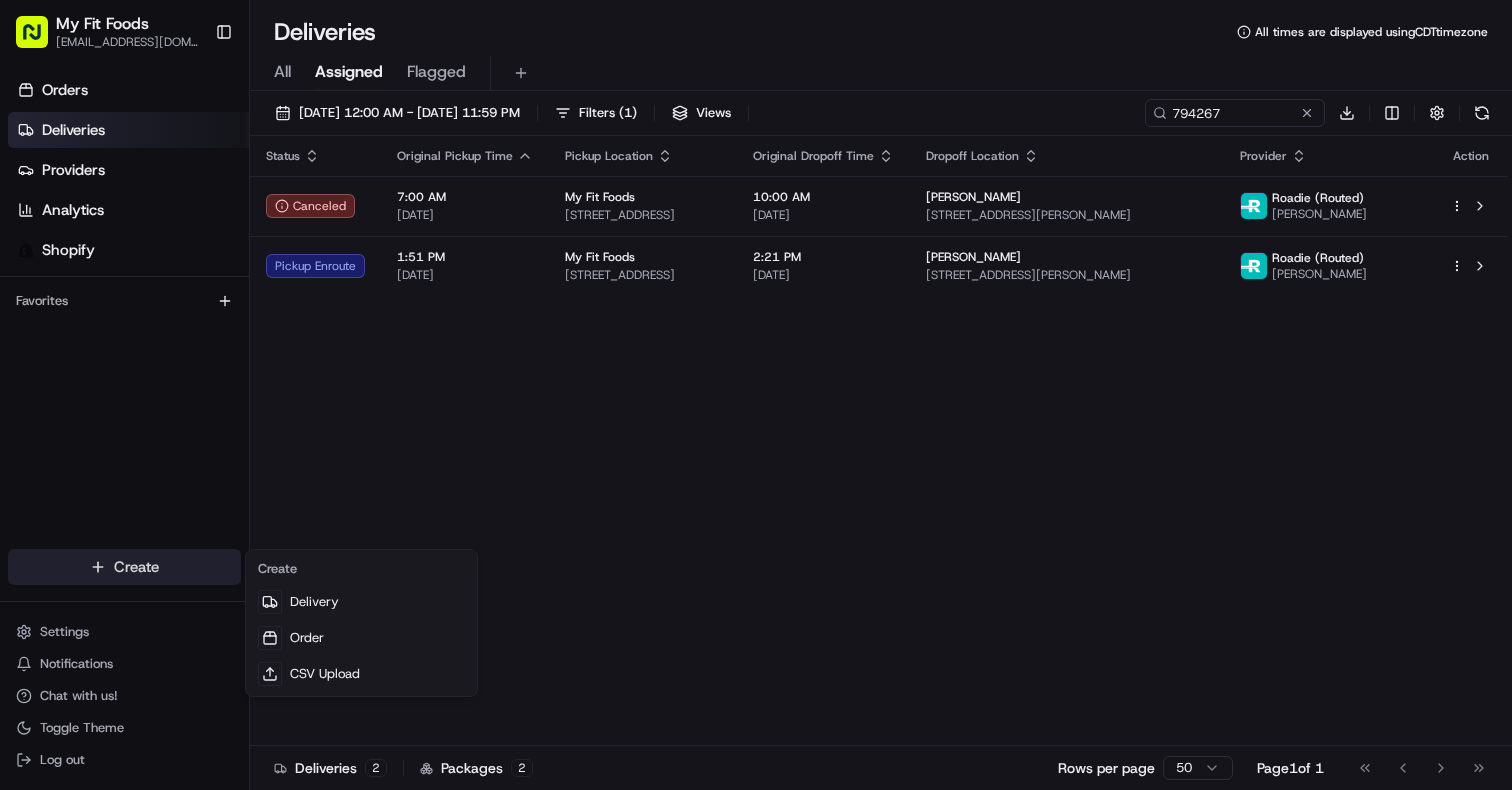 click on "My Fit Foods support@myfitfoods.com Toggle Sidebar Orders Deliveries Providers Analytics Shopify Favorites Main Menu Members & Organization Organization Users Roles Preferences Customization Tracking Orchestration Automations Dispatch Strategy Optimization Strategy Locations Pickup Locations Dropoff Locations Shifts Billing Billing Refund Requests Integrations Notification Triggers Webhooks API Keys Request Logs Create Settings Notifications Chat with us! Toggle Theme Log out Deliveries All times are displayed using  CDT  timezone All Assigned Flagged 07/01/2025 12:00 AM - 07/31/2025 11:59 PM Filters ( 1 ) Views 794267 Download Status Original Pickup Time Pickup Location Original Dropoff Time Dropoff Location Provider Action Canceled 7:00 AM 07/16/2025 My Fit Foods 3239 Southwest Fwy, Houston, TX 77027, USA 10:00 AM 07/16/2025 Anna Jones 2101 Kingsley Dr, Pearland, TX 77584, USA Roadie (Routed) Abigail S. Pickup Enroute 1:51 PM 07/16/2025 My Fit Foods 3239 Southwest Fwy, Houston, TX 77027, USA" at bounding box center (756, 395) 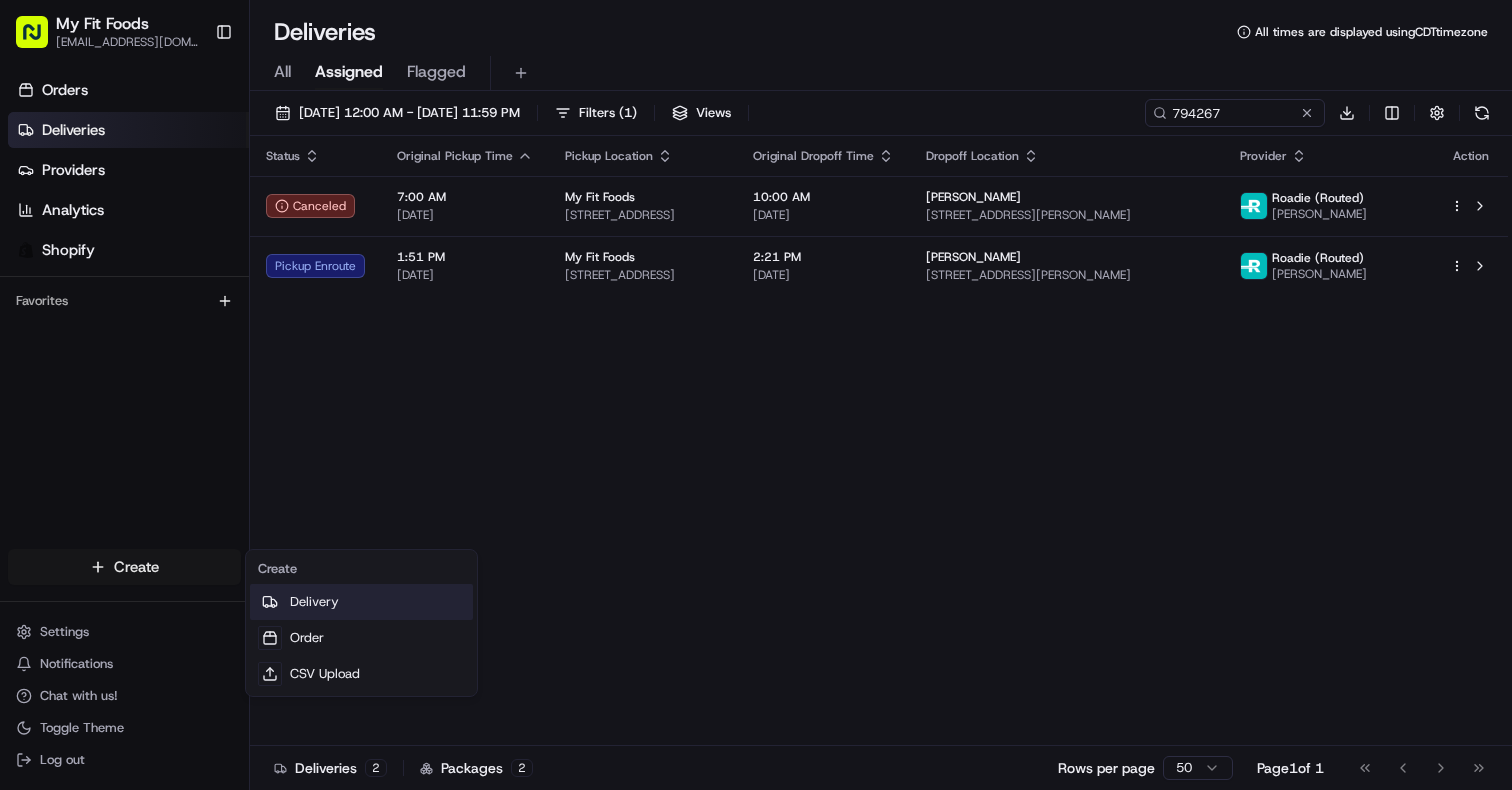 click on "Delivery" at bounding box center (361, 602) 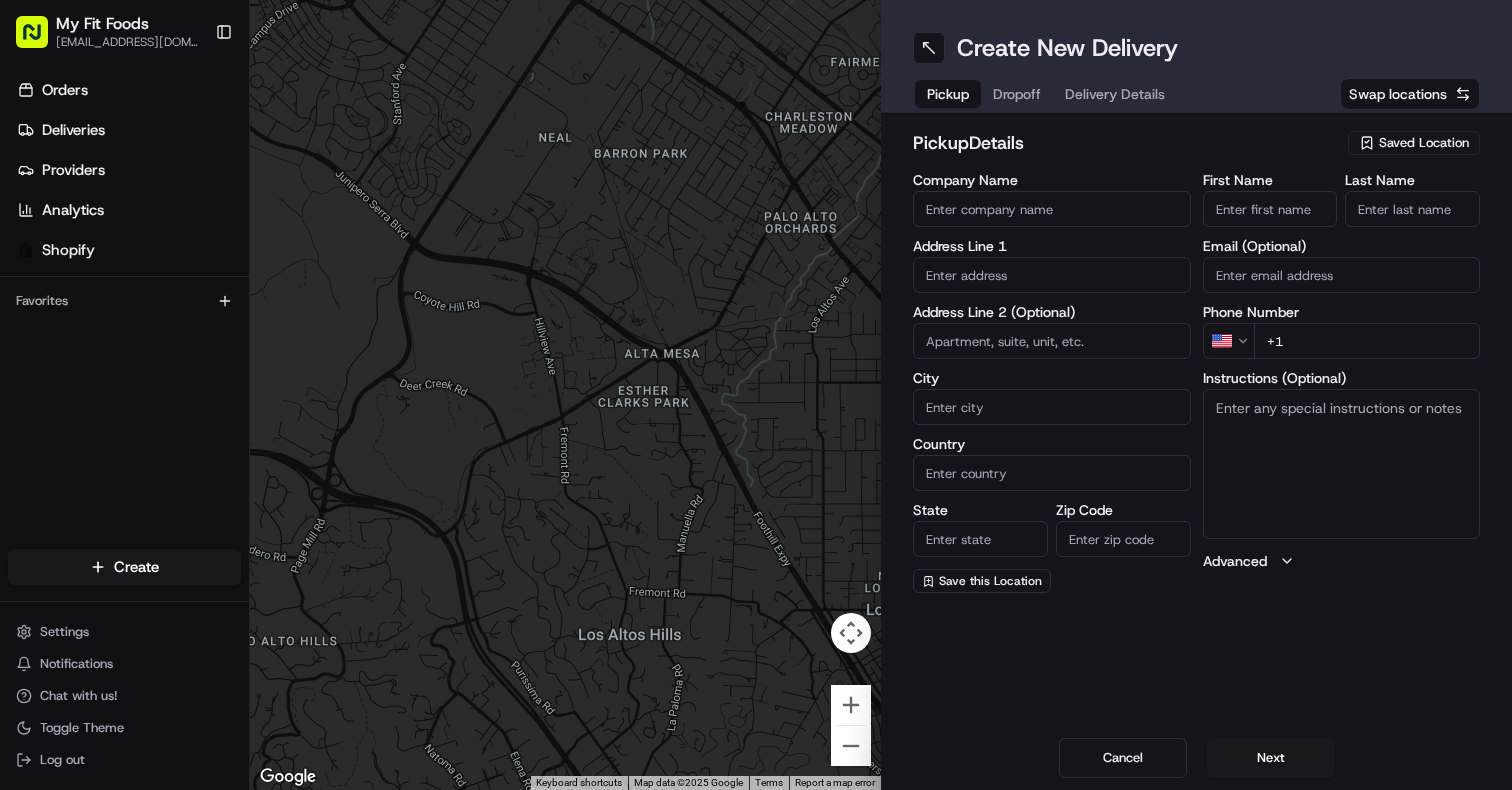 click on "Dropoff" at bounding box center (1017, 94) 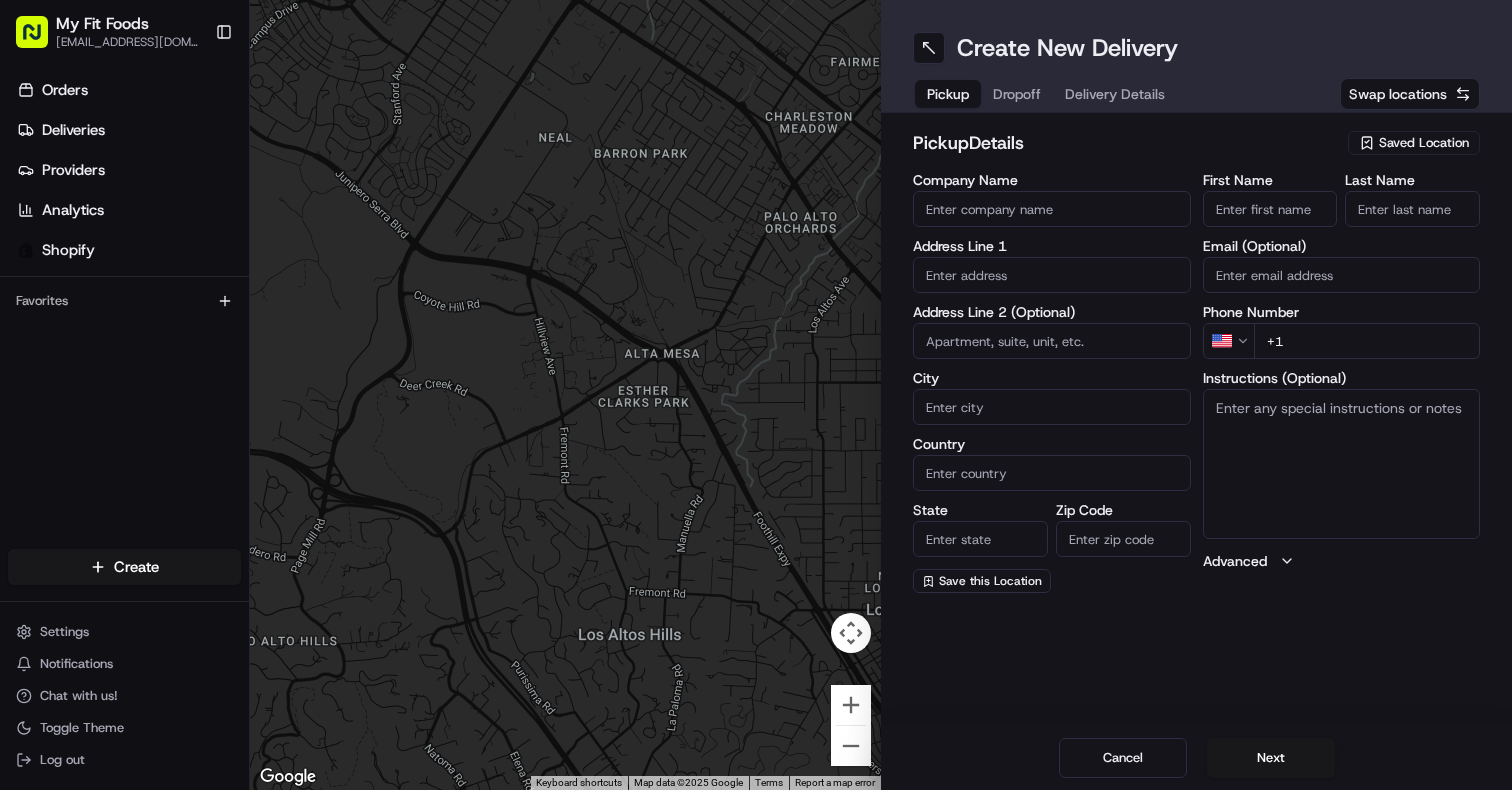 click on "Pickup" at bounding box center [948, 94] 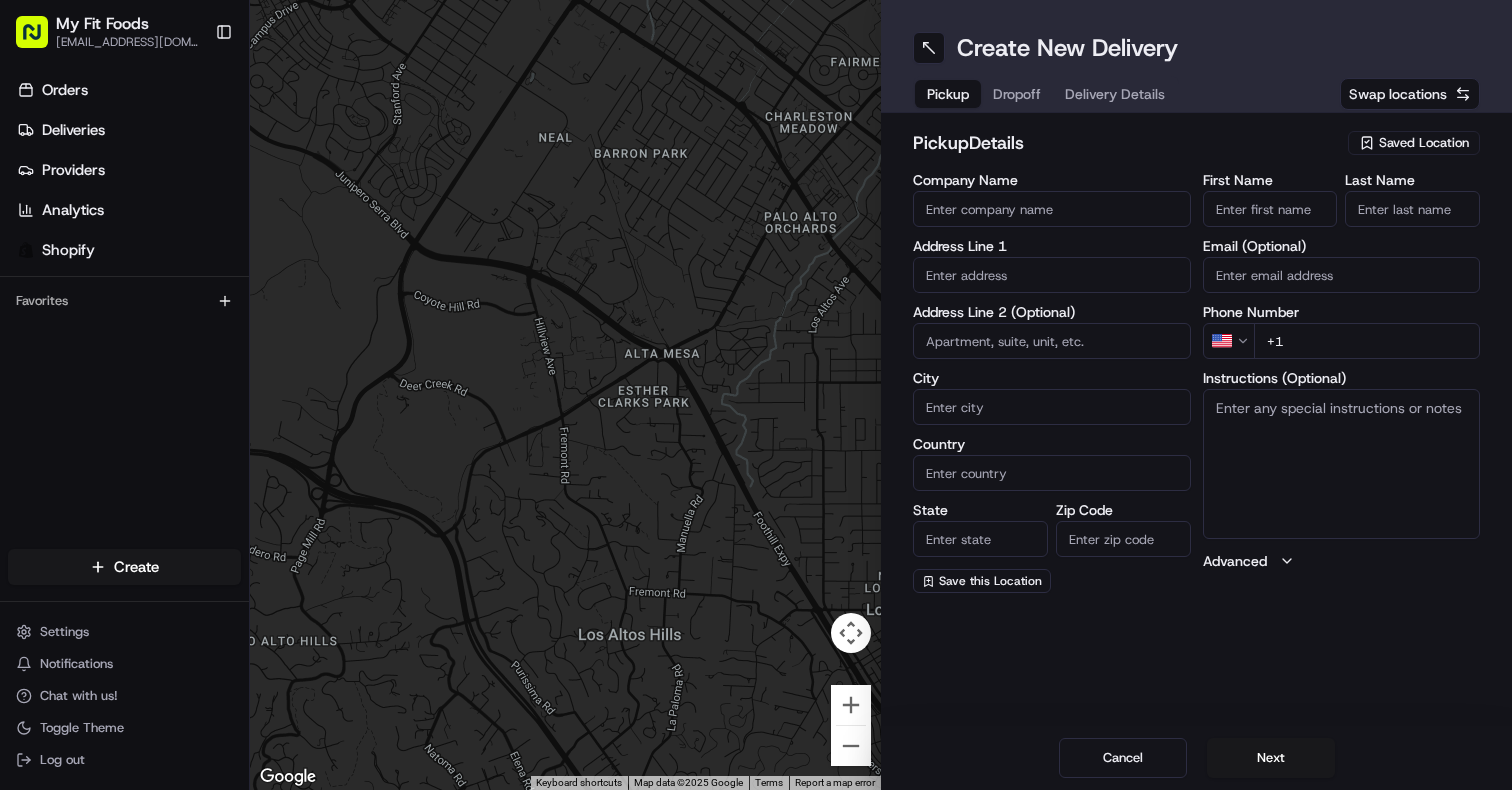 click on "Saved Location" at bounding box center [1424, 143] 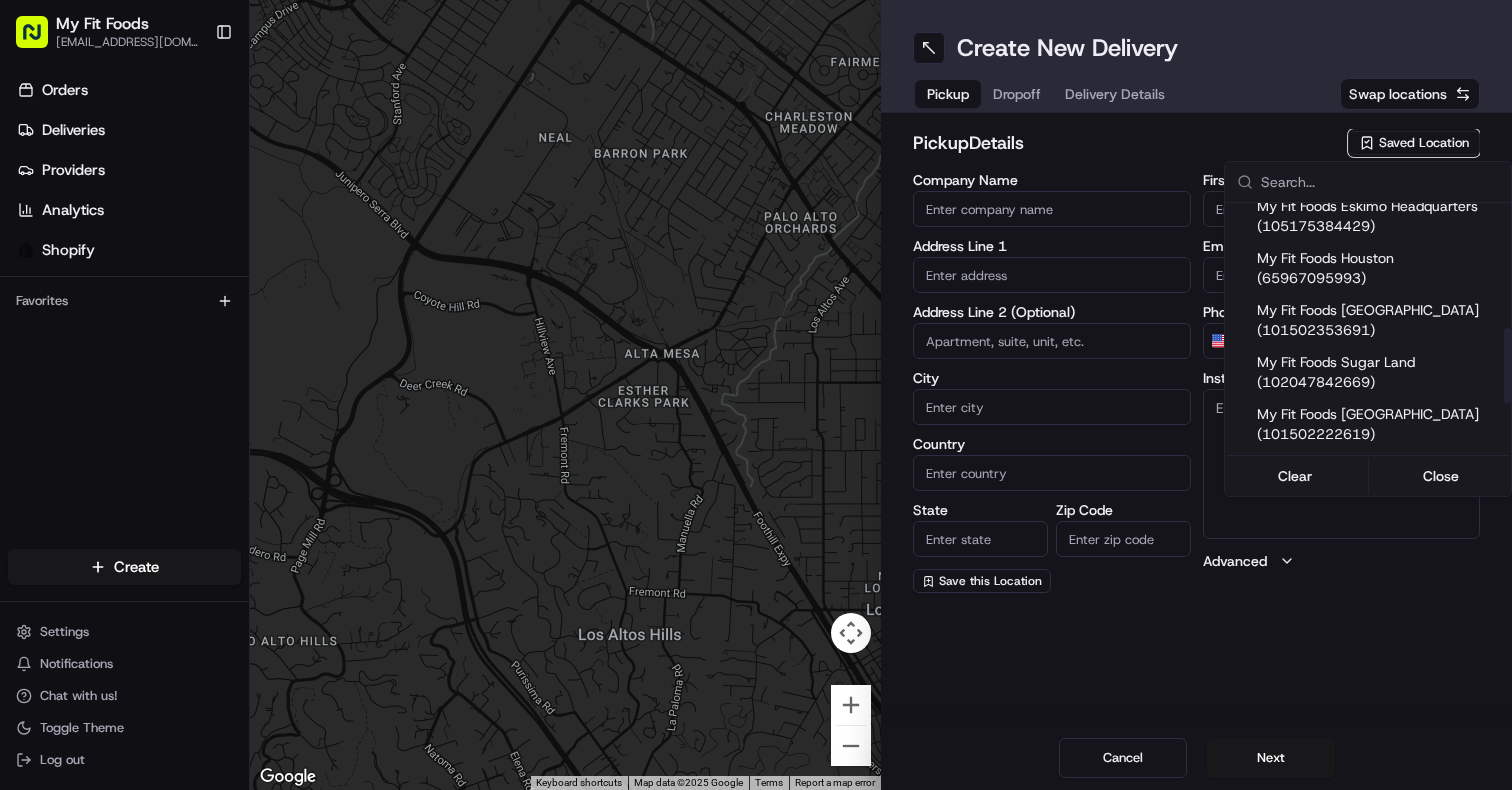 scroll, scrollTop: 418, scrollLeft: 0, axis: vertical 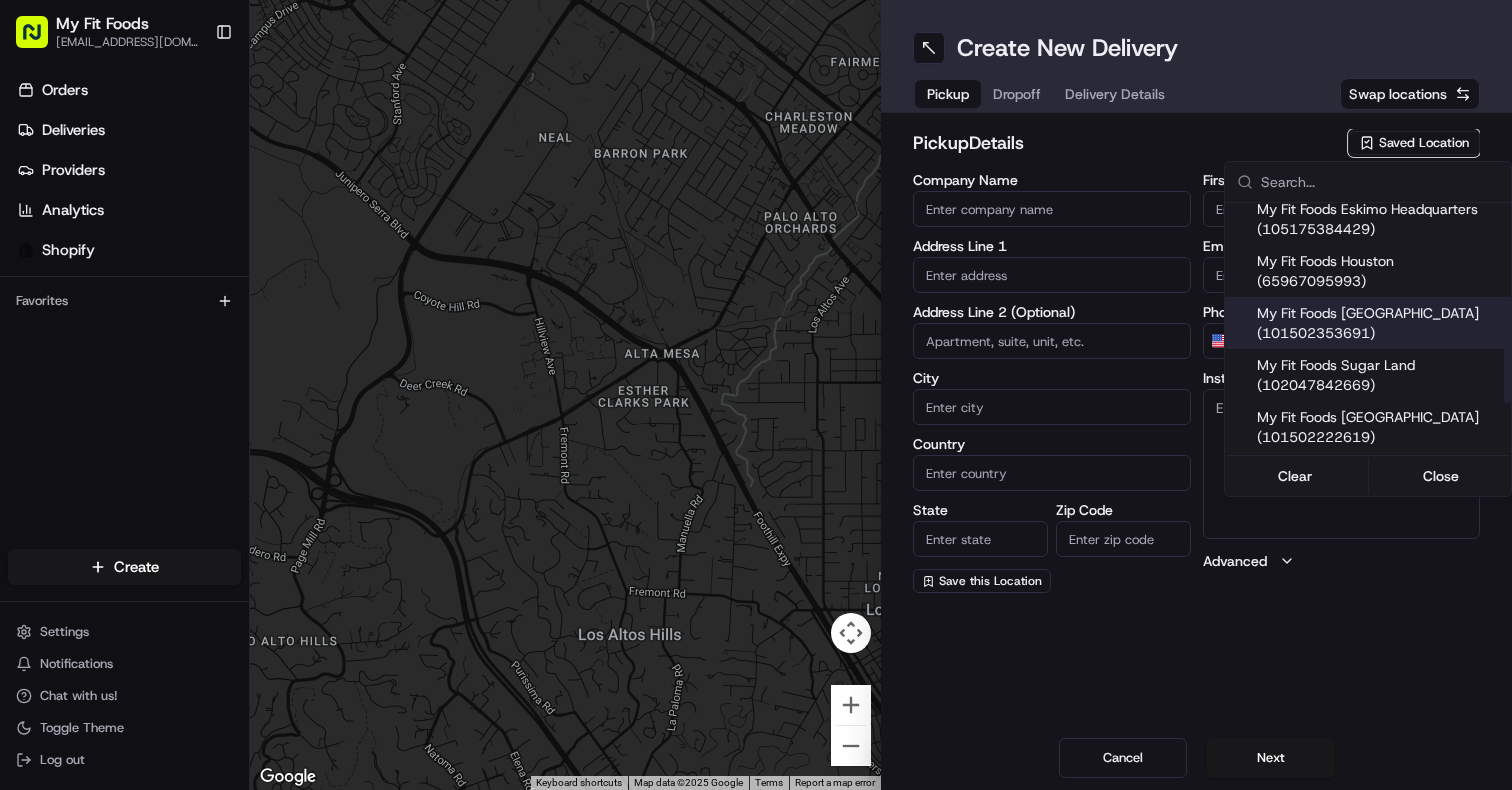 click on "My Fit Foods Lake Oswego (101502353691)" at bounding box center (1380, 323) 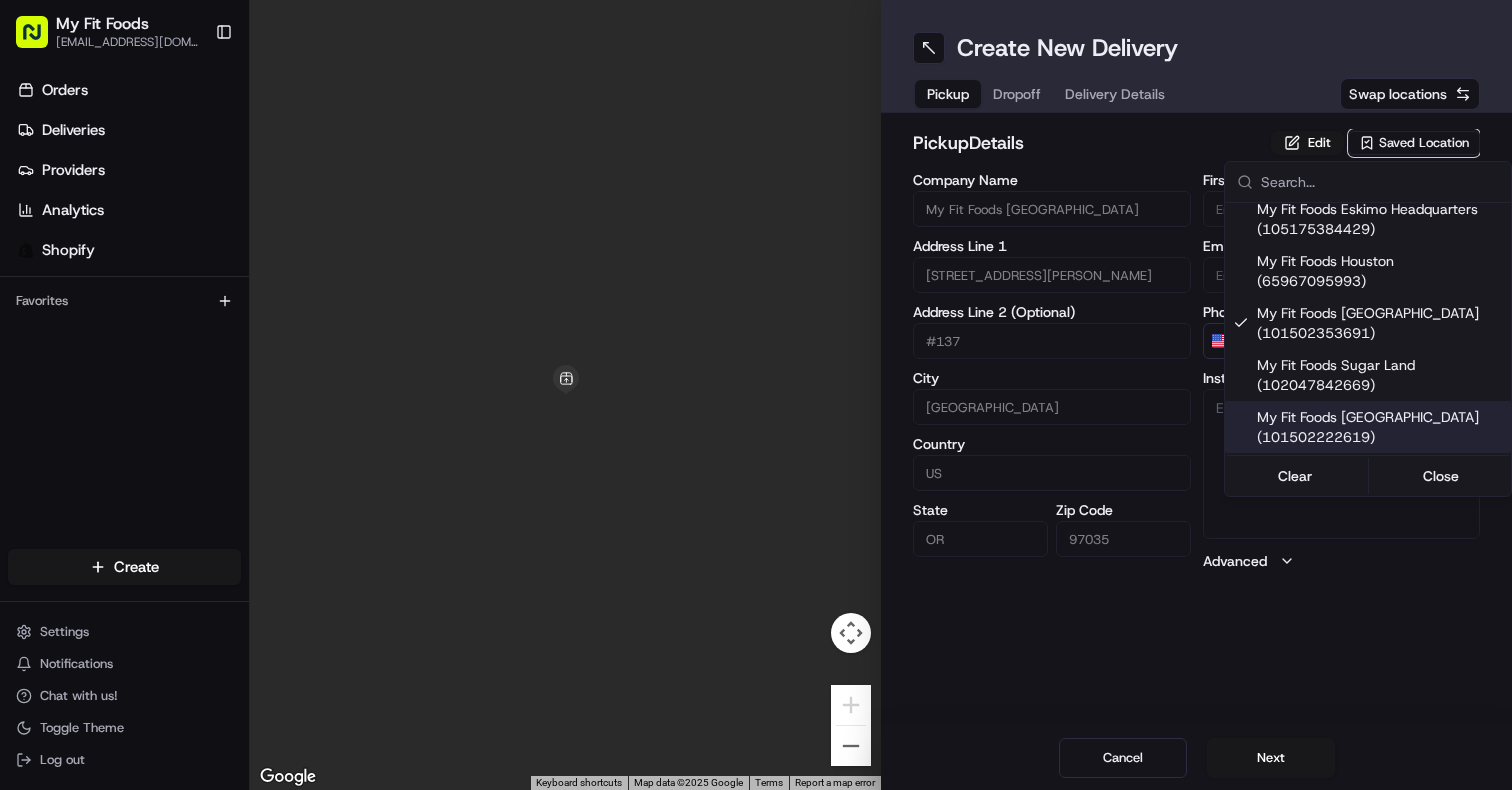 click on "My Fit Foods support@myfitfoods.com Toggle Sidebar Orders Deliveries Providers Analytics Shopify Favorites Main Menu Members & Organization Organization Users Roles Preferences Customization Tracking Orchestration Automations Dispatch Strategy Optimization Strategy Locations Pickup Locations Dropoff Locations Shifts Billing Billing Refund Requests Integrations Notification Triggers Webhooks API Keys Request Logs Create Settings Notifications Chat with us! Toggle Theme Log out ← Move left → Move right ↑ Move up ↓ Move down + Zoom in - Zoom out Home Jump left by 75% End Jump right by 75% Page Up Jump up by 75% Page Down Jump down by 75% Keyboard shortcuts Map Data Map data ©2025 Google Map data ©2025 Google 2 m  Click to toggle between metric and imperial units Terms Report a map error Create New Delivery Pickup Dropoff Delivery Details Swap locations pickup  Details  Edit Saved Location Company Name My Fit Foods Lake Oswego Address Line 1 4835 Meadows Rd Address Line 2 (Optional) US" at bounding box center [756, 395] 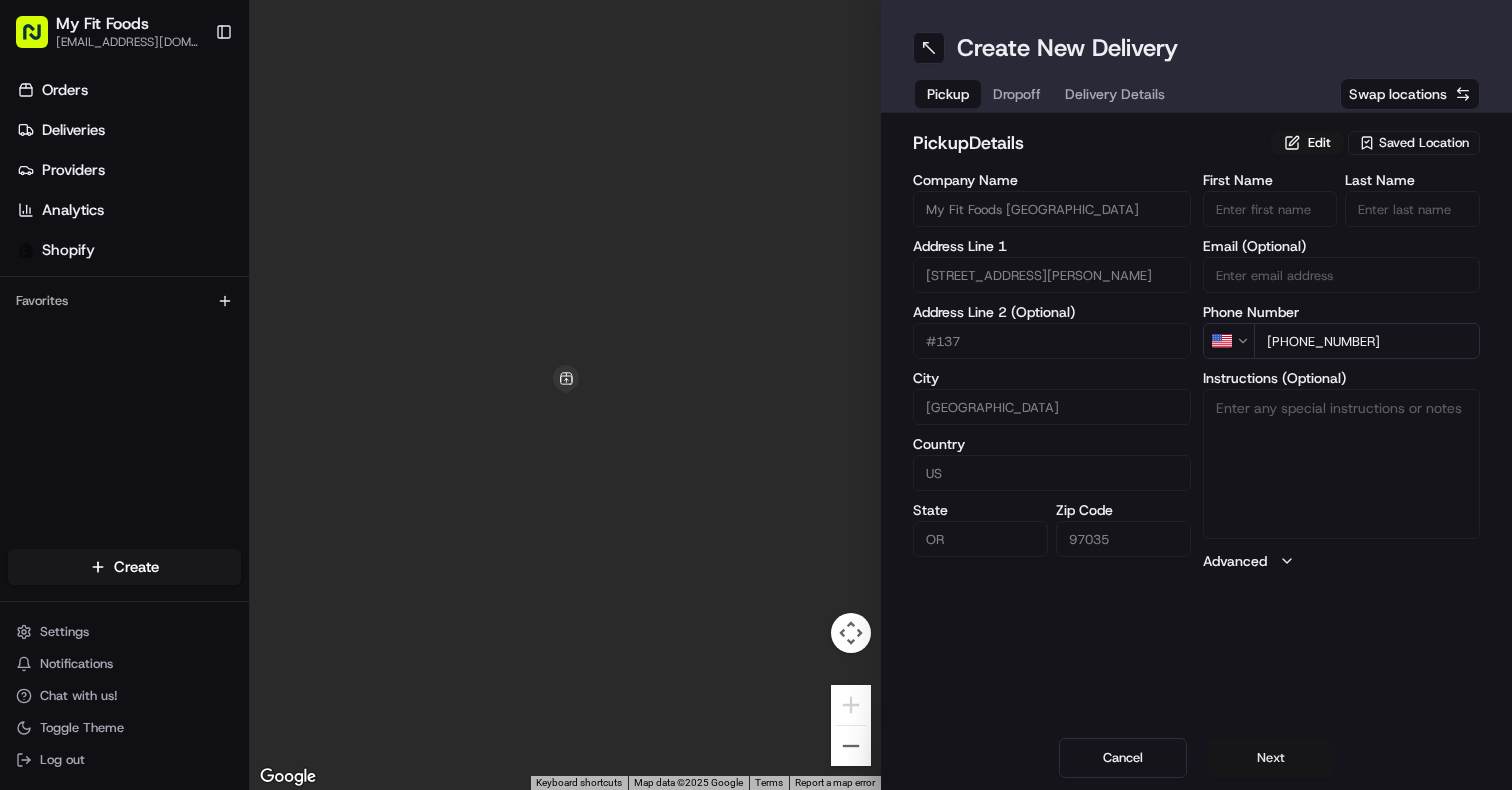 click on "Next" at bounding box center (1271, 758) 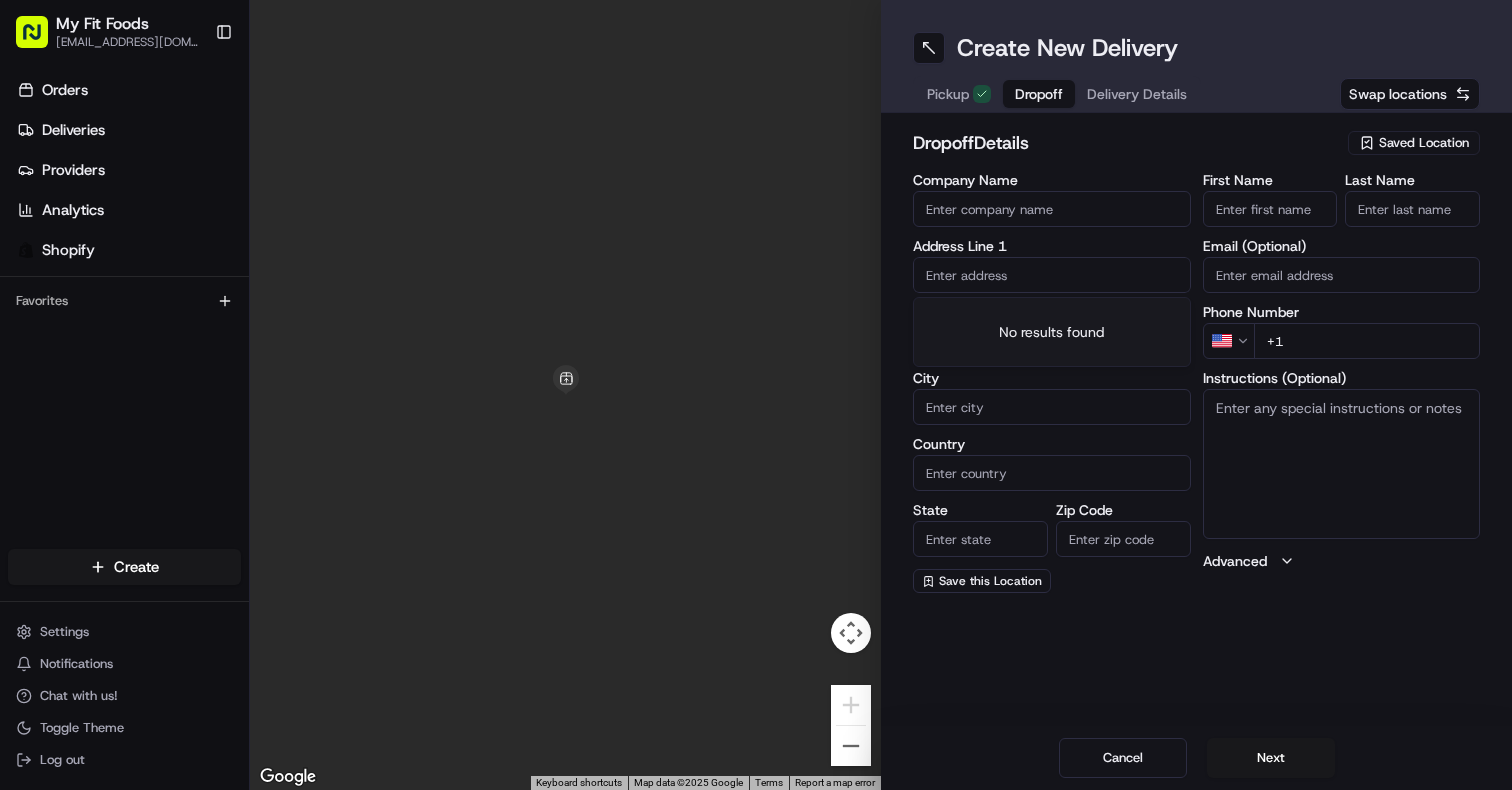 click at bounding box center [1052, 275] 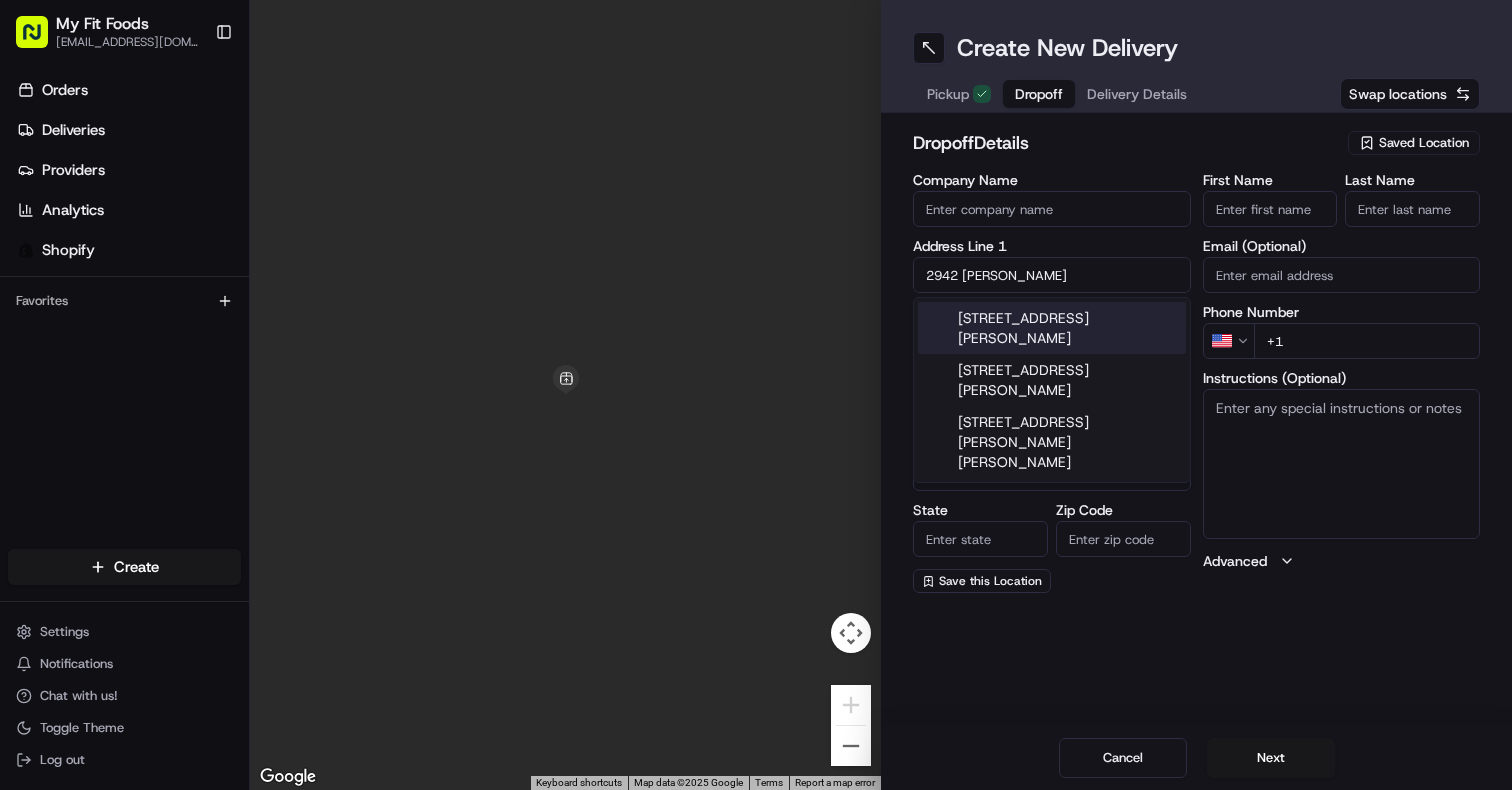 click on "2942 Doaks Ferry Road Northwest, Salem, OR" at bounding box center (1052, 328) 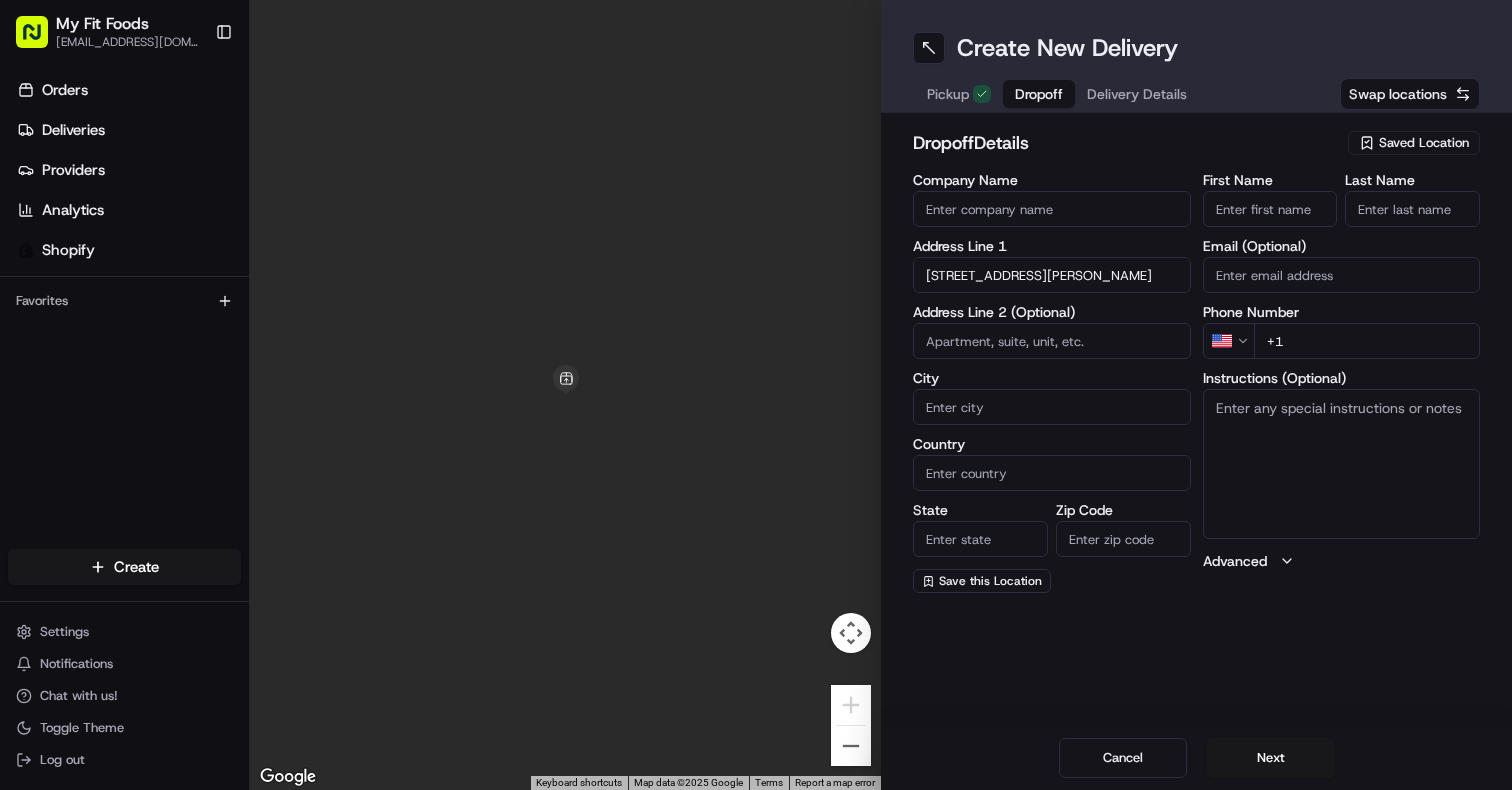 type on "2942 Doaks Ferry Rd NW, Salem, OR 97304, USA" 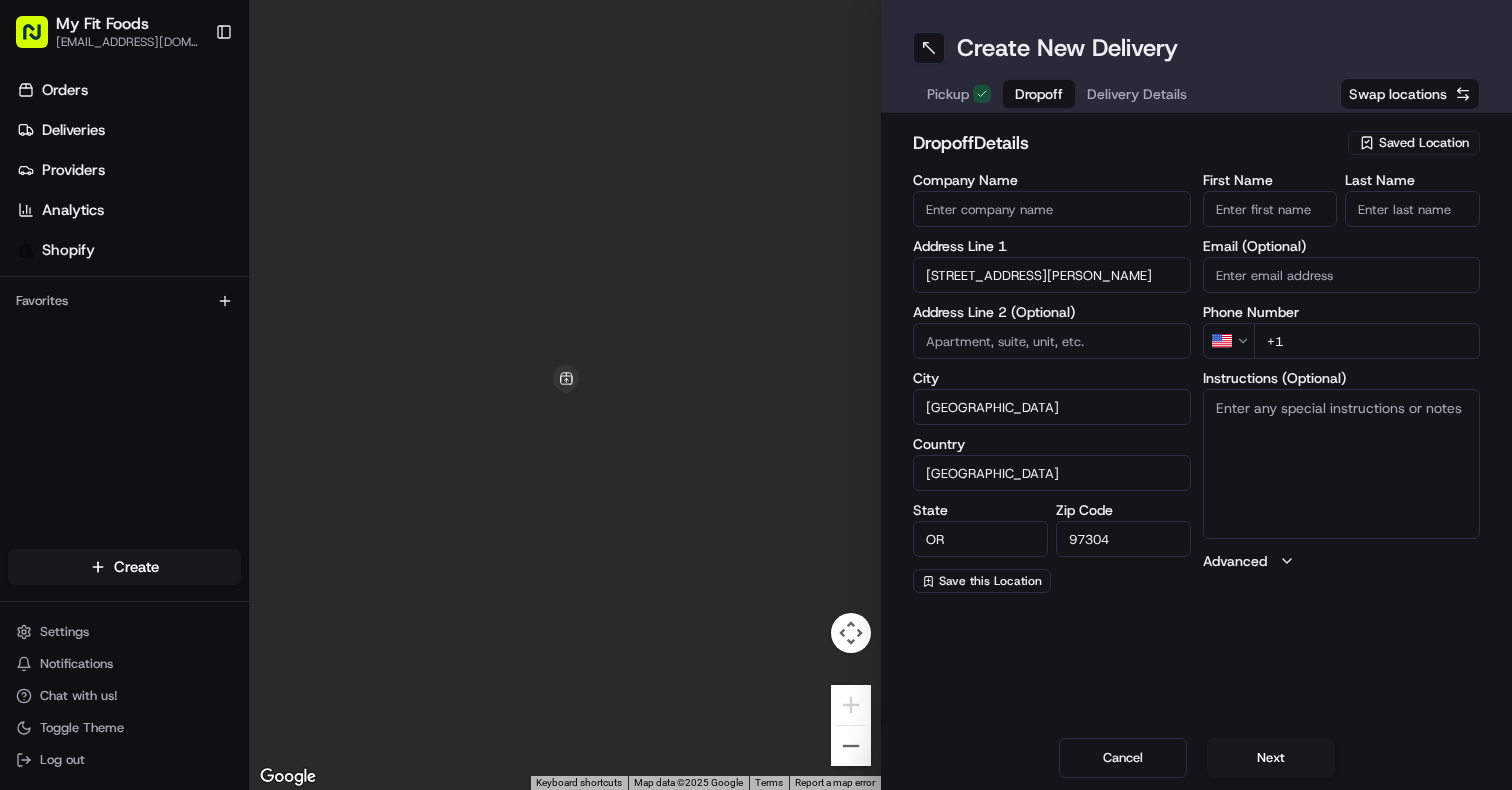 type on "2942 Doaks Ferry Road Northwest" 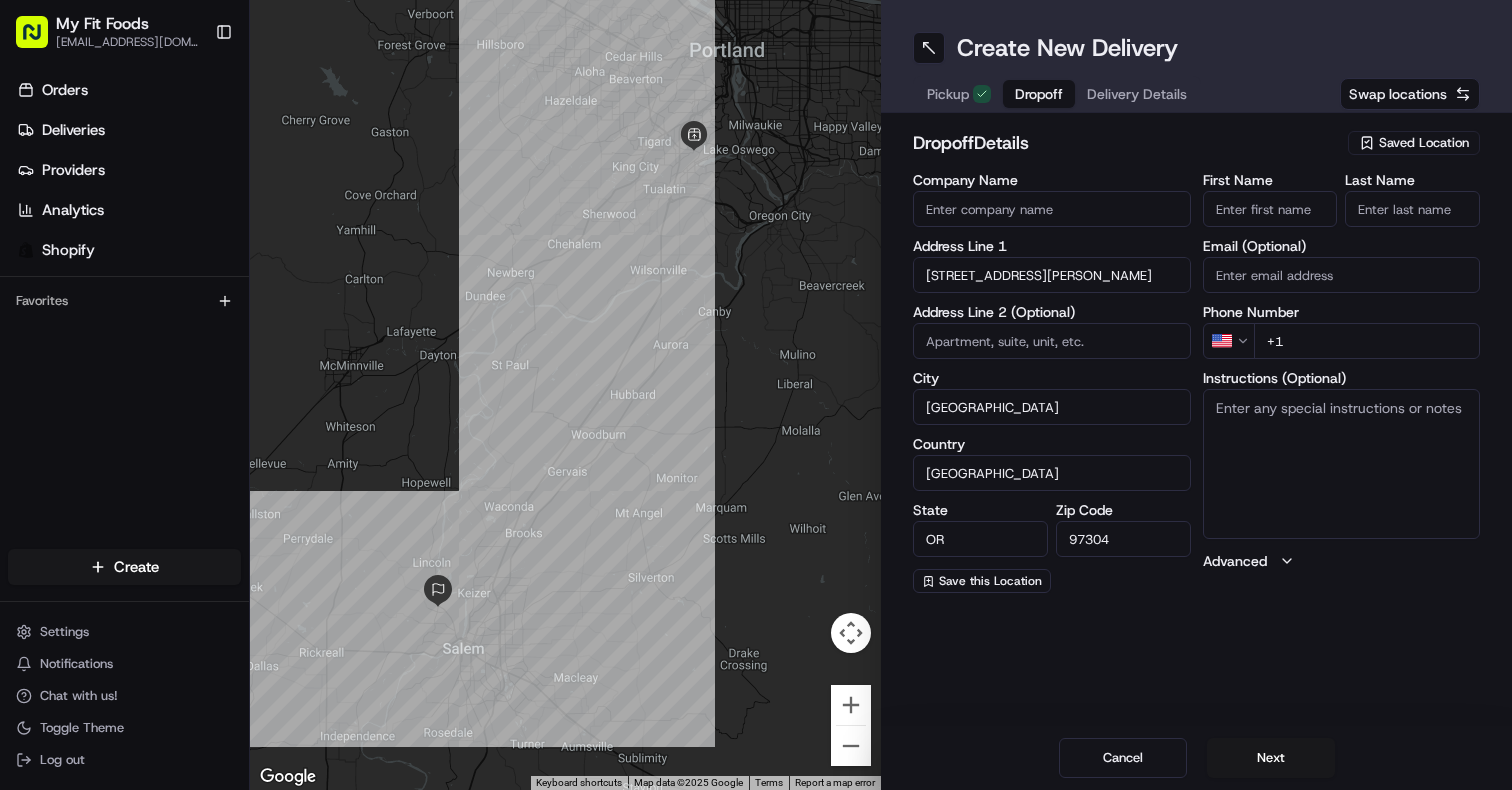 click on "+1" at bounding box center (1367, 341) 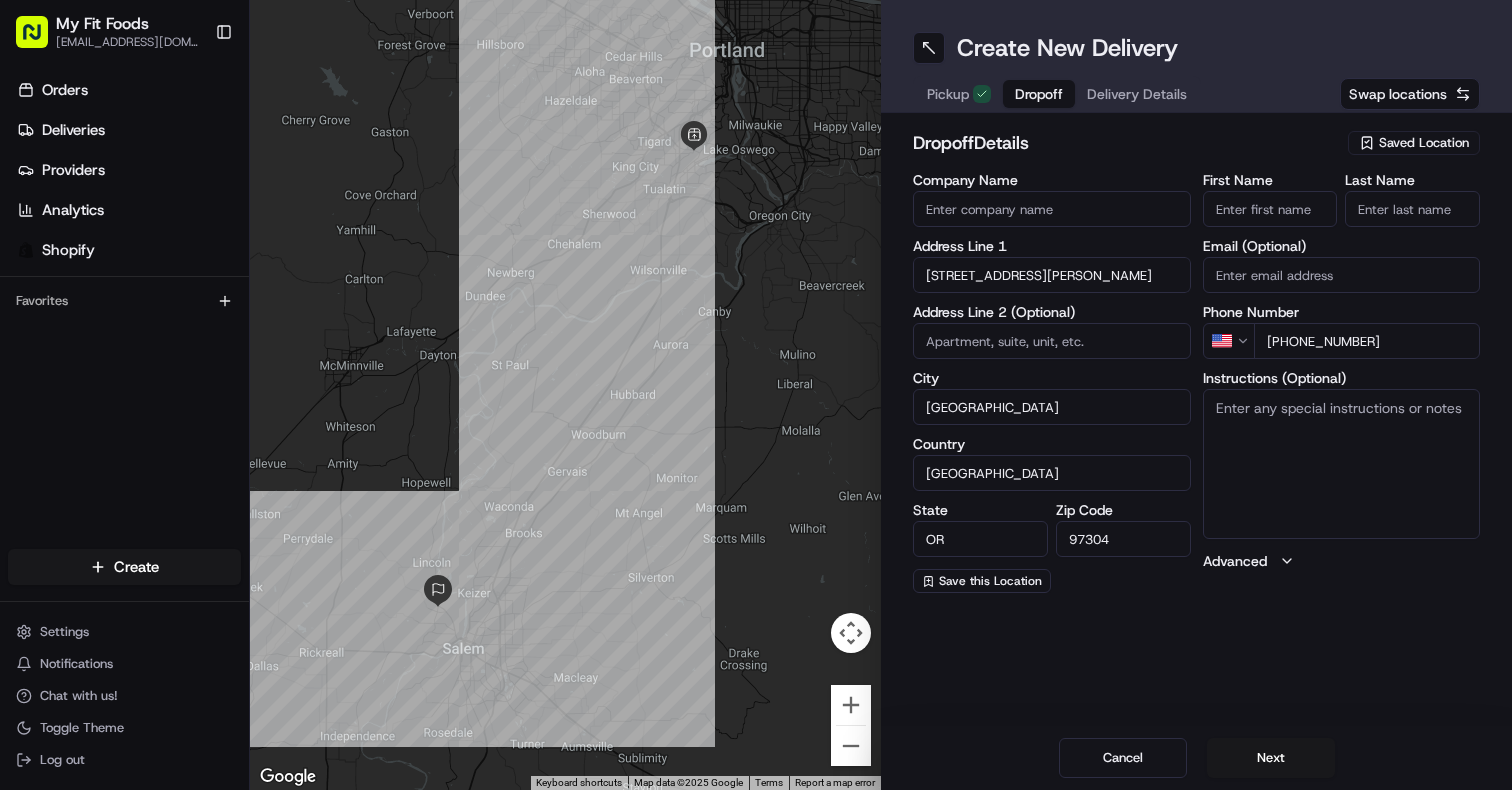 type on "+1 503 949 9810" 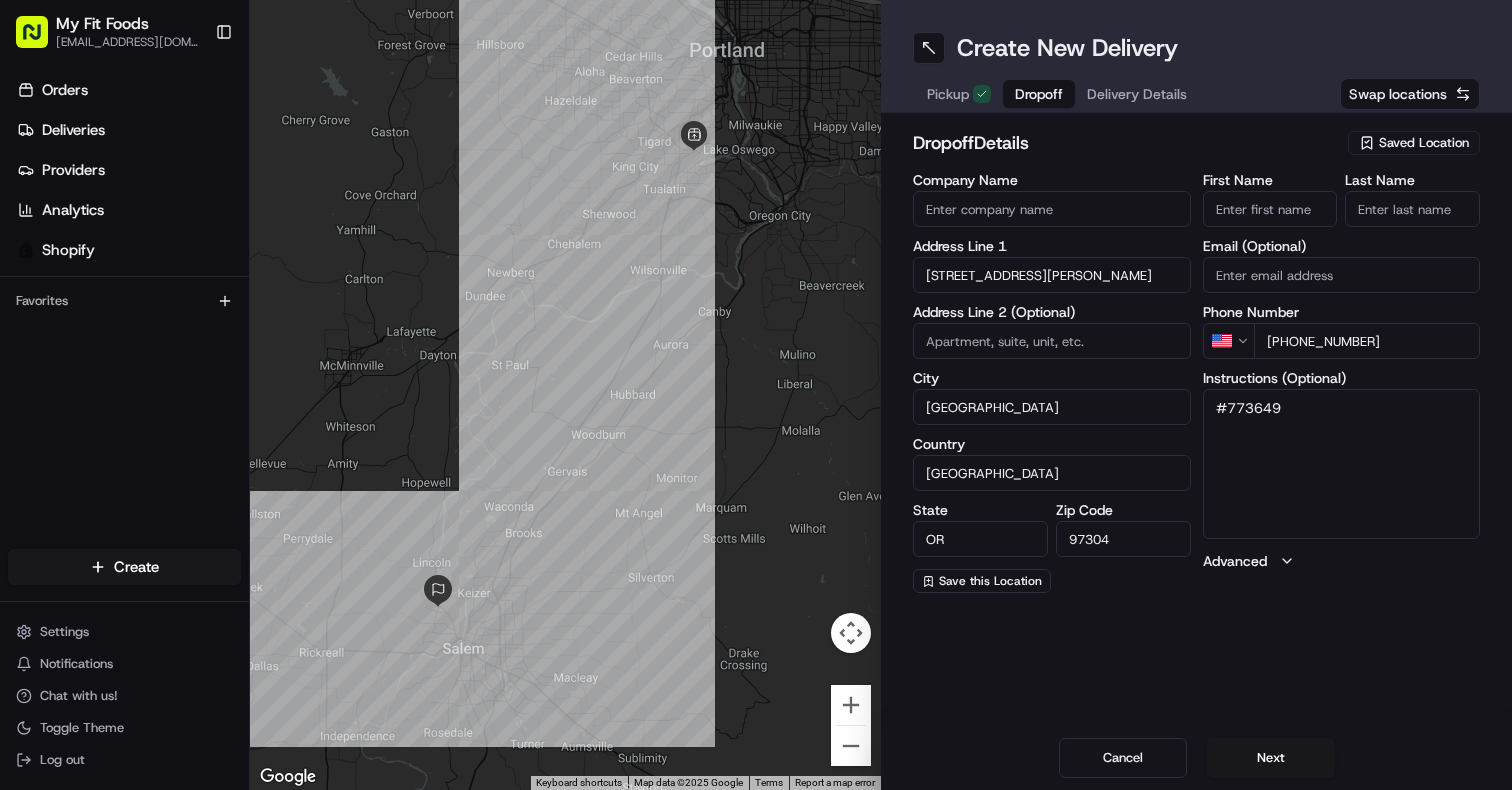 type on "#773649" 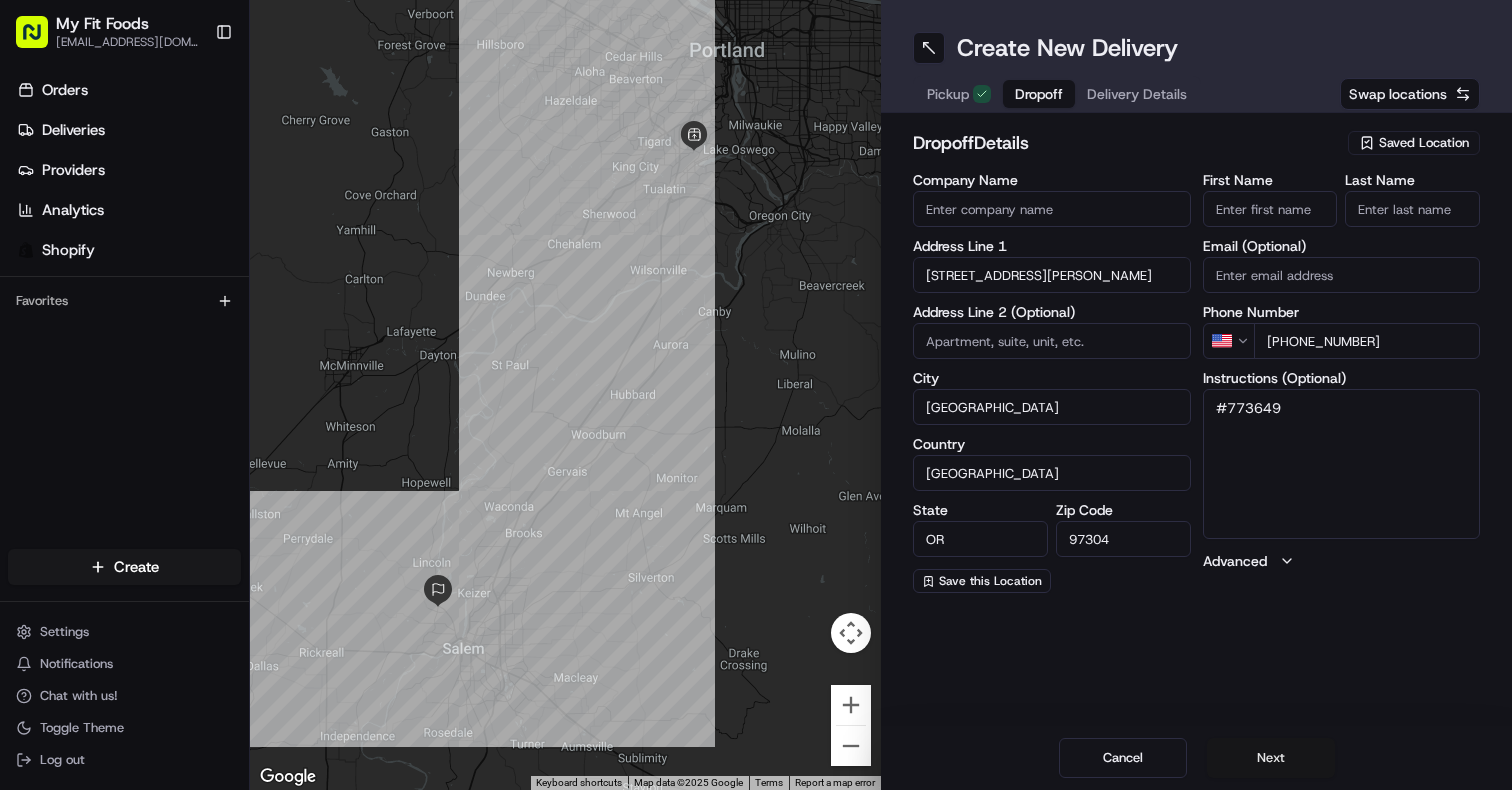 click on "Next" at bounding box center (1271, 758) 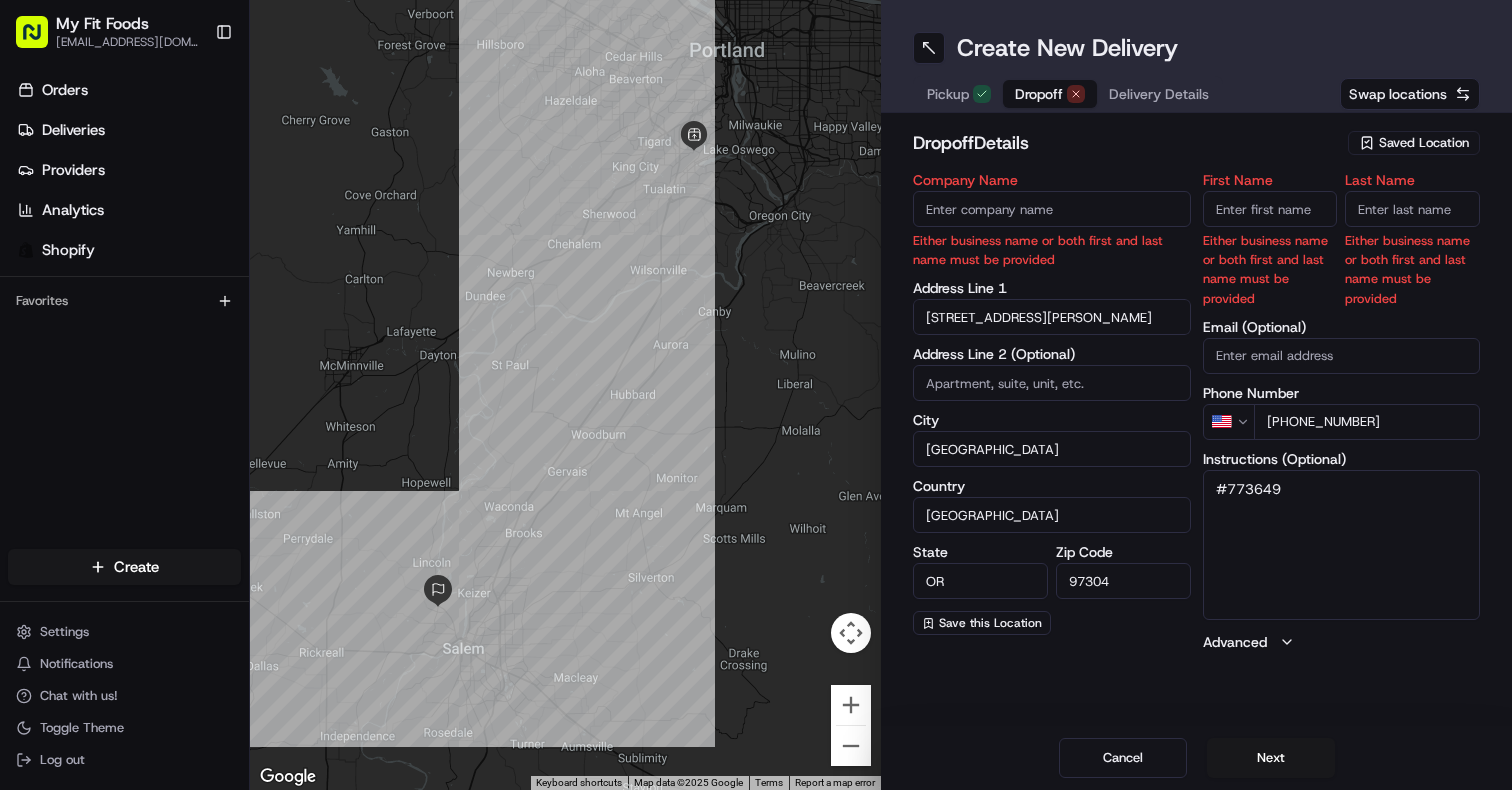 click on "First Name" at bounding box center (1270, 209) 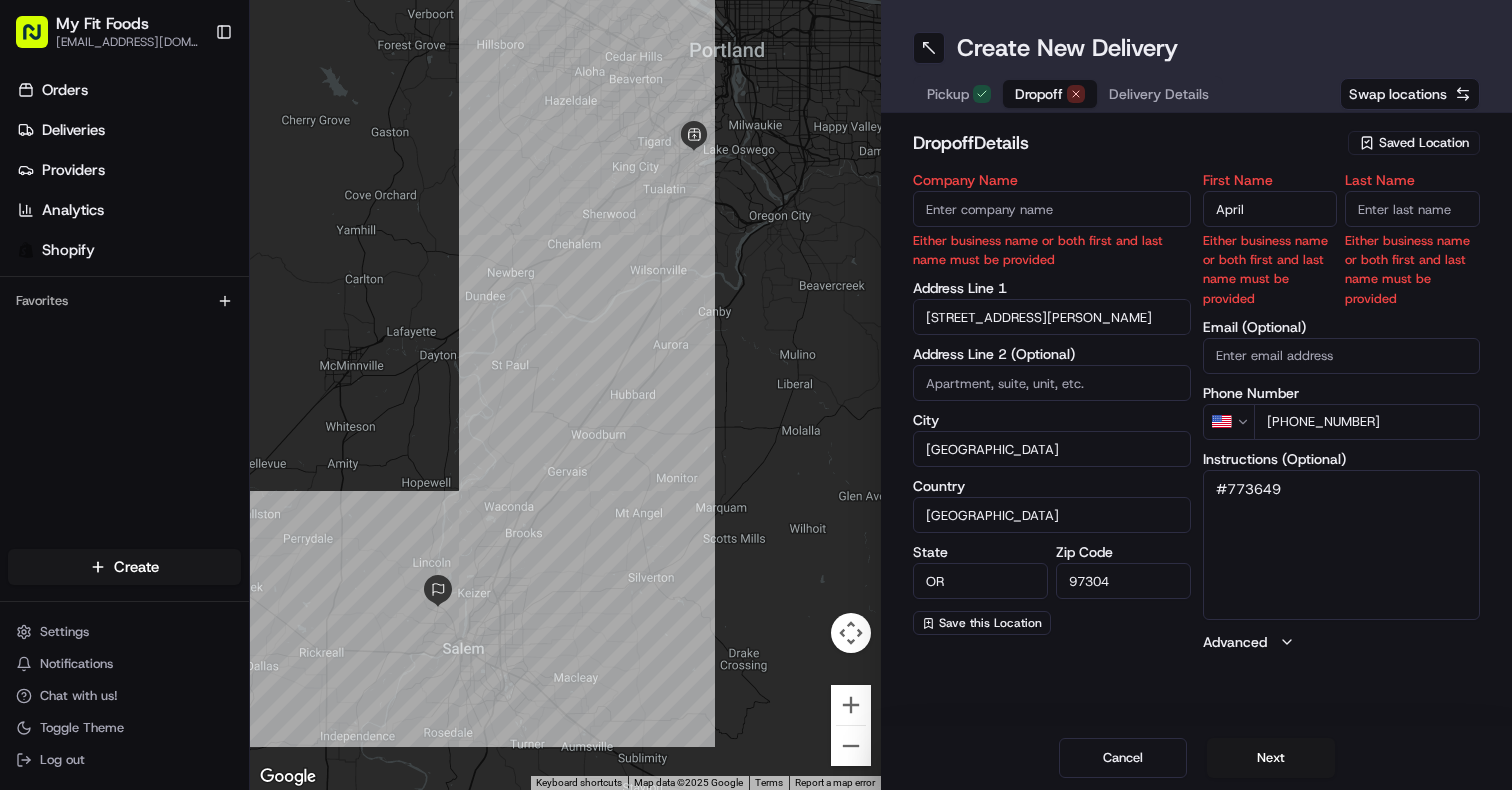 type on "April" 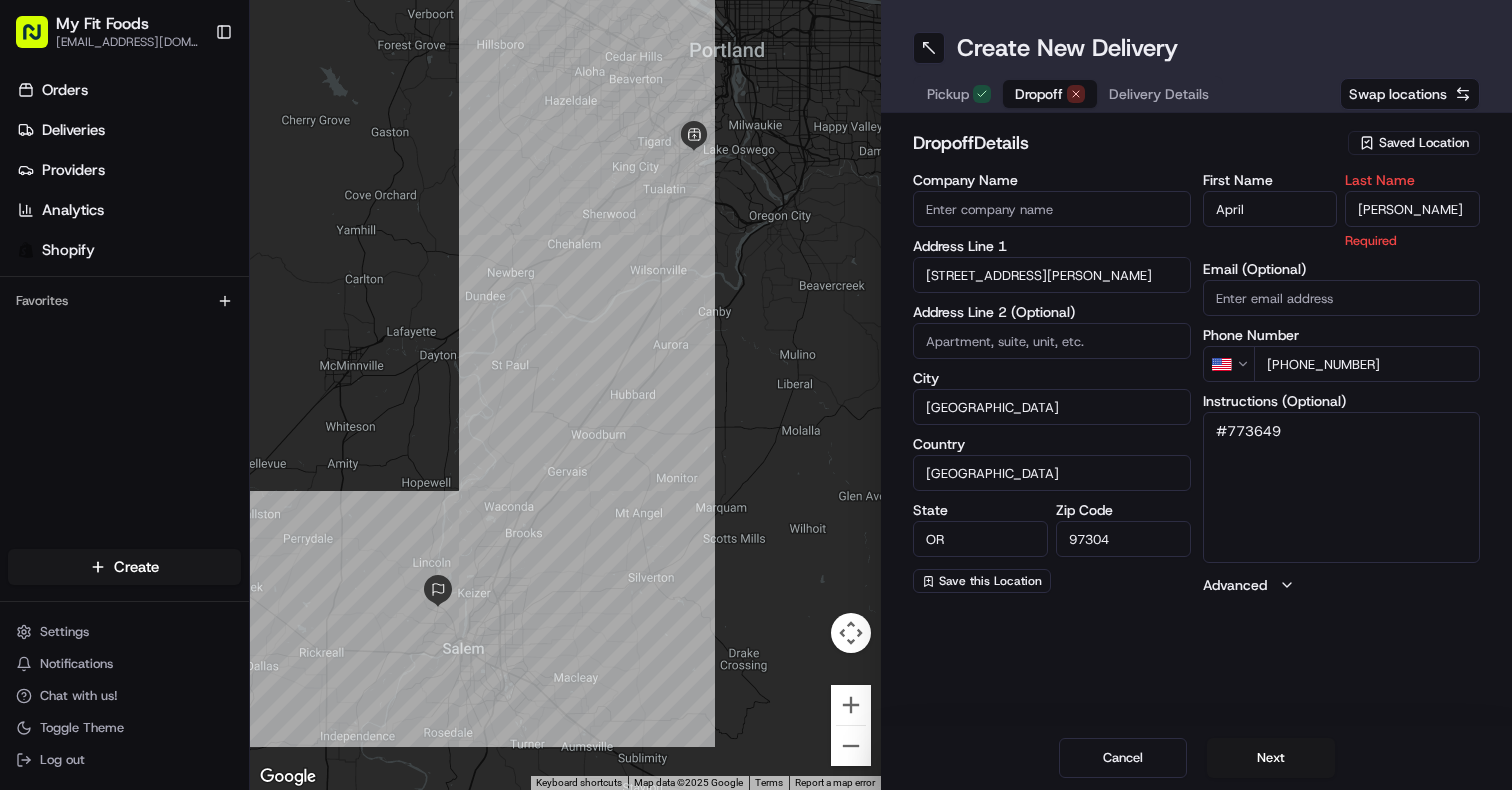 type on "O'Steen" 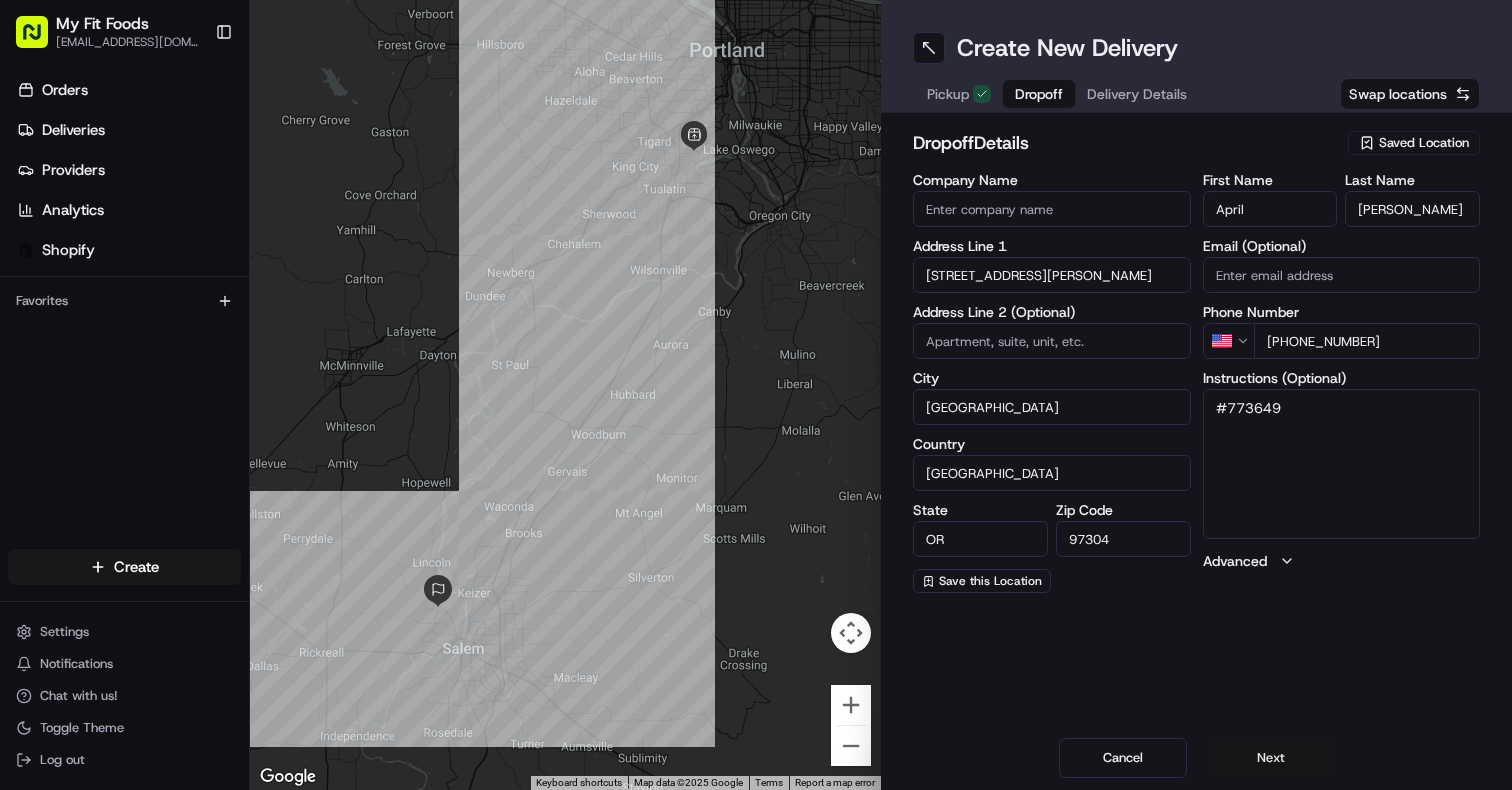 click on "Next" at bounding box center [1271, 758] 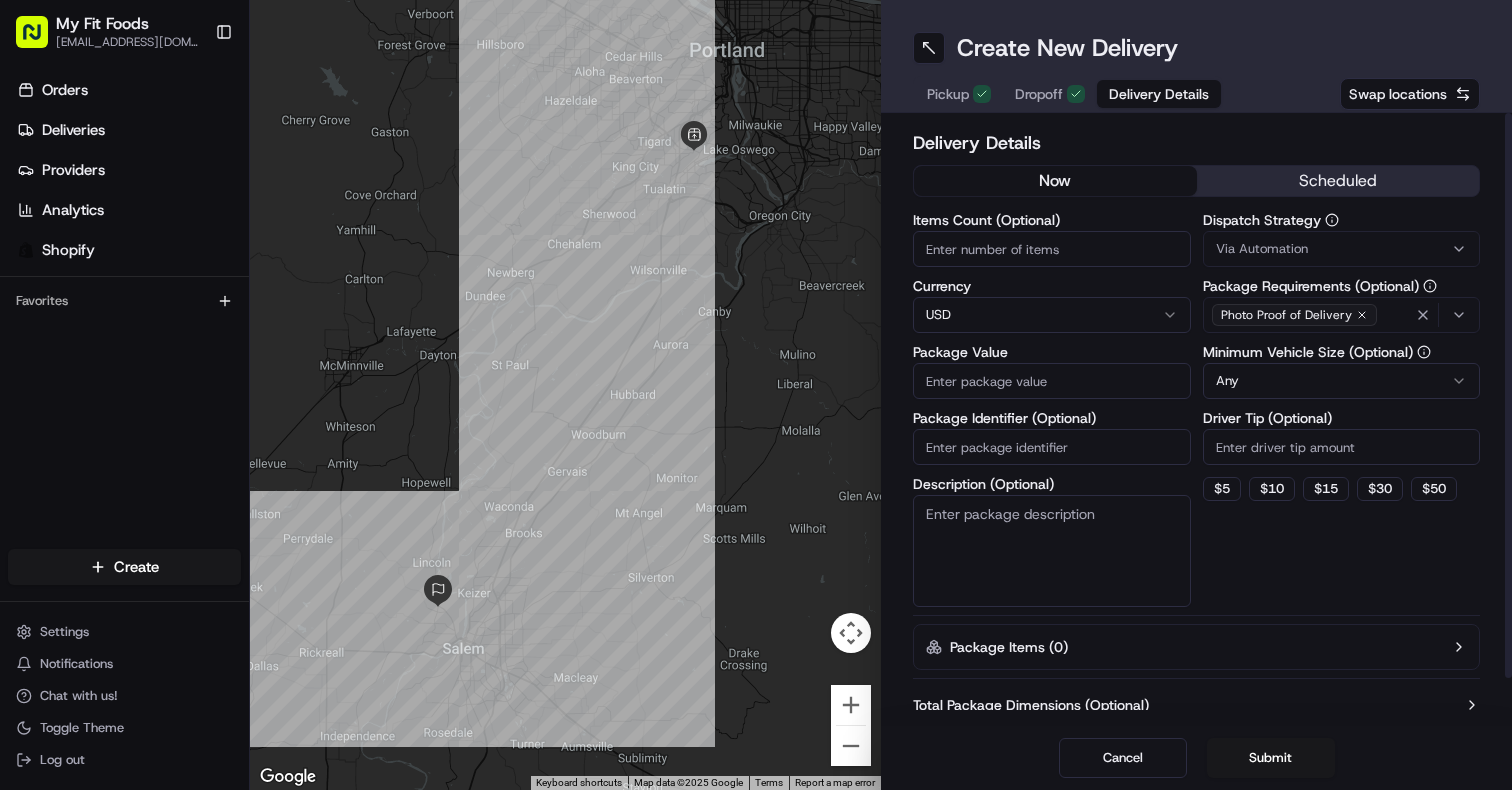 click on "Via Automation" at bounding box center (1342, 249) 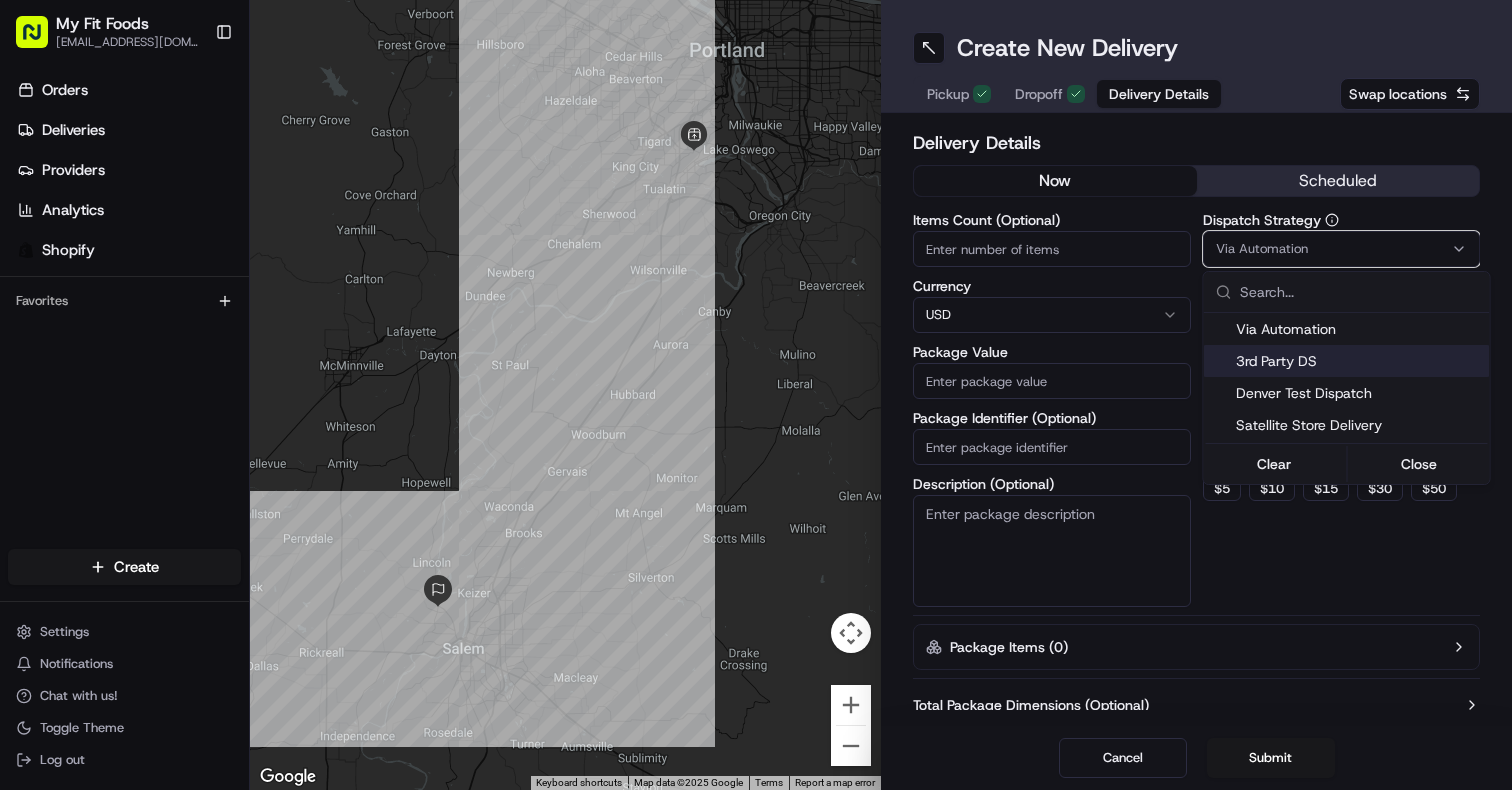 click on "3rd Party DS" at bounding box center (1359, 361) 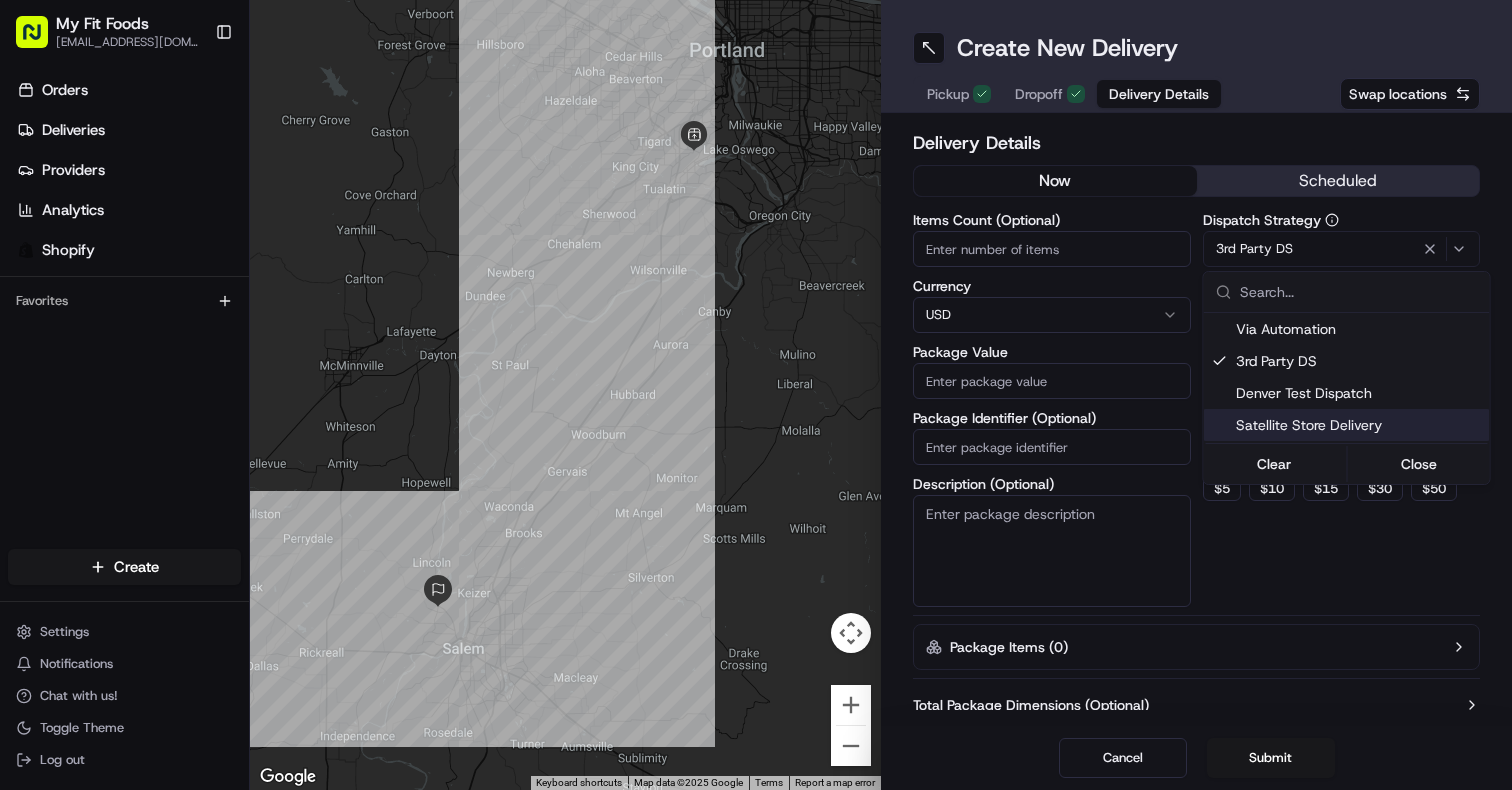 click on "My Fit Foods support@myfitfoods.com Toggle Sidebar Orders Deliveries Providers Analytics Shopify Favorites Main Menu Members & Organization Organization Users Roles Preferences Customization Tracking Orchestration Automations Dispatch Strategy Optimization Strategy Locations Pickup Locations Dropoff Locations Shifts Billing Billing Refund Requests Integrations Notification Triggers Webhooks API Keys Request Logs Create Settings Notifications Chat with us! Toggle Theme Log out ← Move left → Move right ↑ Move up ↓ Move down + Zoom in - Zoom out Home Jump left by 75% End Jump right by 75% Page Up Jump up by 75% Page Down Jump down by 75% Keyboard shortcuts Map Data Map data ©2025 Google Map data ©2025 Google 5 km  Click to toggle between metric and imperial units Terms Report a map error Create New Delivery Pickup Dropoff Delivery Details Swap locations Delivery Details now scheduled Items Count (Optional) Currency USD Package Value Package Identifier (Optional) Description (Optional)" at bounding box center [756, 395] 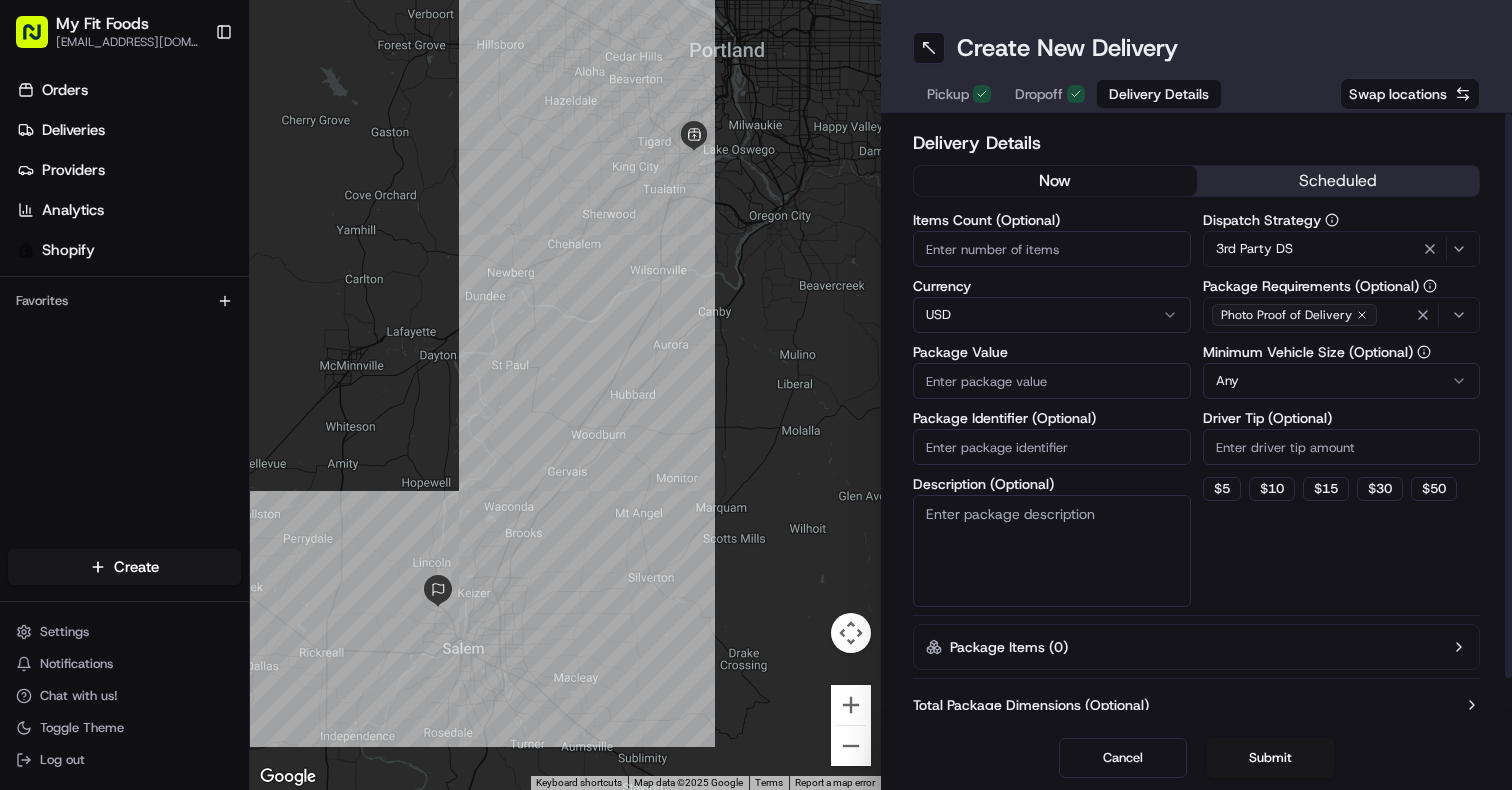 click on "Description (Optional)" at bounding box center [1052, 551] 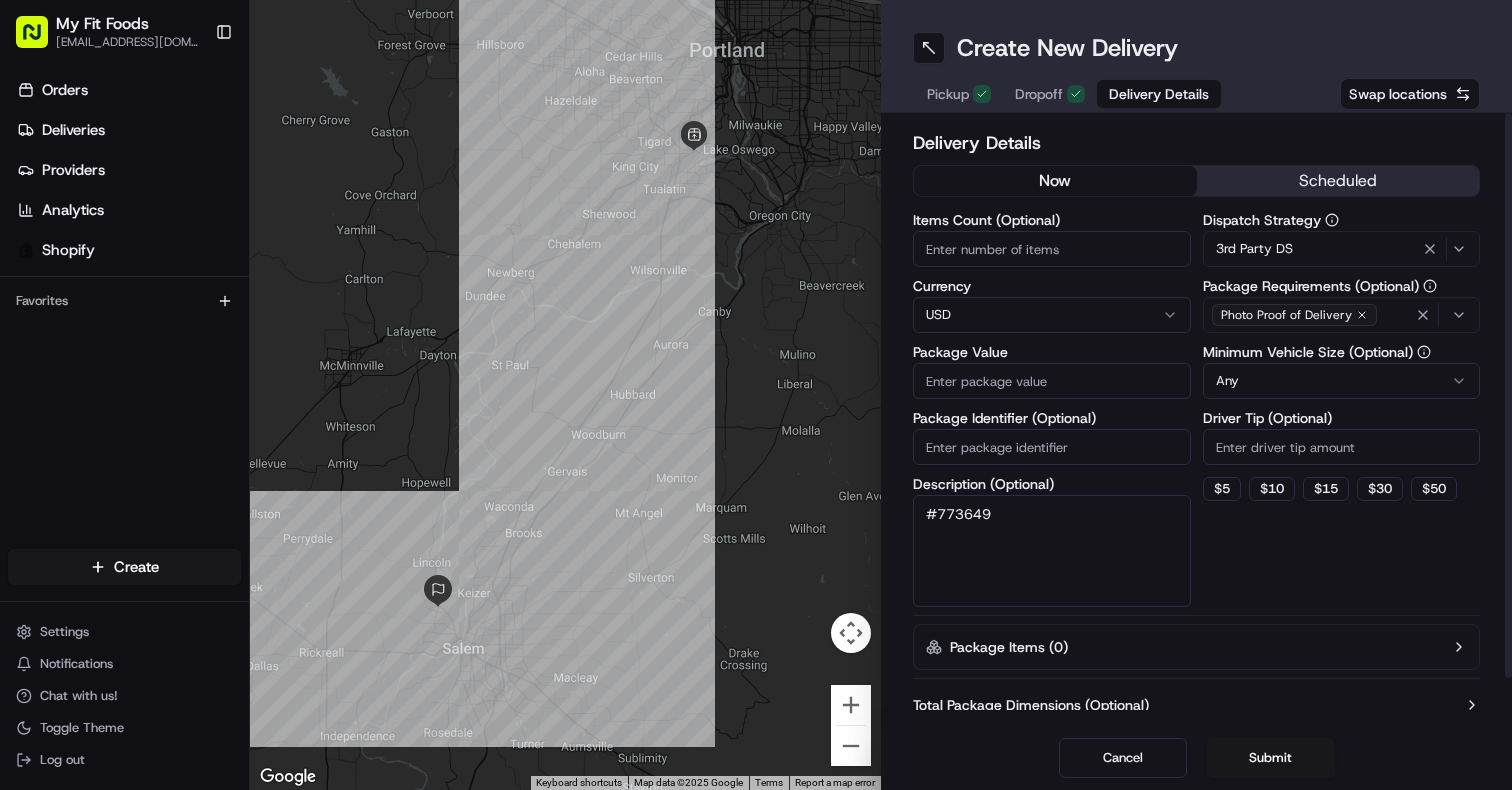 type on "#773649" 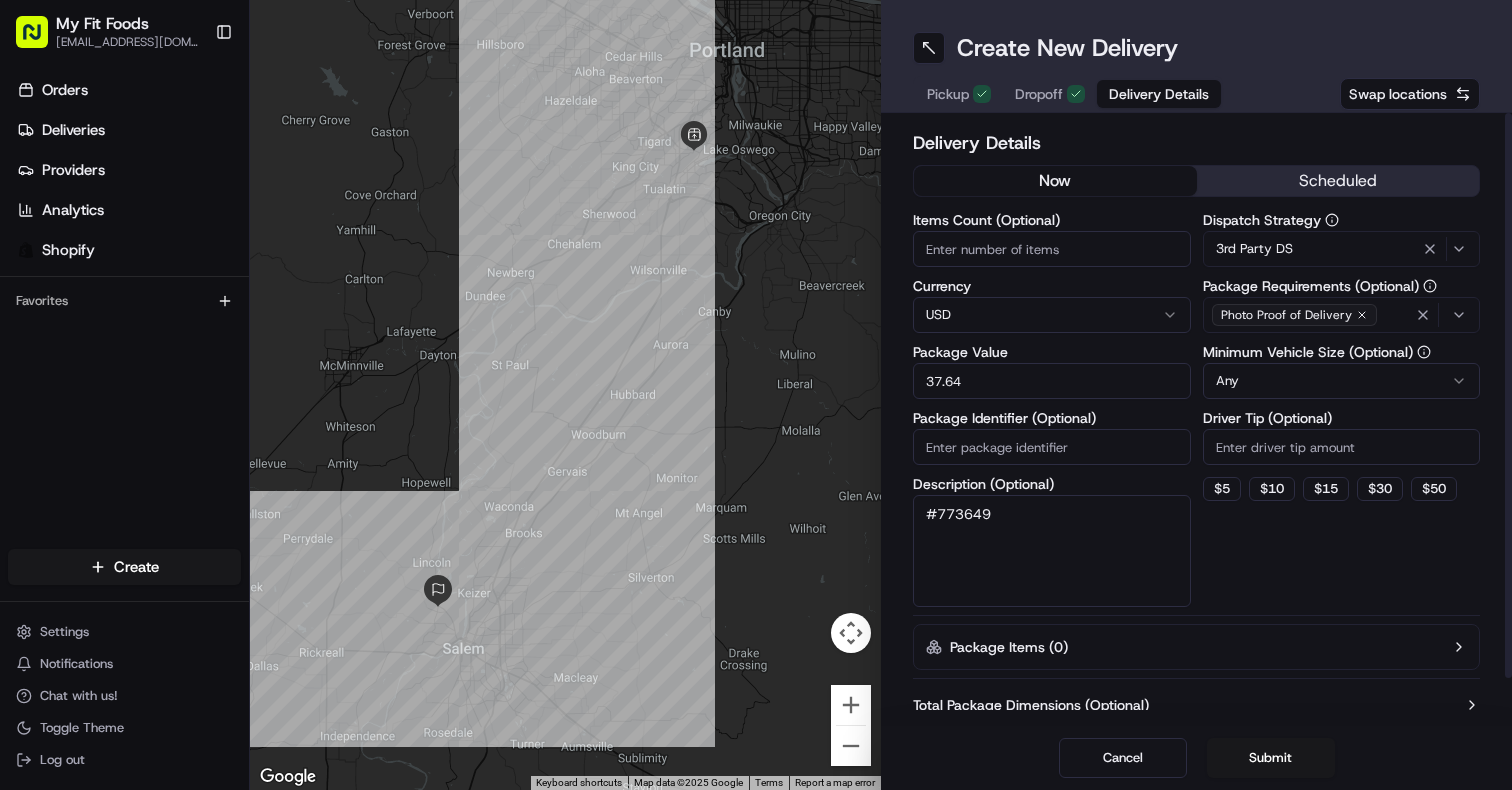 type on "37.64" 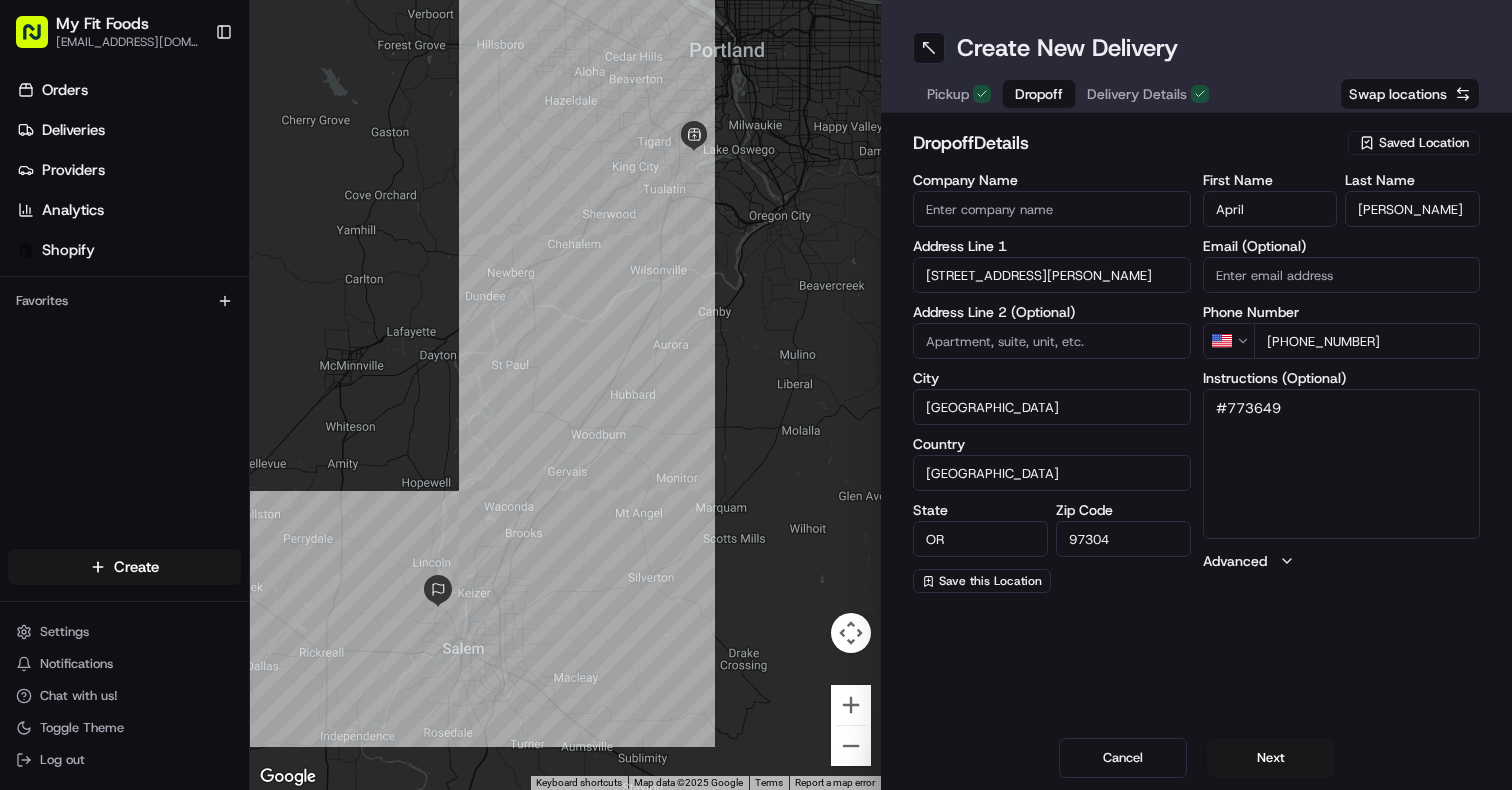 click on "Pickup" at bounding box center (948, 94) 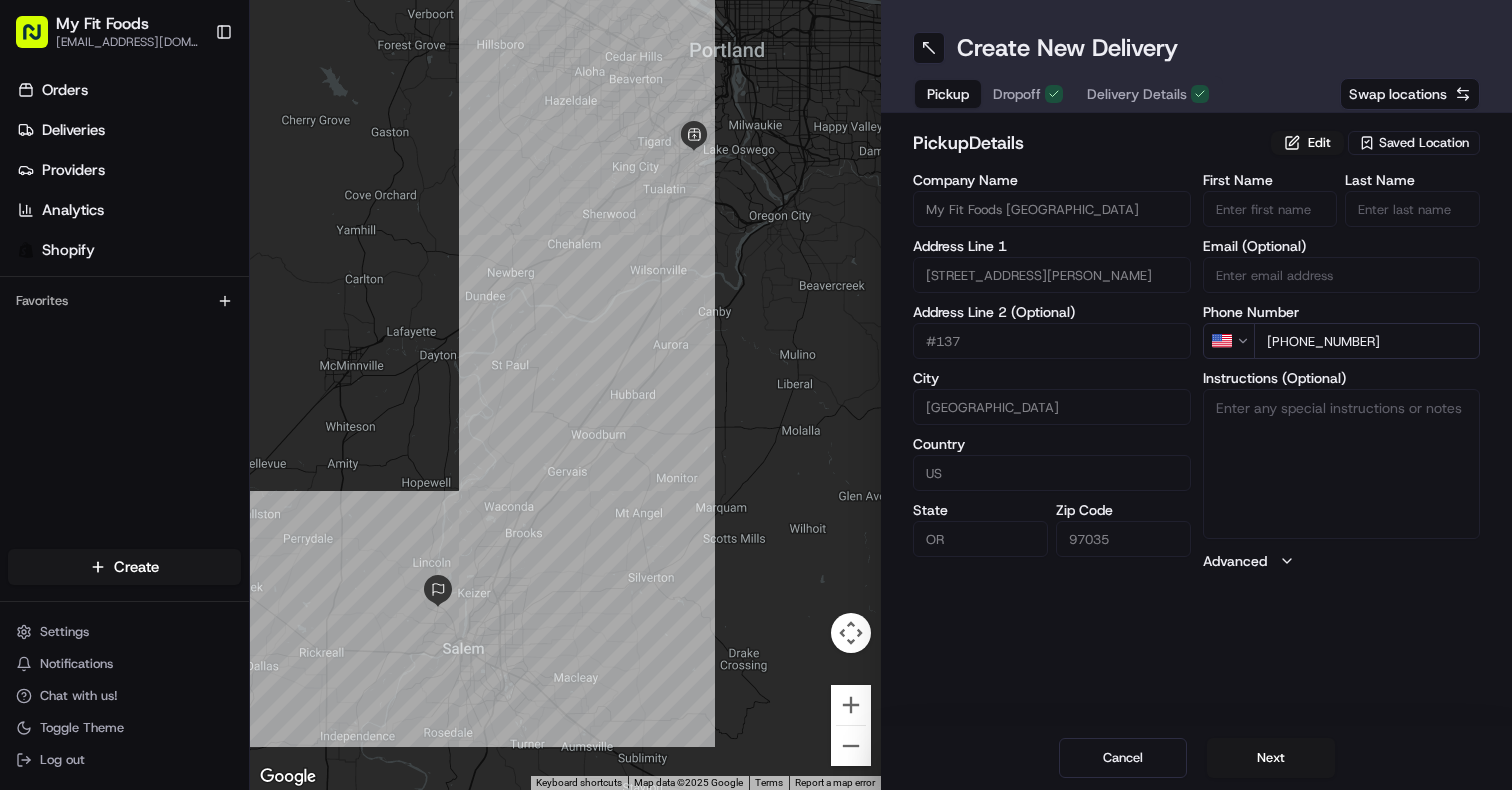 click on "Delivery Details" at bounding box center [1137, 94] 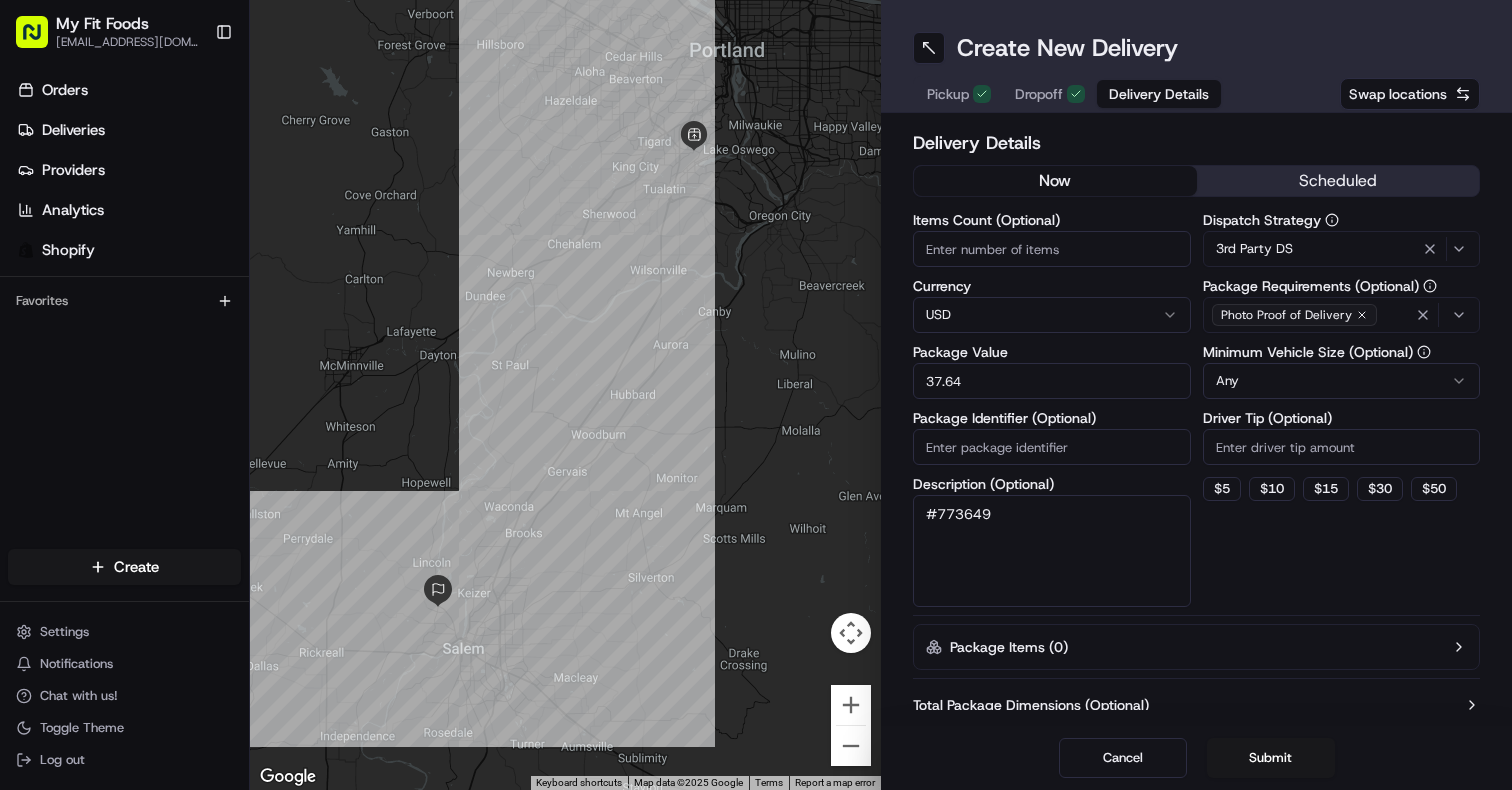 click on "Pickup" at bounding box center [948, 94] 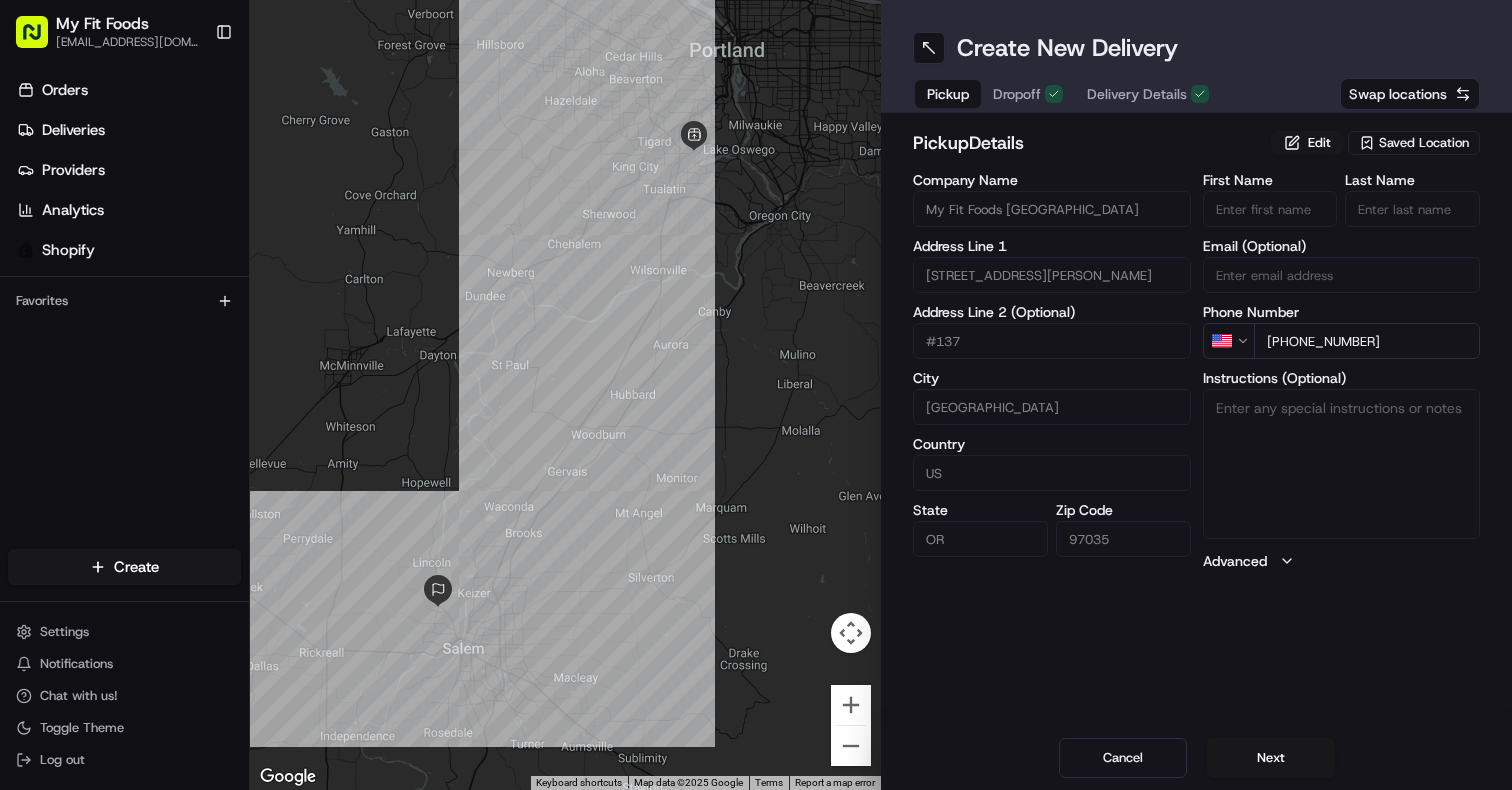 click on "Delivery Details" at bounding box center (1148, 94) 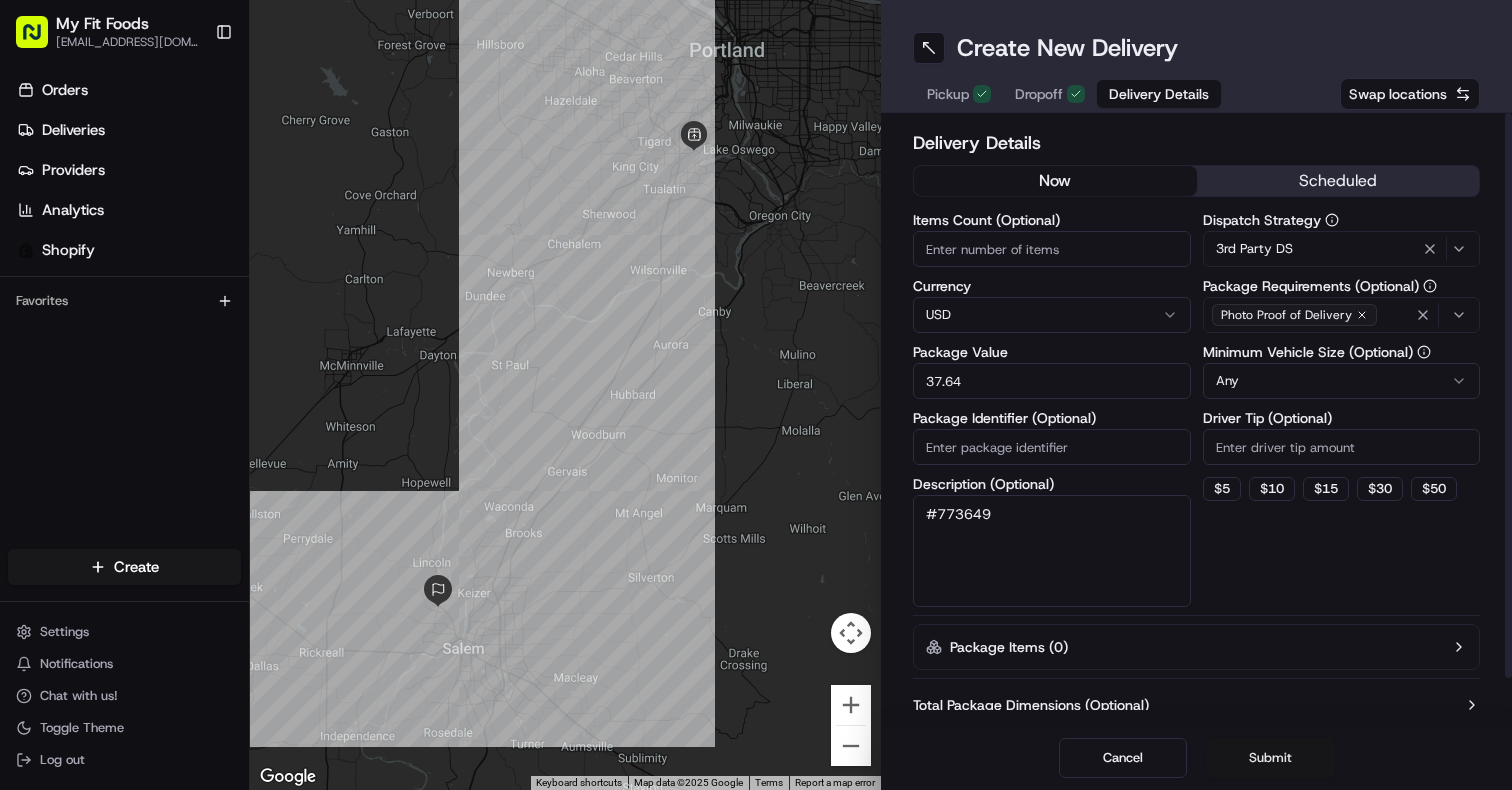 click on "Submit" at bounding box center (1271, 758) 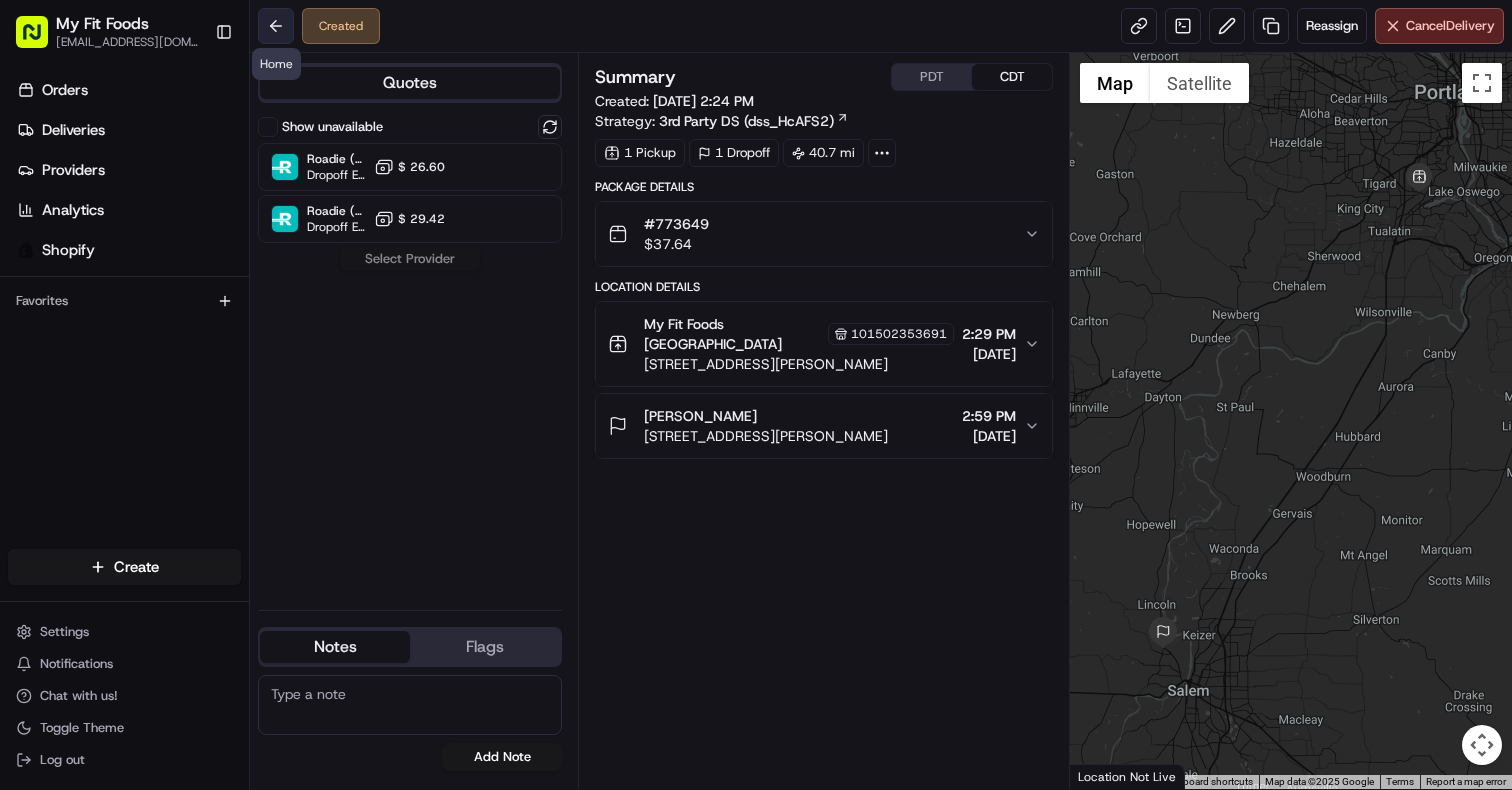 click at bounding box center [276, 26] 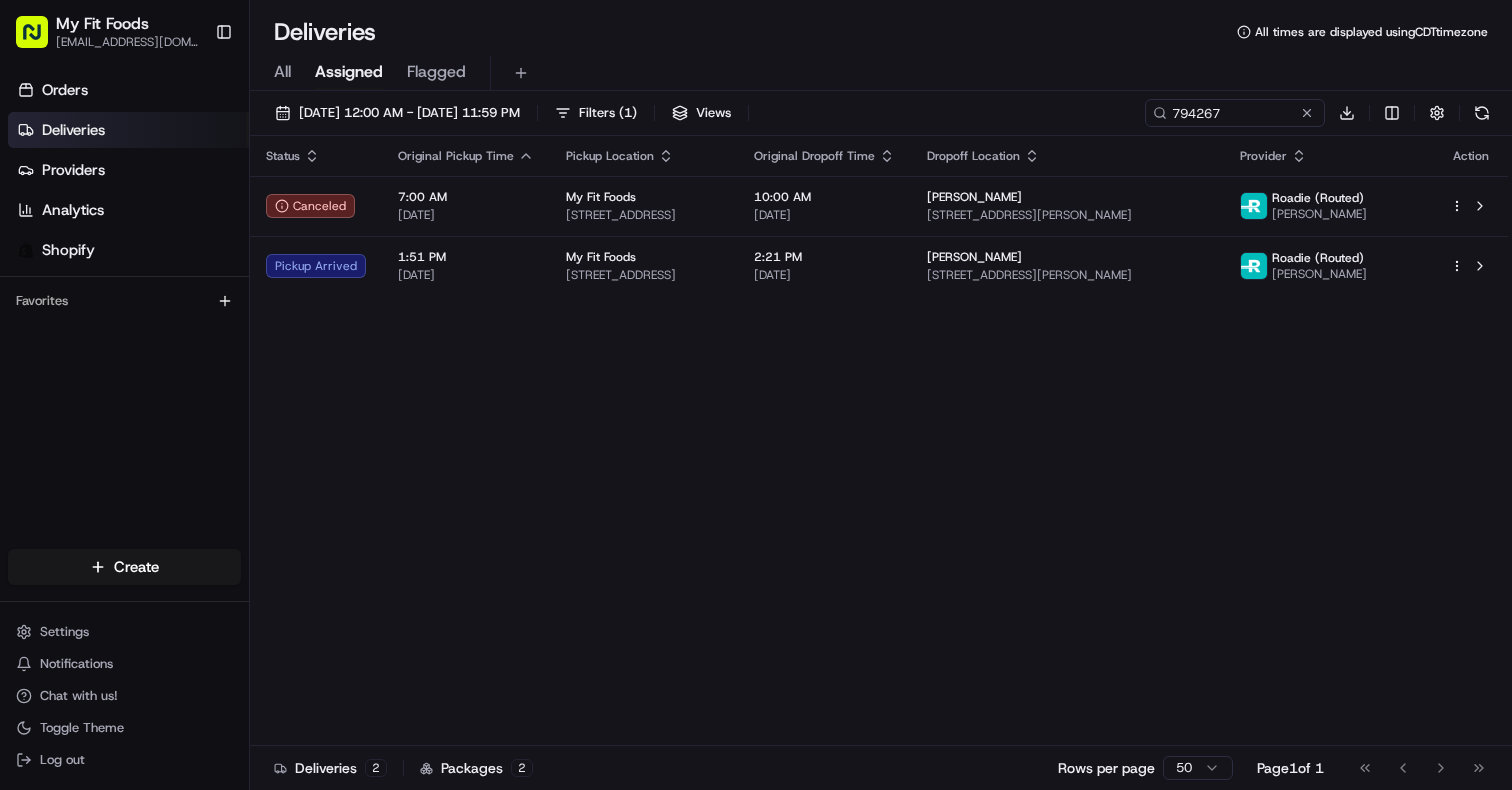 click on "Status Original Pickup Time Pickup Location Original Dropoff Time Dropoff Location Provider Action Canceled 7:00 AM 07/16/2025 My Fit Foods 3239 Southwest Fwy, Houston, TX 77027, USA 10:00 AM 07/16/2025 Anna Jones 2101 Kingsley Dr, Pearland, TX 77584, USA Roadie (Routed) Abigail S. Pickup Arrived 1:51 PM 07/16/2025 My Fit Foods 3239 Southwest Fwy, Houston, TX 77027, USA 2:21 PM 07/16/2025 Anna Jones 2101 Kingsley Dr, Pearland, TX 77584, USA Roadie (Routed) Francisco T." at bounding box center (879, 441) 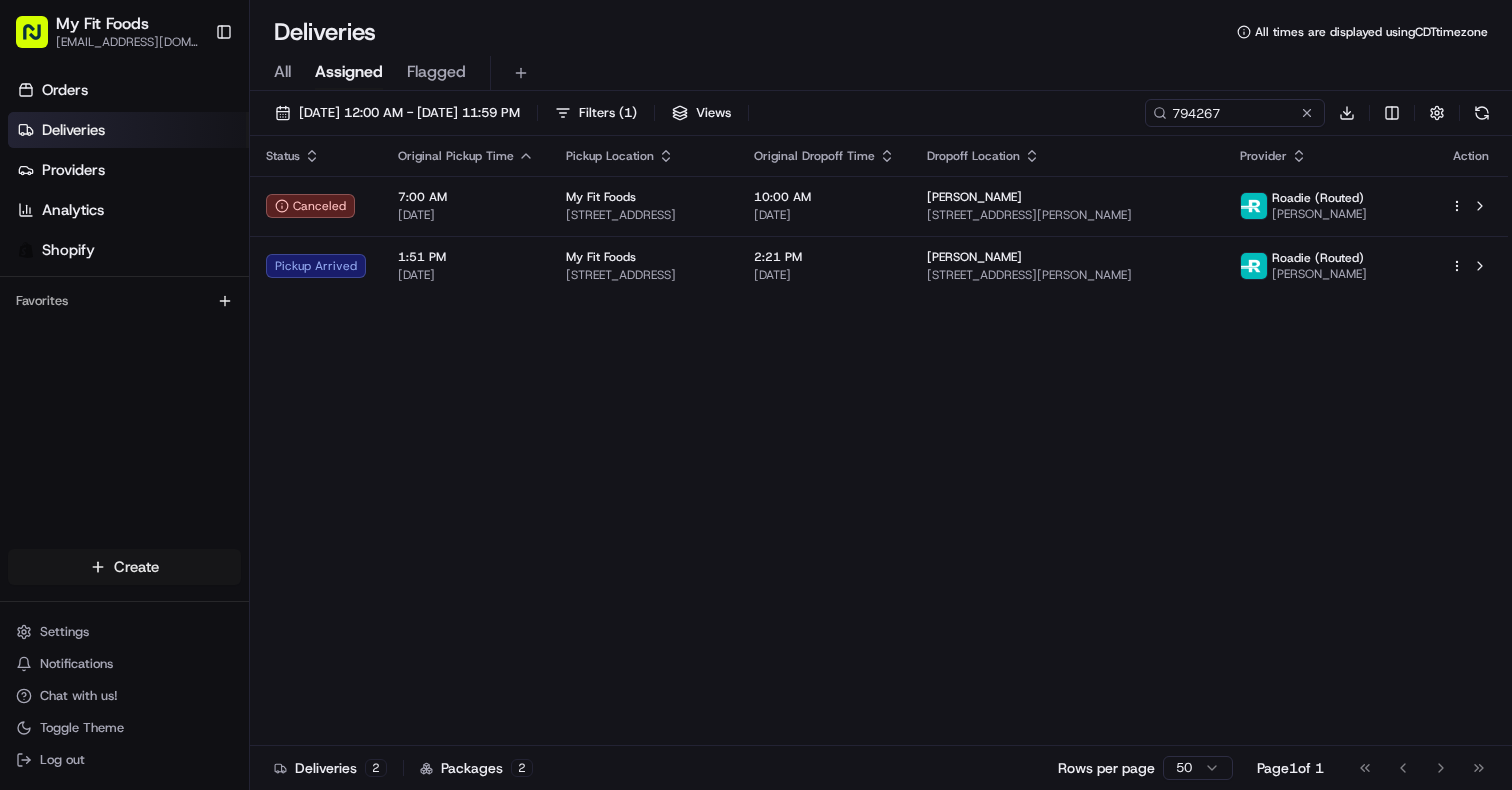 click on "My Fit Foods support@myfitfoods.com Toggle Sidebar Orders Deliveries Providers Analytics Shopify Favorites Main Menu Members & Organization Organization Users Roles Preferences Customization Tracking Orchestration Automations Dispatch Strategy Optimization Strategy Locations Pickup Locations Dropoff Locations Shifts Billing Billing Refund Requests Integrations Notification Triggers Webhooks API Keys Request Logs Create Settings Notifications Chat with us! Toggle Theme Log out Deliveries All times are displayed using  CDT  timezone All Assigned Flagged 07/01/2025 12:00 AM - 07/31/2025 11:59 PM Filters ( 1 ) Views 794267 Download Status Original Pickup Time Pickup Location Original Dropoff Time Dropoff Location Provider Action Canceled 7:00 AM 07/16/2025 My Fit Foods 3239 Southwest Fwy, Houston, TX 77027, USA 10:00 AM 07/16/2025 Anna Jones 2101 Kingsley Dr, Pearland, TX 77584, USA Roadie (Routed) Abigail S. Pickup Arrived 1:51 PM 07/16/2025 My Fit Foods 3239 Southwest Fwy, Houston, TX 77027, USA" at bounding box center [756, 395] 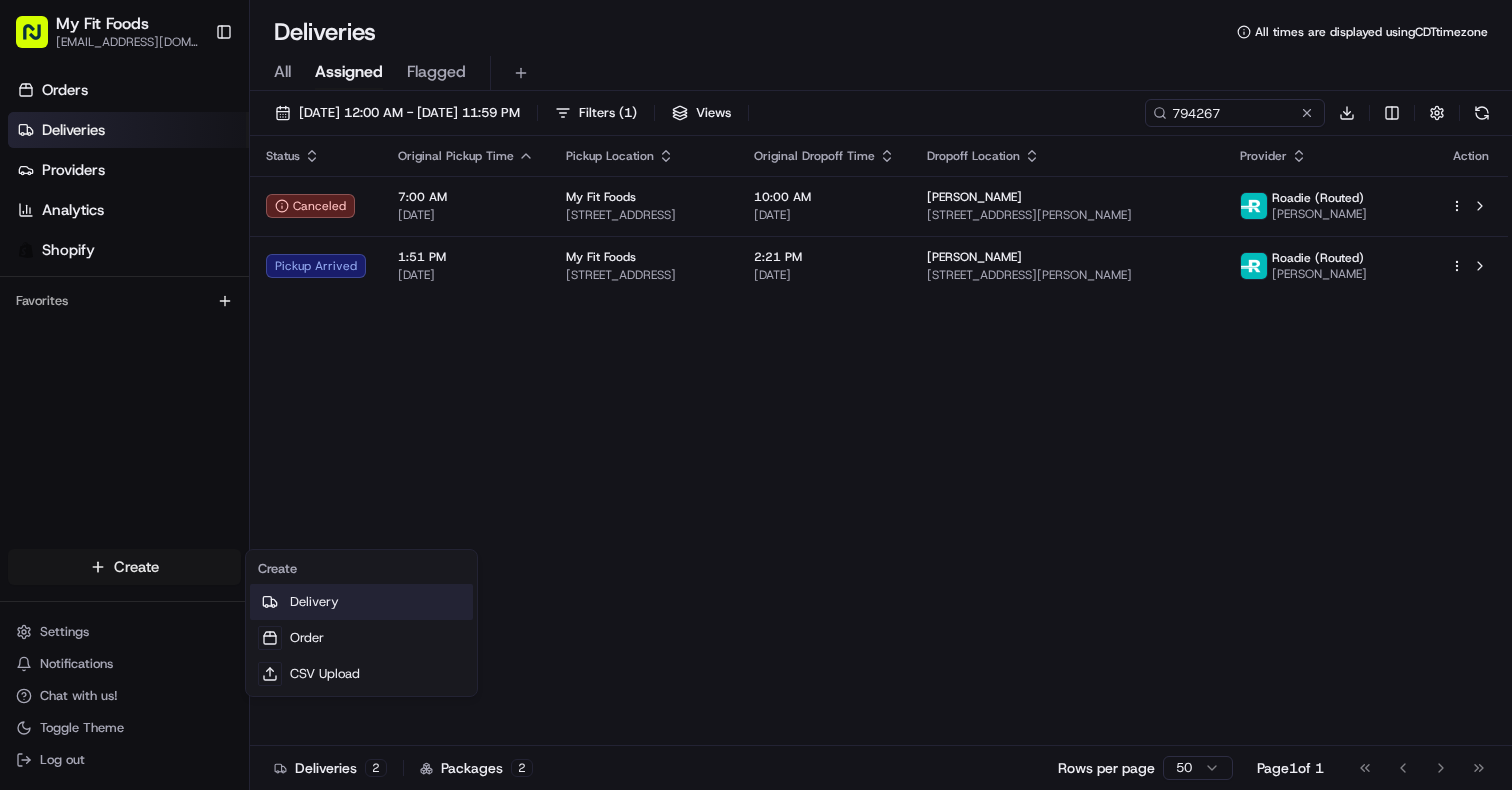 click on "Delivery" at bounding box center (361, 602) 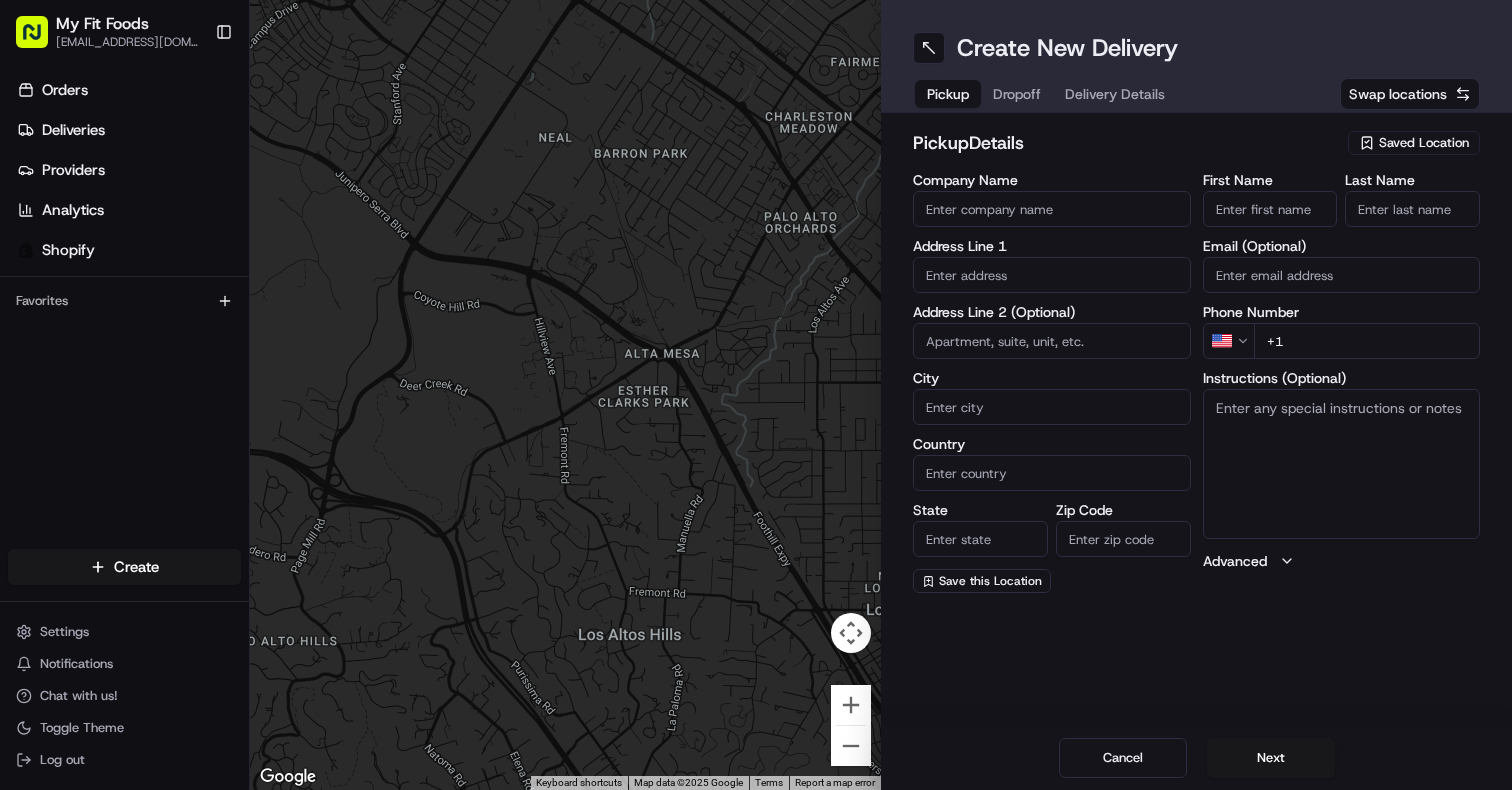 click on "Saved Location" at bounding box center [1424, 143] 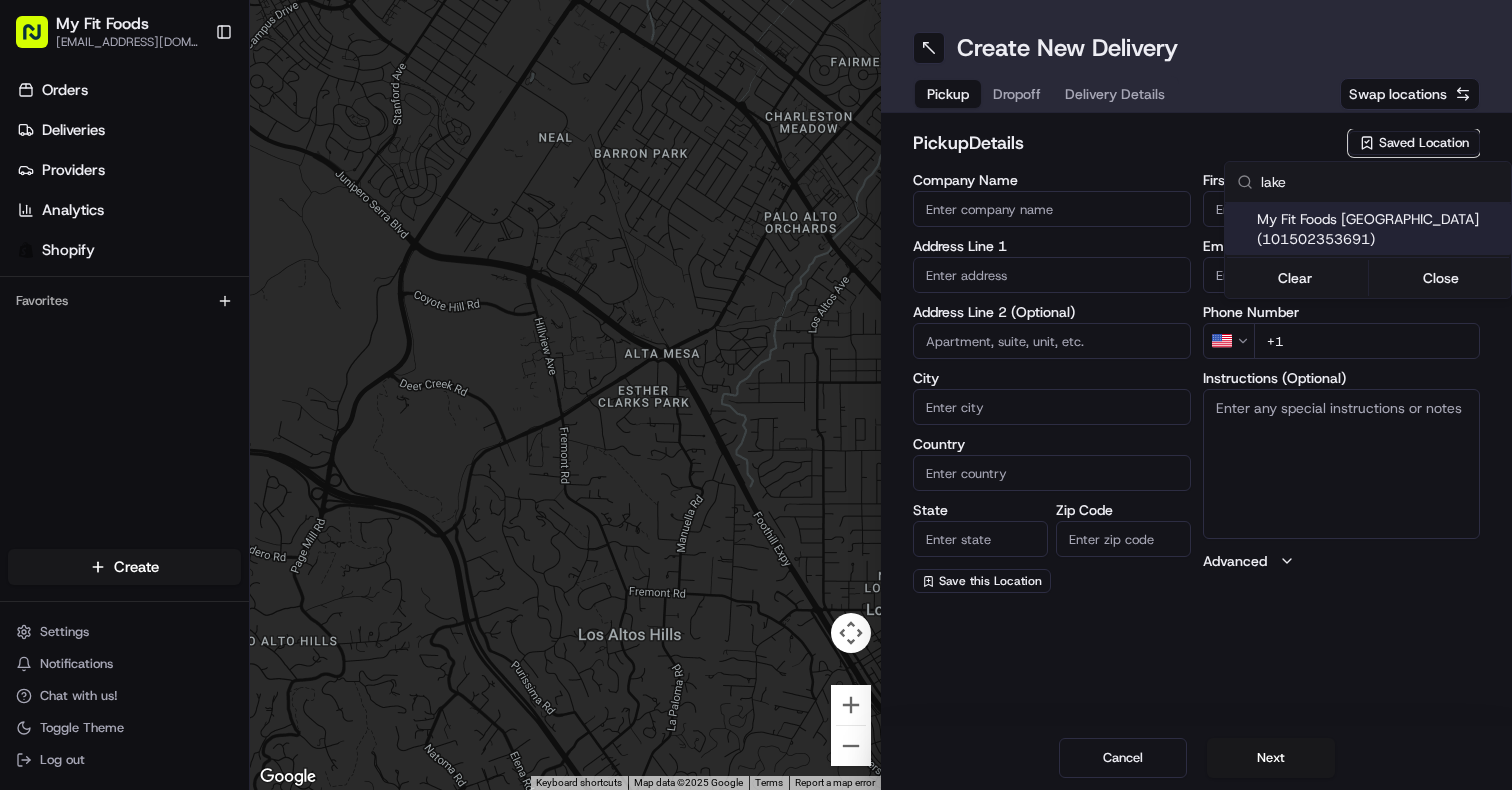 type on "lake" 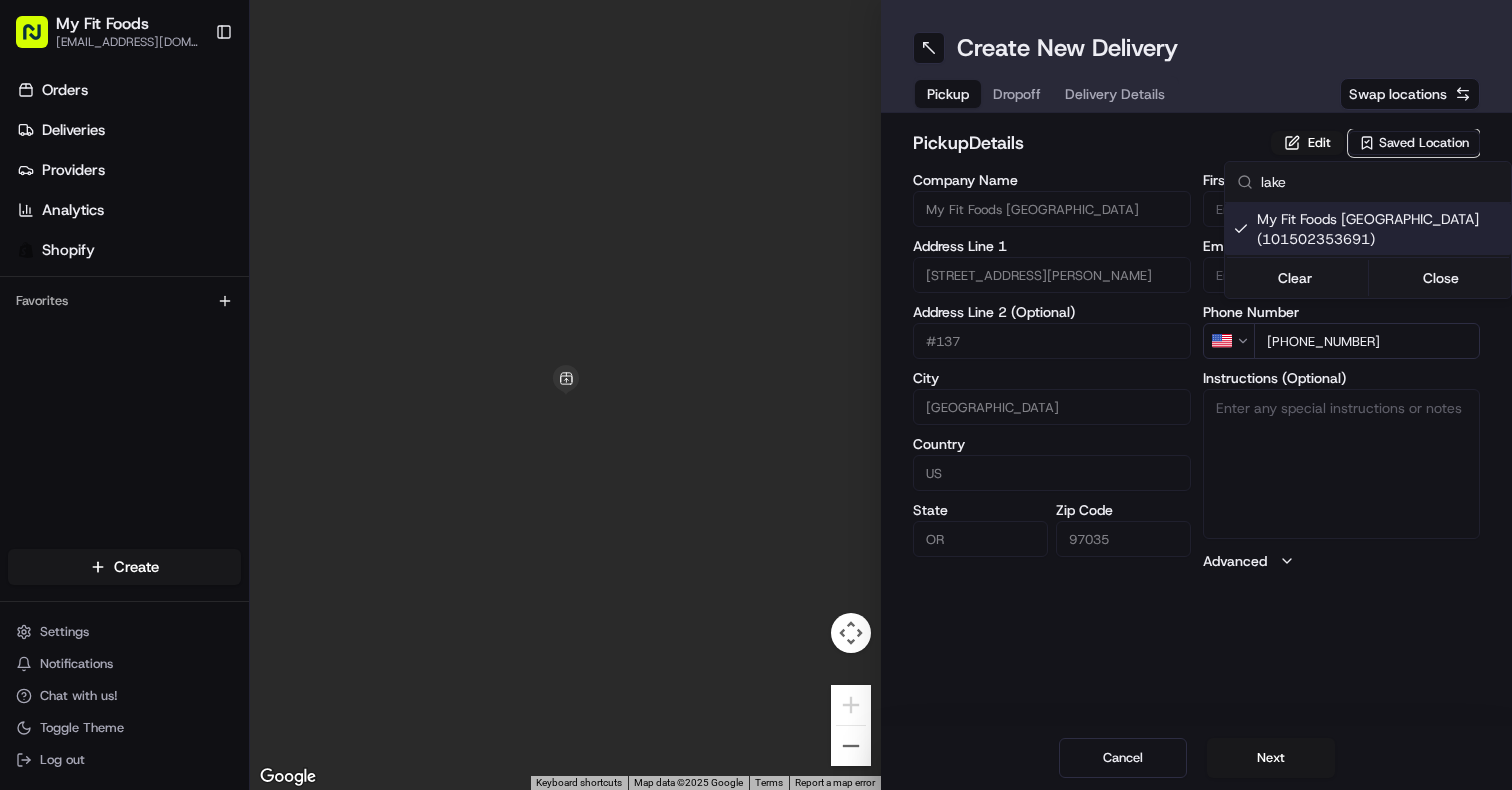 click on "My Fit Foods support@myfitfoods.com Toggle Sidebar Orders Deliveries Providers Analytics Shopify Favorites Main Menu Members & Organization Organization Users Roles Preferences Customization Tracking Orchestration Automations Dispatch Strategy Optimization Strategy Locations Pickup Locations Dropoff Locations Shifts Billing Billing Refund Requests Integrations Notification Triggers Webhooks API Keys Request Logs Create Settings Notifications Chat with us! Toggle Theme Log out ← Move left → Move right ↑ Move up ↓ Move down + Zoom in - Zoom out Home Jump left by 75% End Jump right by 75% Page Up Jump up by 75% Page Down Jump down by 75% Keyboard shortcuts Map Data Map data ©2025 Google Map data ©2025 Google 2 m  Click to toggle between metric and imperial units Terms Report a map error Create New Delivery Pickup Dropoff Delivery Details Swap locations pickup  Details  Edit Saved Location Company Name My Fit Foods Lake Oswego Address Line 1 4835 Meadows Rd Address Line 2 (Optional) US" at bounding box center (756, 395) 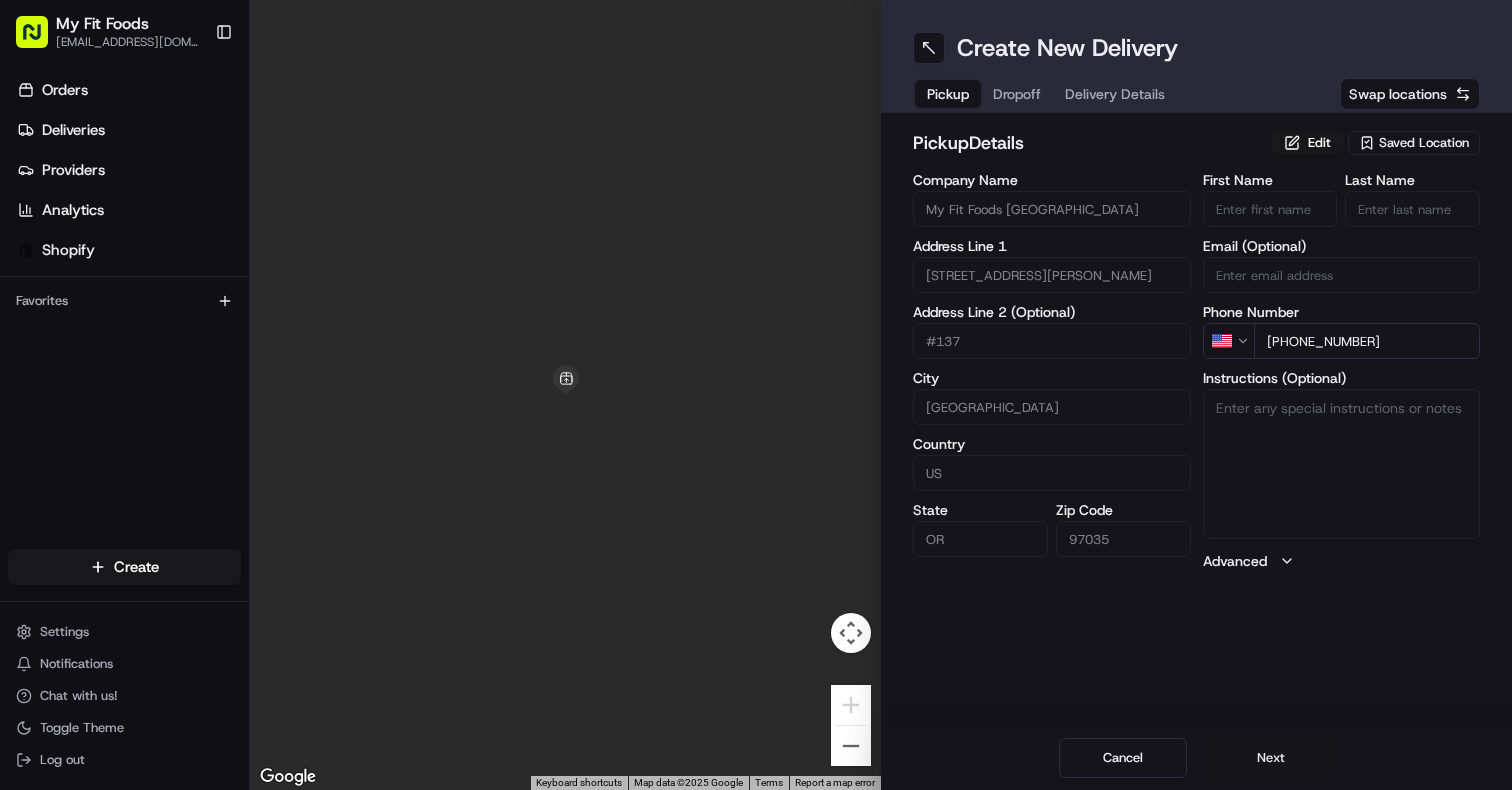click on "Next" at bounding box center (1271, 758) 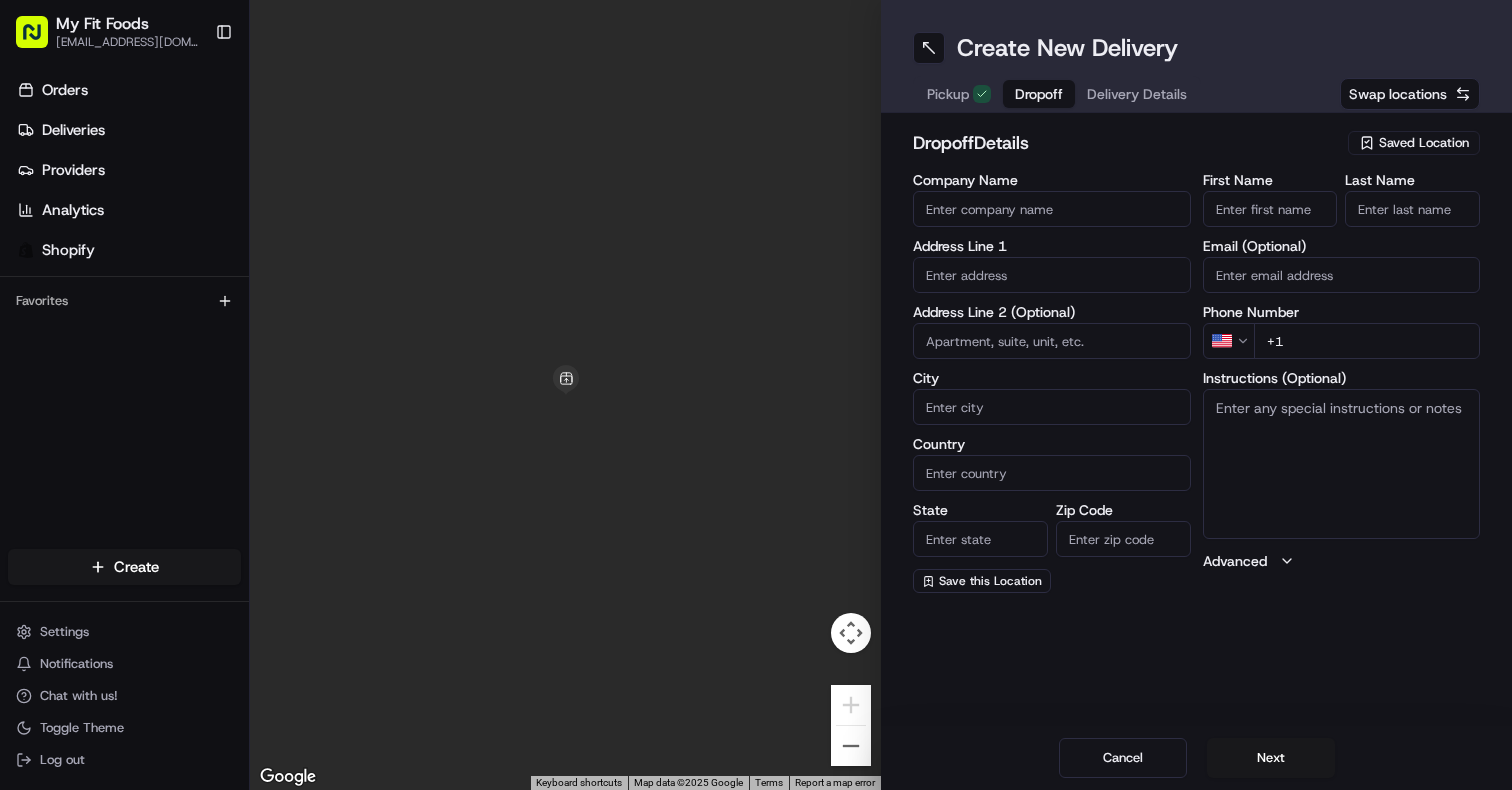 click on "Instructions (Optional)" at bounding box center [1342, 464] 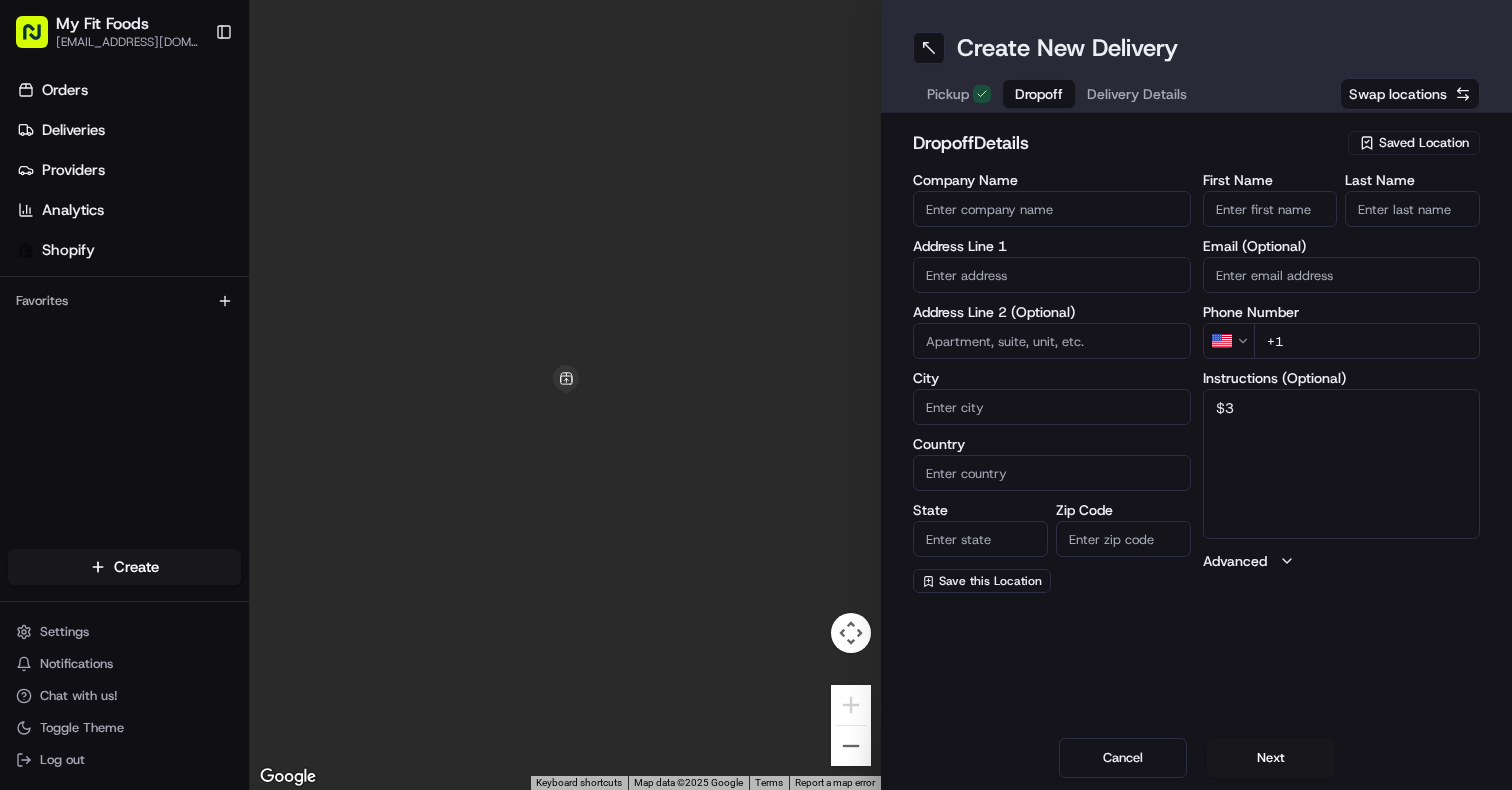 type on "$" 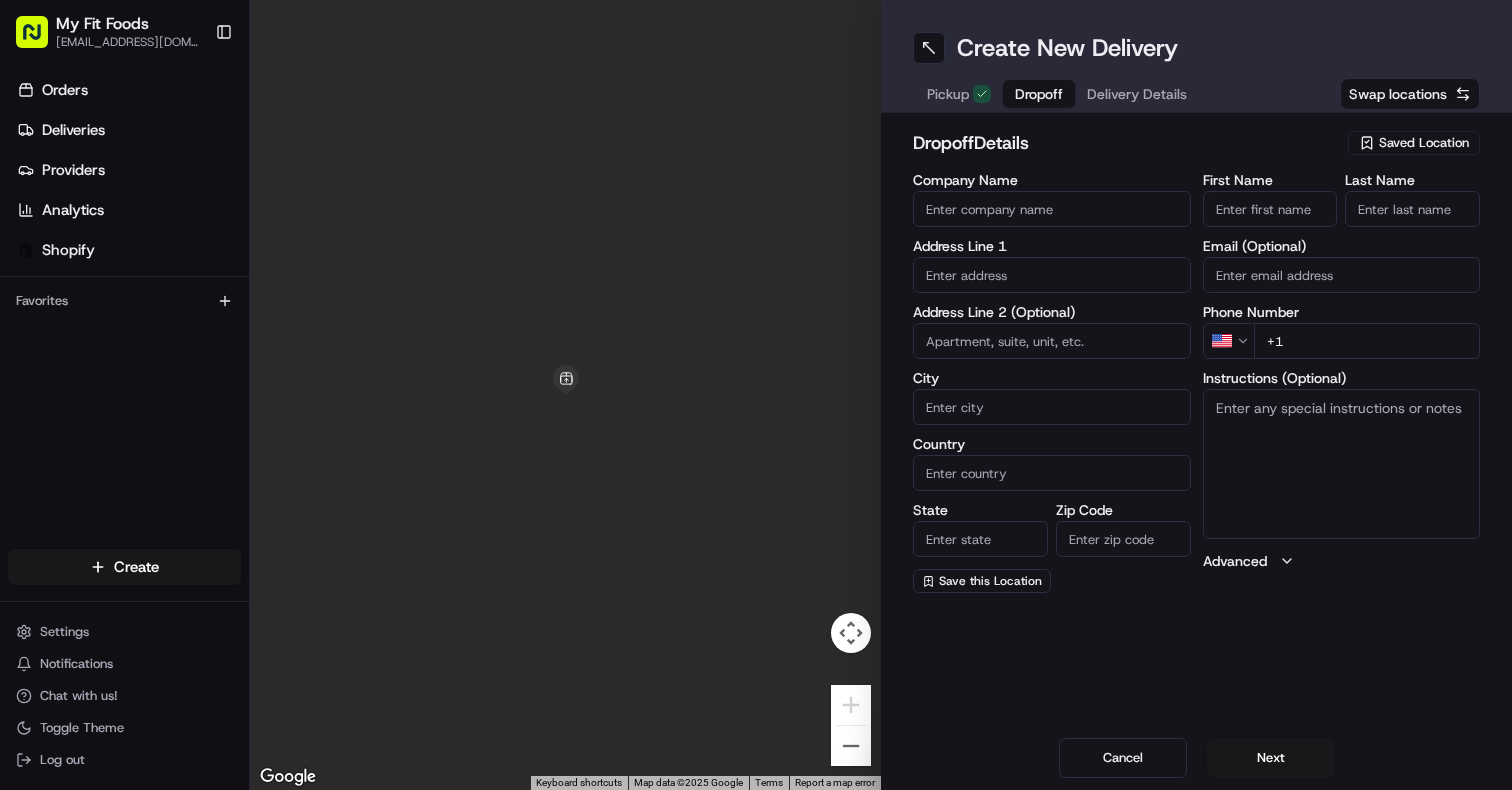 paste on "#773649" 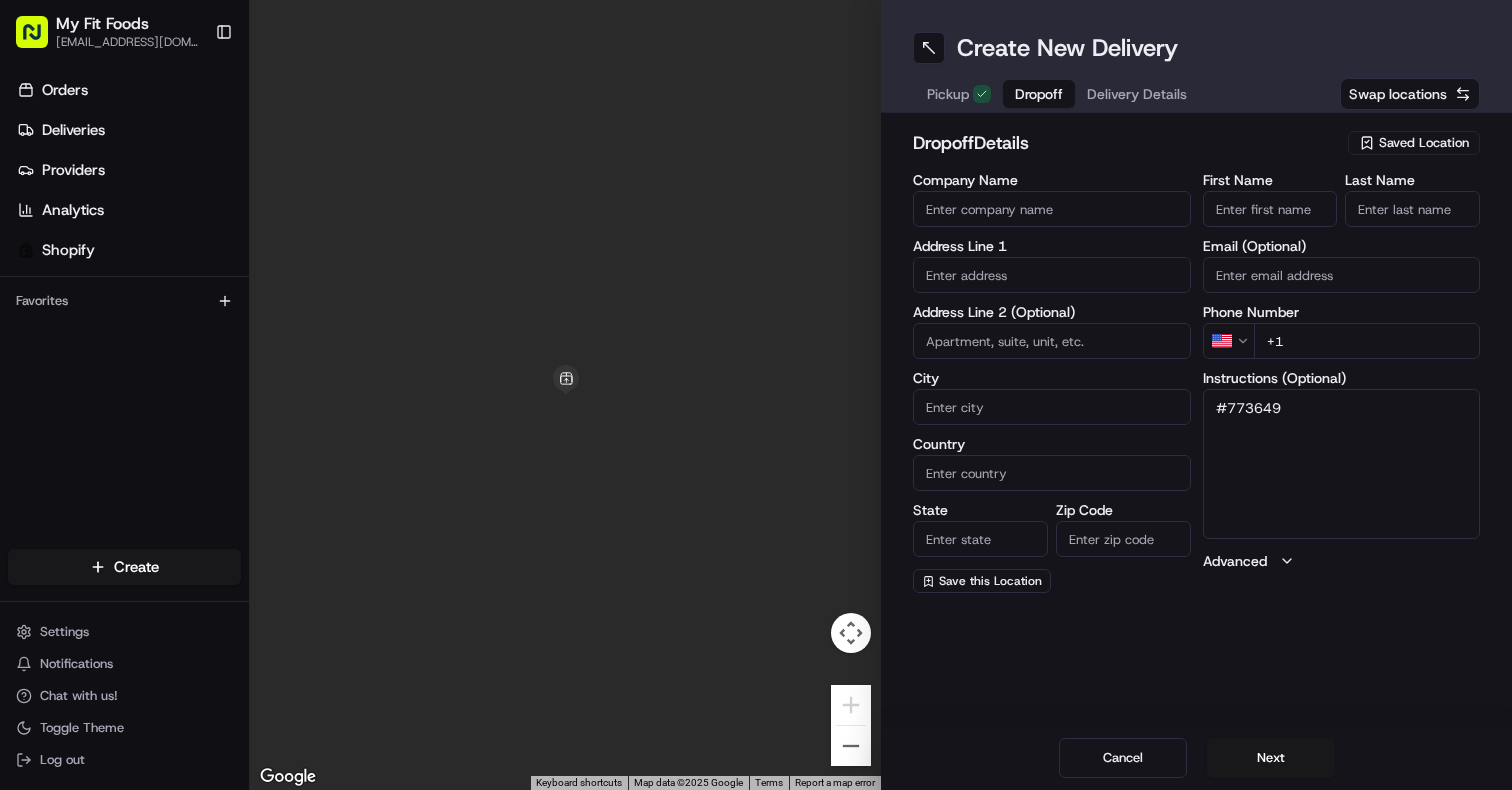 type on "#773649" 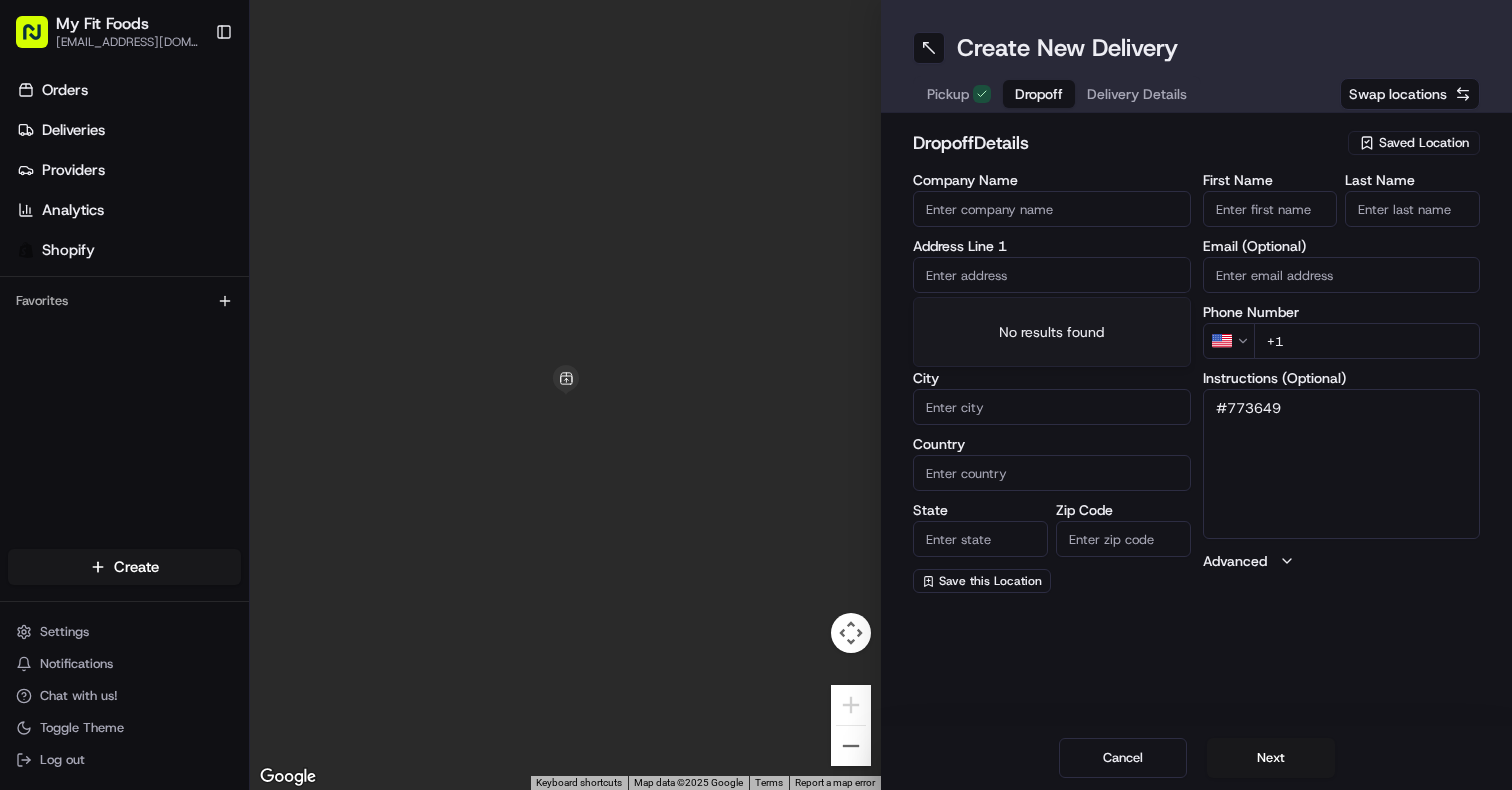 paste on "2942 Doaks Ferry Rd NW Salem OR 97304" 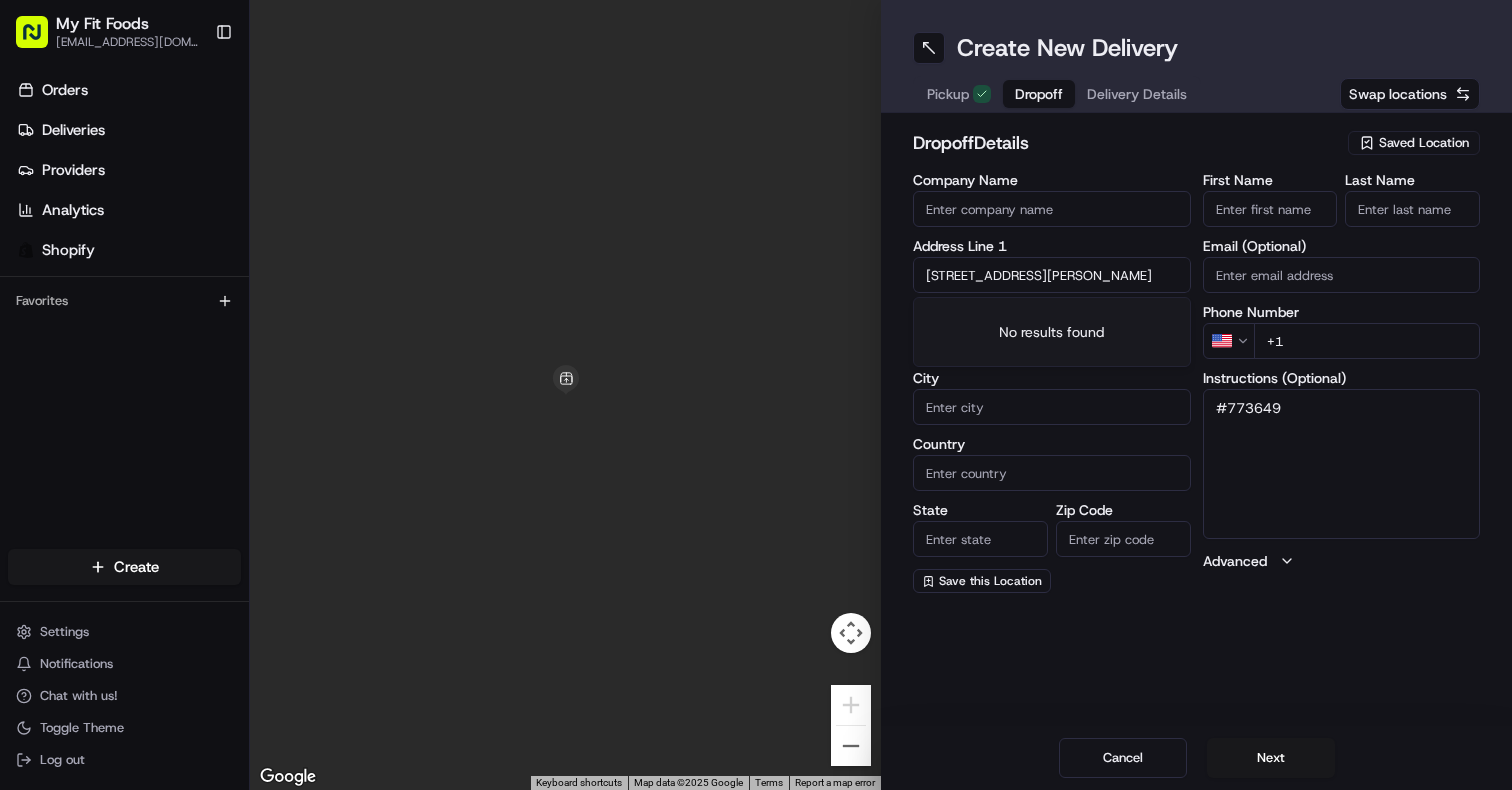 scroll, scrollTop: 0, scrollLeft: 12, axis: horizontal 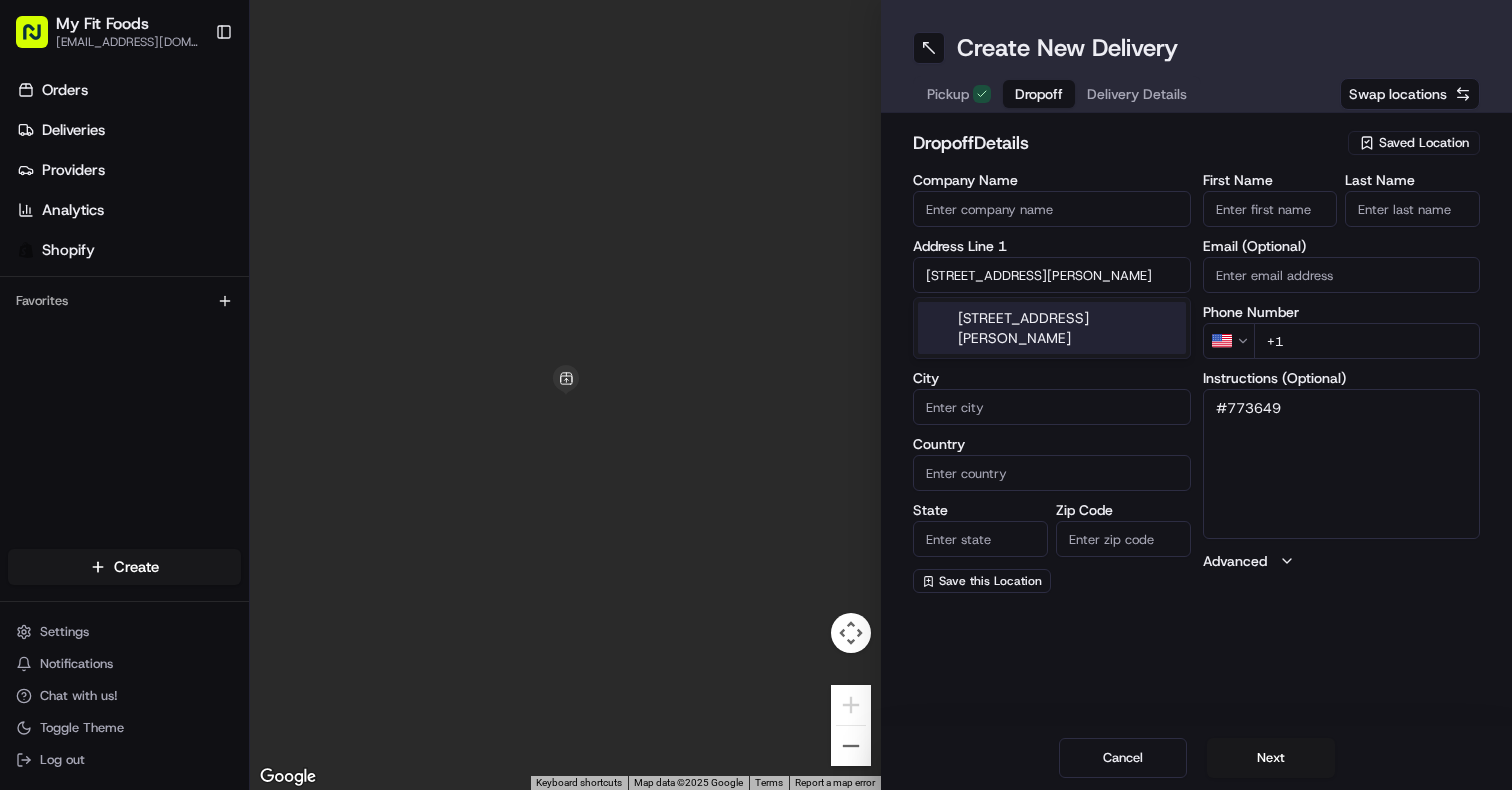 click on "2942 Doaks Ferry Rd NW, Salem, OR 97304" at bounding box center (1052, 328) 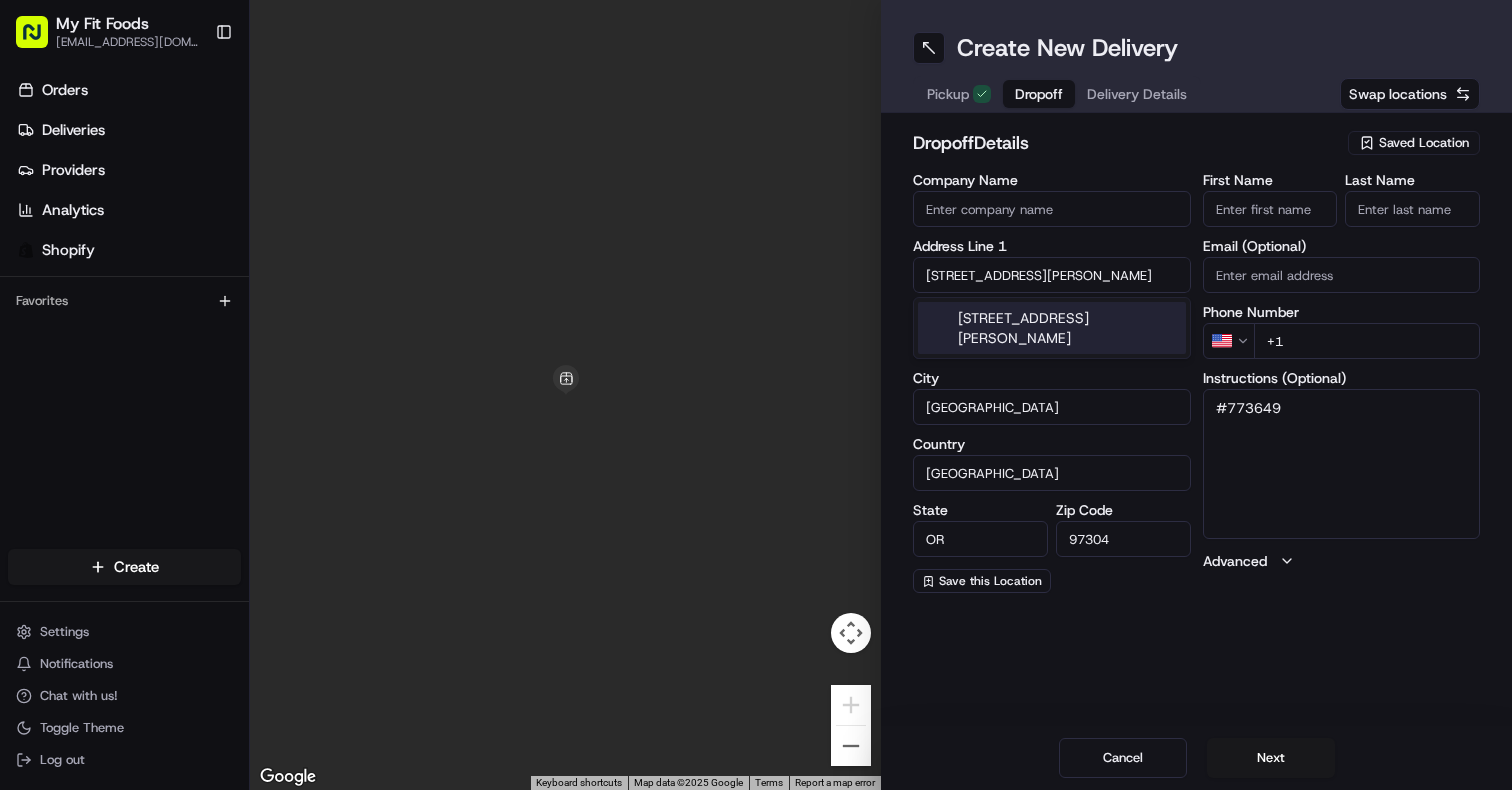type on "2942 Doaks Ferry Road Northwest" 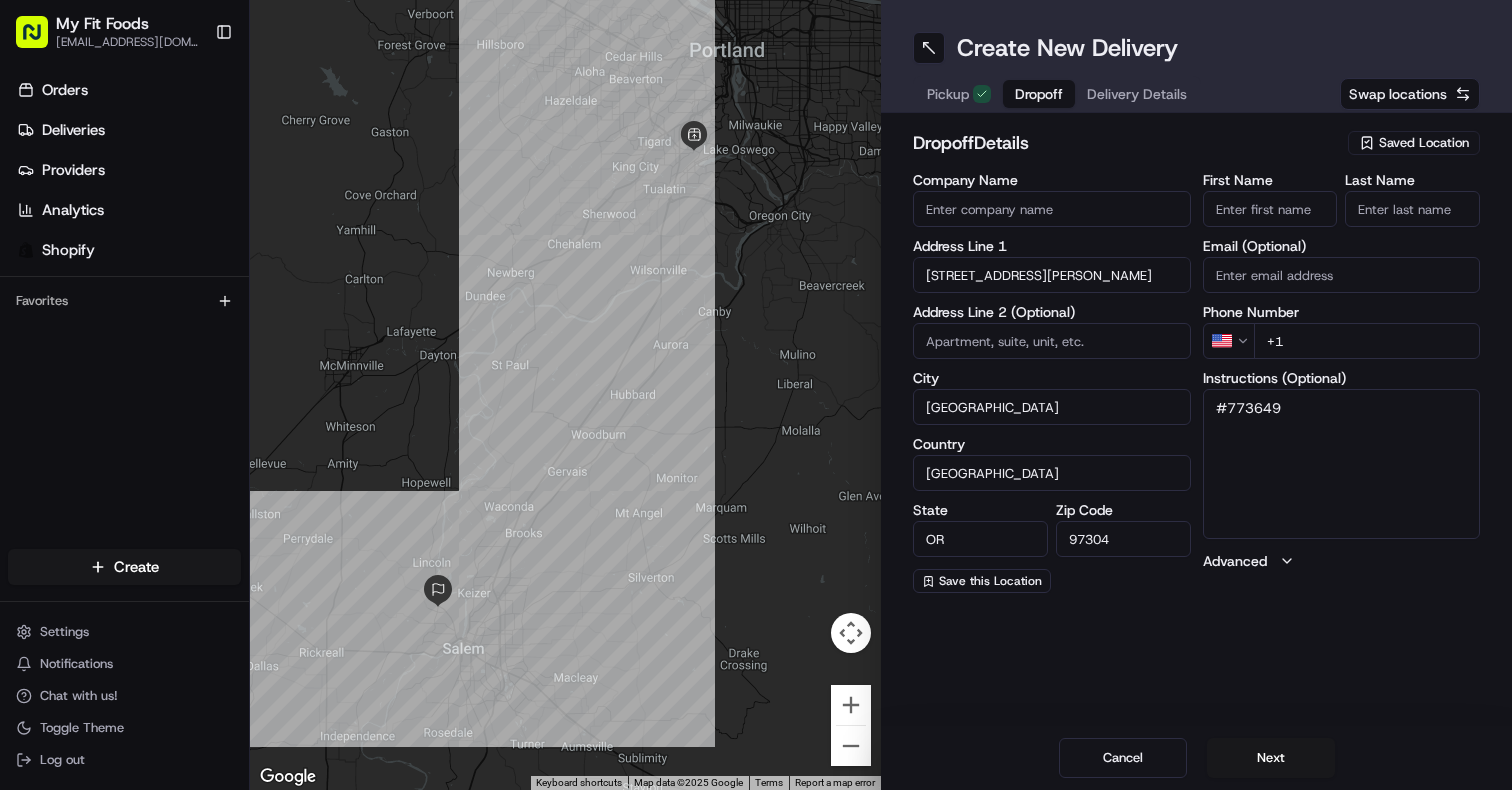 click on "+1" at bounding box center [1367, 341] 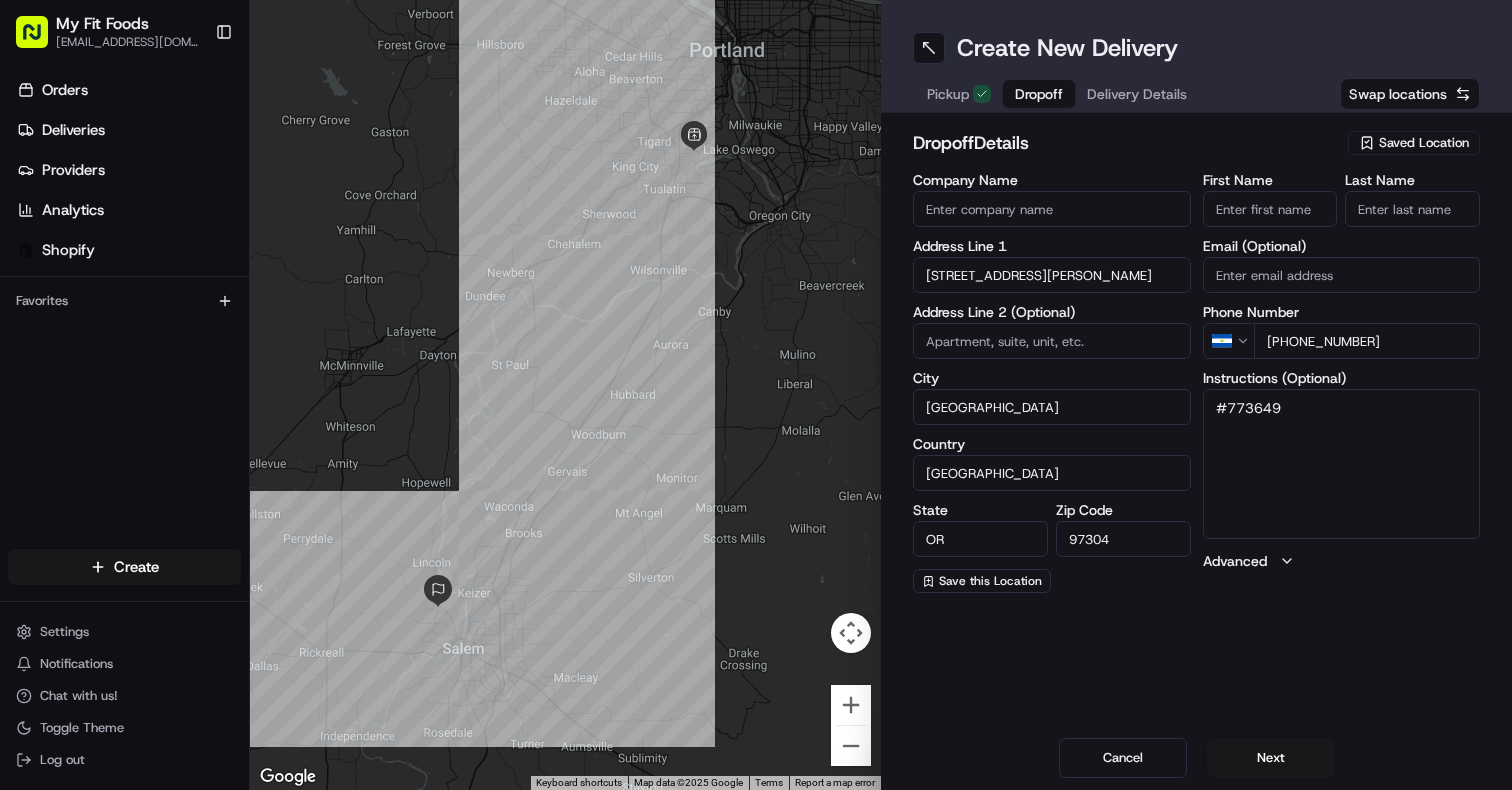 click on "My Fit Foods support@myfitfoods.com Toggle Sidebar Orders Deliveries Providers Analytics Shopify Favorites Main Menu Members & Organization Organization Users Roles Preferences Customization Tracking Orchestration Automations Dispatch Strategy Optimization Strategy Locations Pickup Locations Dropoff Locations Shifts Billing Billing Refund Requests Integrations Notification Triggers Webhooks API Keys Request Logs Create Settings Notifications Chat with us! Toggle Theme Log out ← Move left → Move right ↑ Move up ↓ Move down + Zoom in - Zoom out Home Jump left by 75% End Jump right by 75% Page Up Jump up by 75% Page Down Jump down by 75% Keyboard shortcuts Map Data Map data ©2025 Google Map data ©2025 Google 5 km  Click to toggle between metric and imperial units Terms Report a map error Create New Delivery Pickup Dropoff Delivery Details Swap locations dropoff  Details Saved Location Company Name Address Line 1 2942 Doaks Ferry Road Northwest Address Line 2 (Optional) City Salem State" at bounding box center [756, 395] 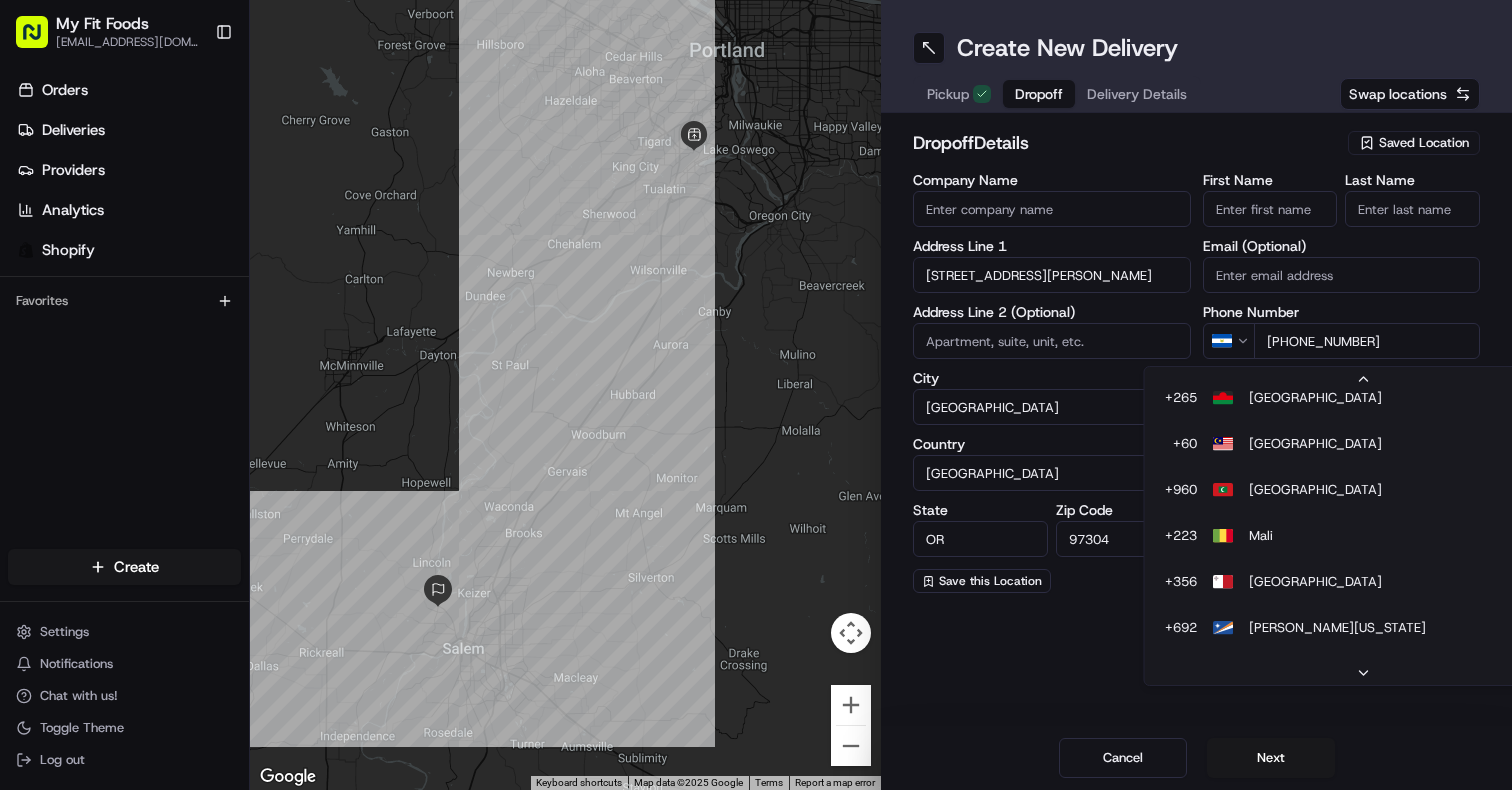 scroll, scrollTop: 5802, scrollLeft: 0, axis: vertical 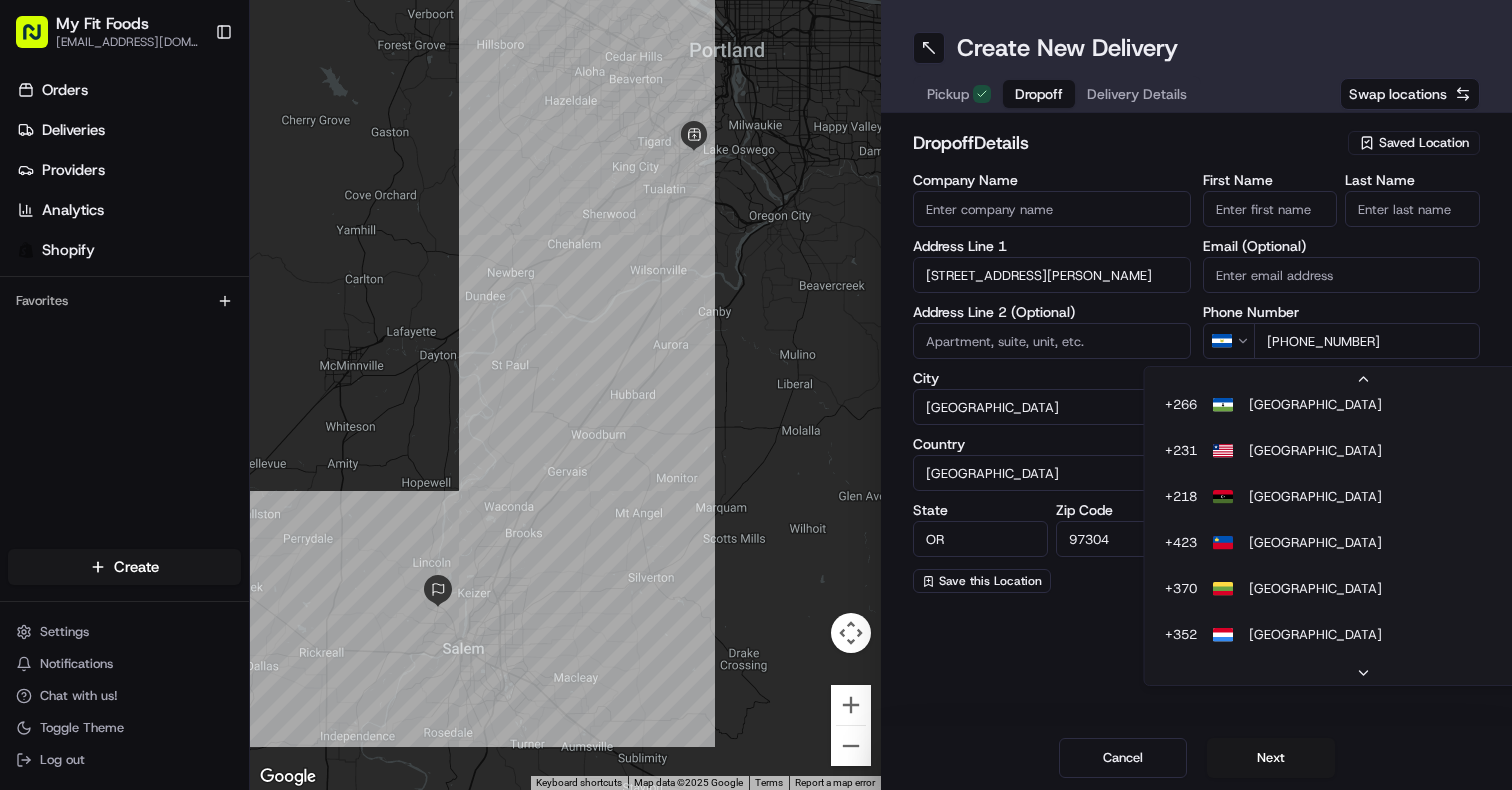 click on "My Fit Foods support@myfitfoods.com Toggle Sidebar Orders Deliveries Providers Analytics Shopify Favorites Main Menu Members & Organization Organization Users Roles Preferences Customization Tracking Orchestration Automations Dispatch Strategy Optimization Strategy Locations Pickup Locations Dropoff Locations Shifts Billing Billing Refund Requests Integrations Notification Triggers Webhooks API Keys Request Logs Create Settings Notifications Chat with us! Toggle Theme Log out ← Move left → Move right ↑ Move up ↓ Move down + Zoom in - Zoom out Home Jump left by 75% End Jump right by 75% Page Up Jump up by 75% Page Down Jump down by 75% Keyboard shortcuts Map Data Map data ©2025 Google Map data ©2025 Google 5 km  Click to toggle between metric and imperial units Terms Report a map error Create New Delivery Pickup Dropoff Delivery Details Swap locations dropoff  Details Saved Location Company Name Address Line 1 2942 Doaks Ferry Road Northwest Address Line 2 (Optional) City Salem State" at bounding box center (756, 395) 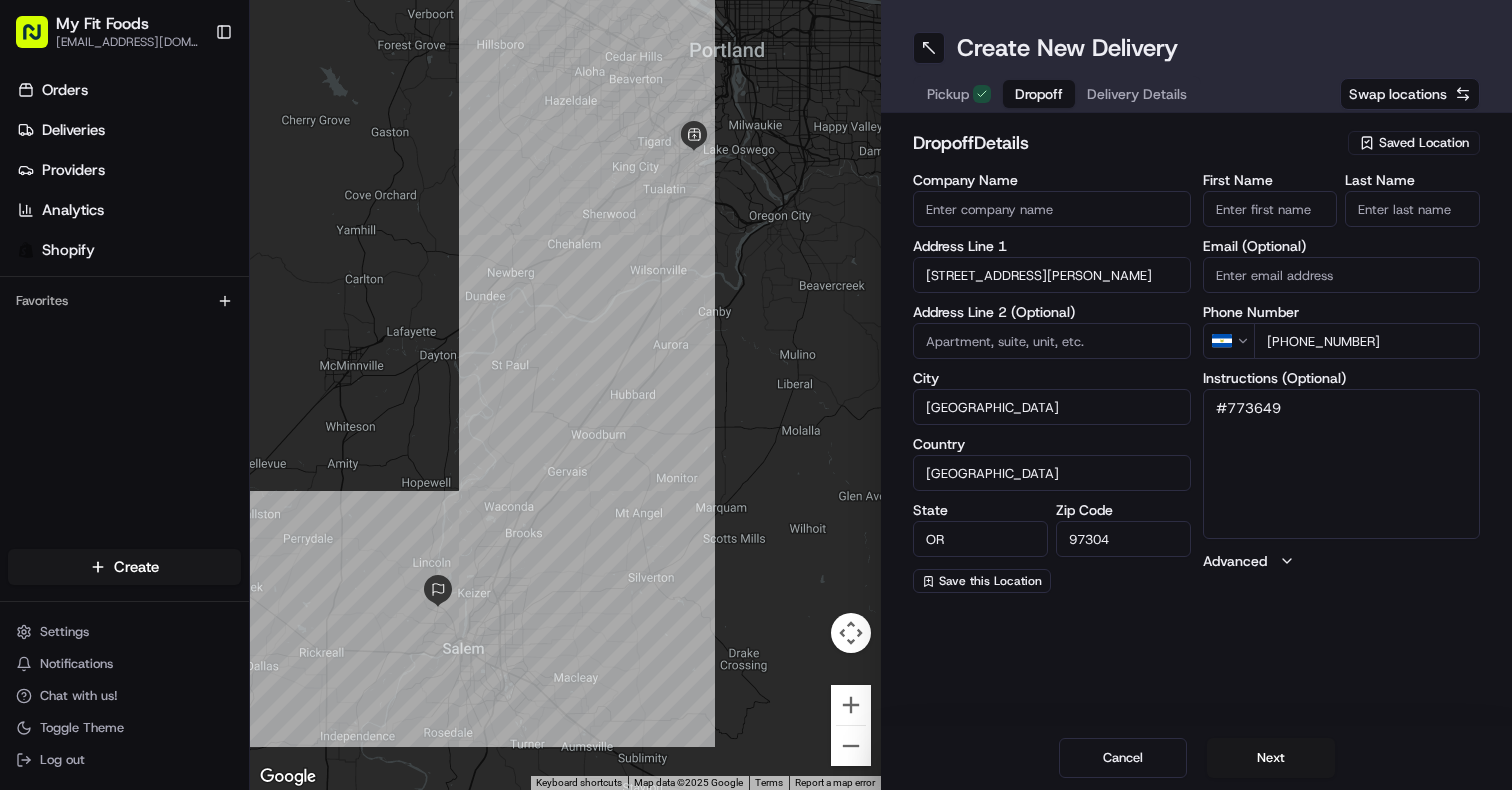 click on "+503 949 9810" at bounding box center (1367, 341) 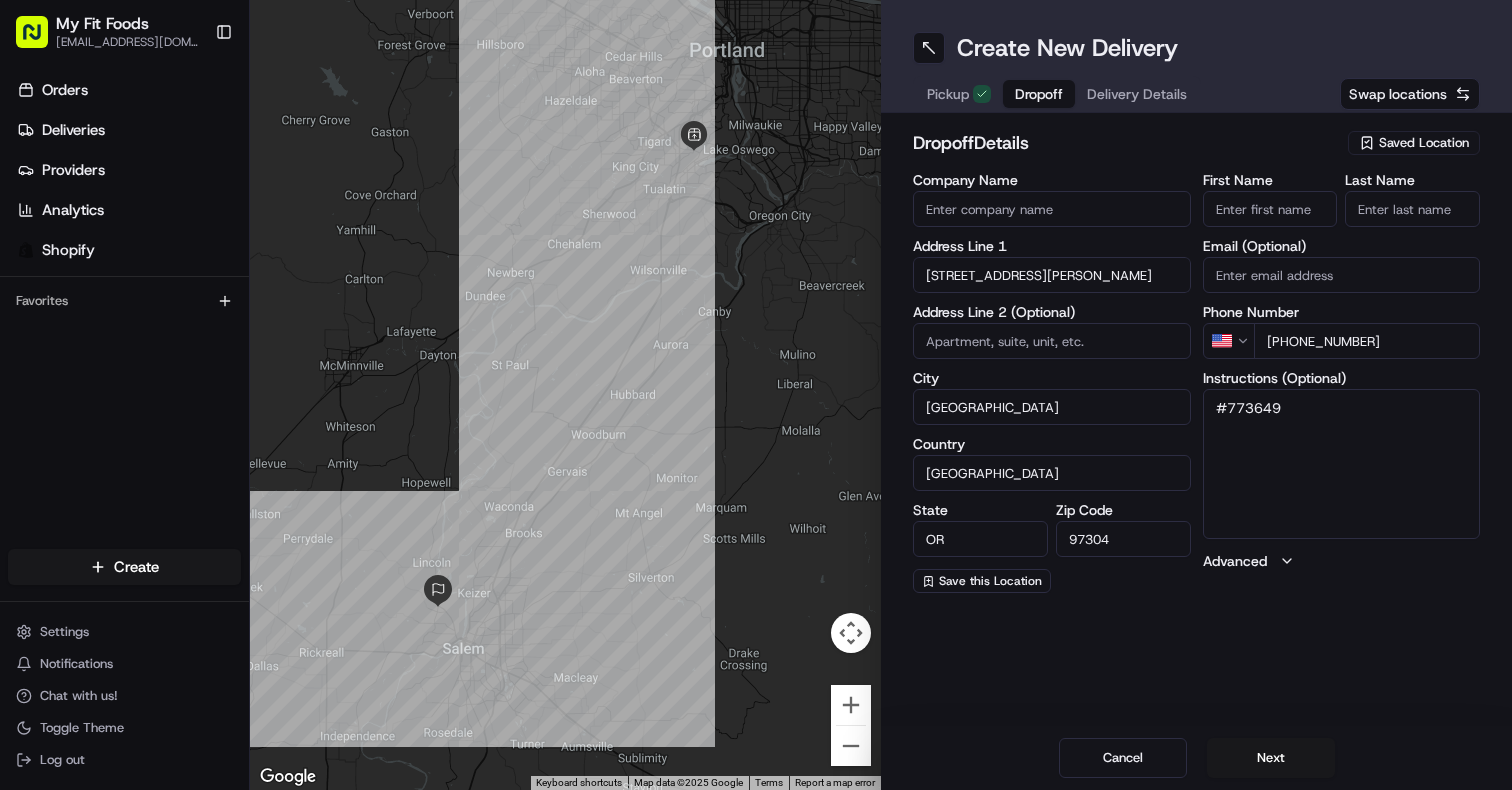 type on "+1 503 949 9810" 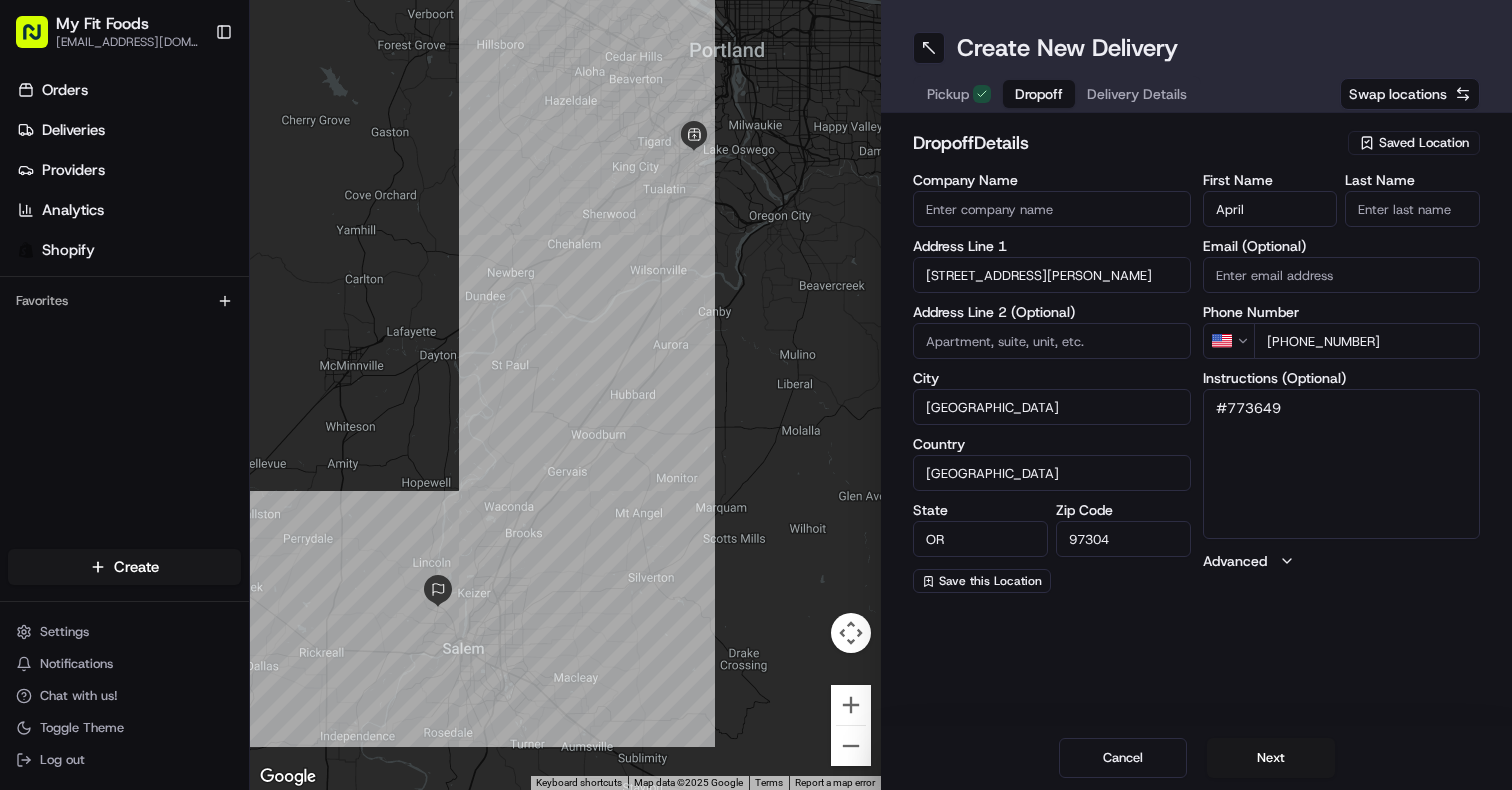 type on "April" 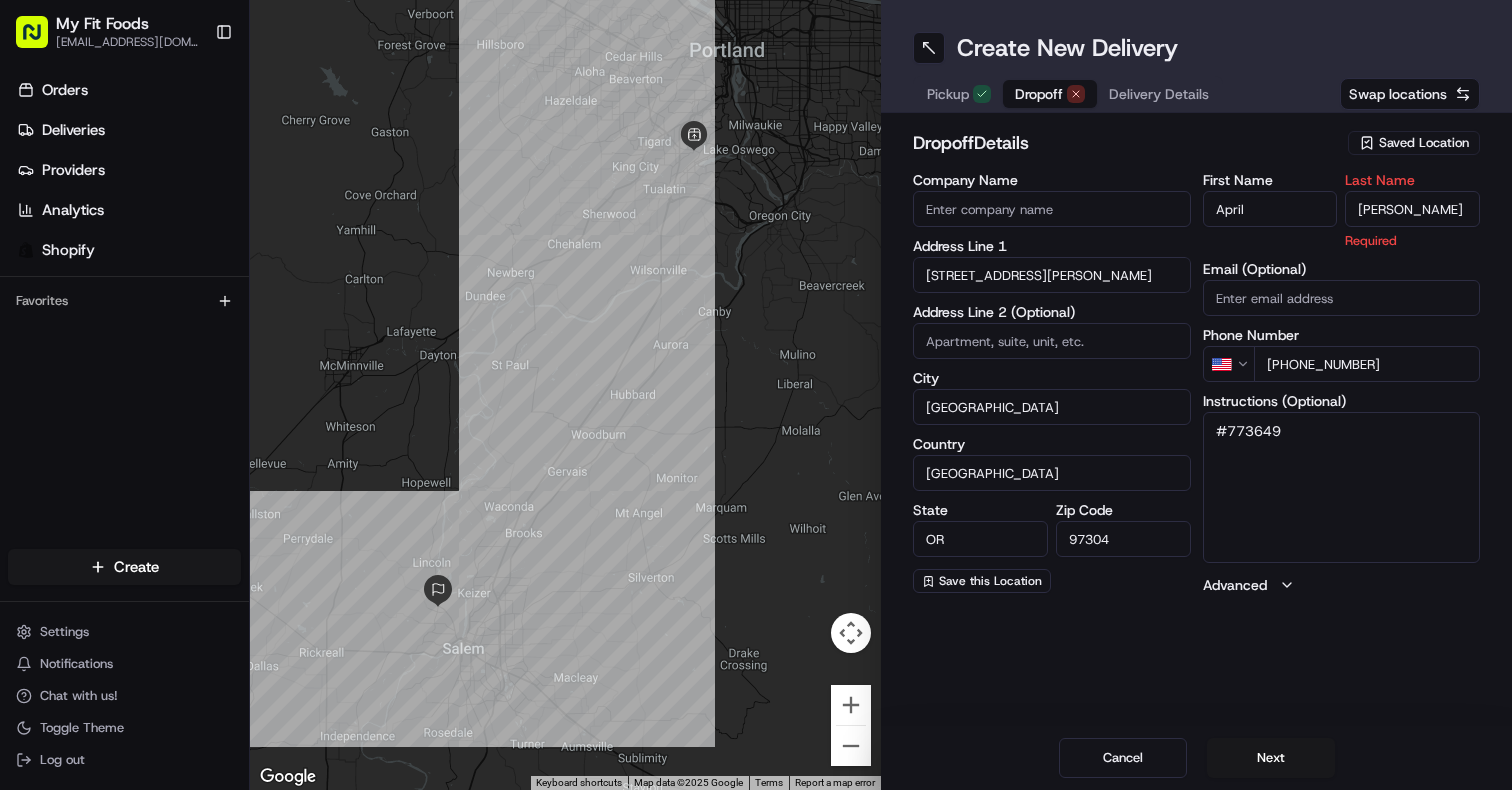 type on "O'Steen" 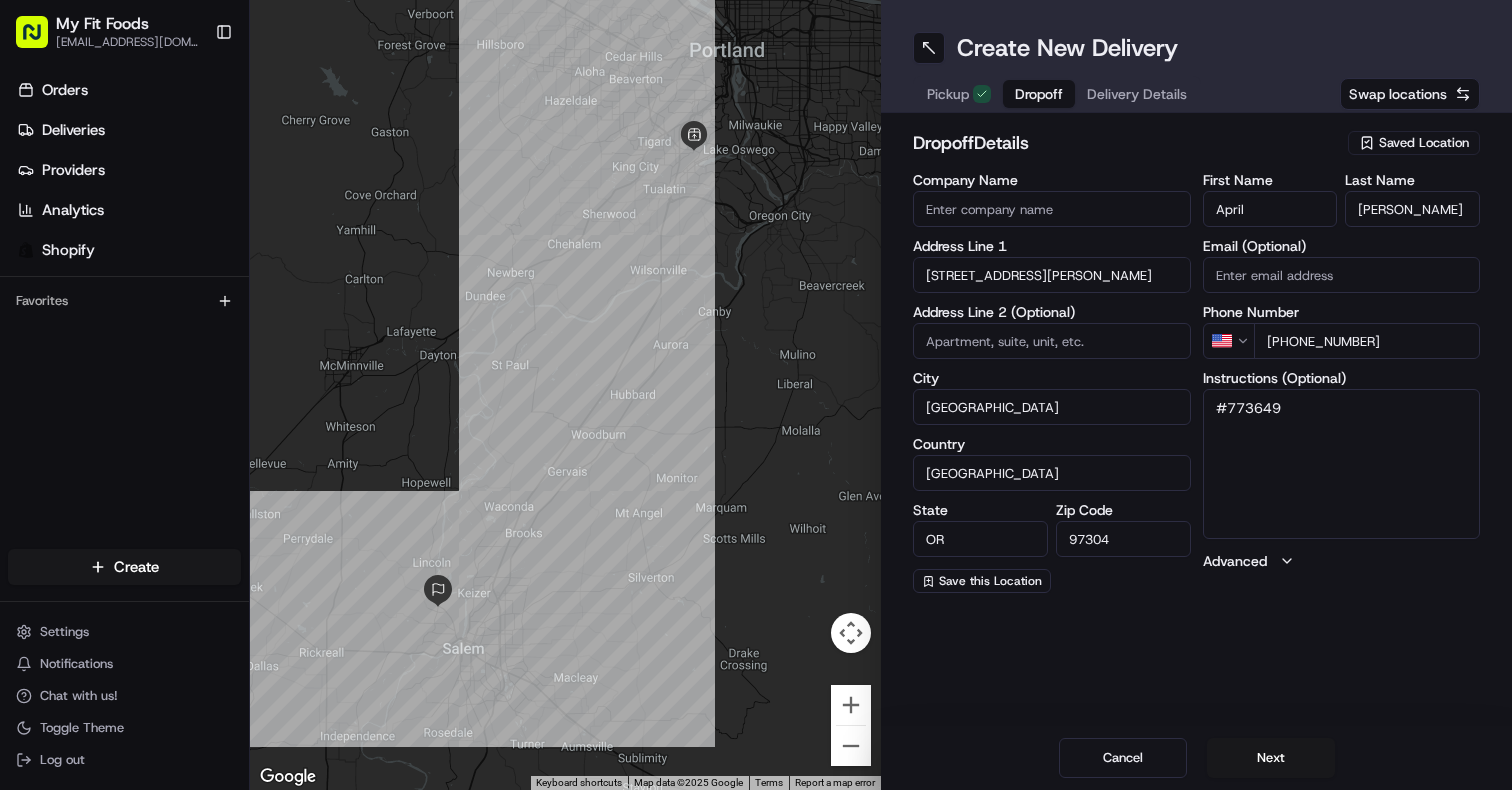 click on "Create New Delivery Pickup Dropoff Delivery Details Swap locations dropoff  Details Saved Location Company Name Address Line 1 2942 Doaks Ferry Road Northwest Address Line 2 (Optional) City Salem Country United States State OR Zip Code 97304 Save this Location First Name April Last Name O'Steen Email (Optional) Phone Number US +1 503 949 9810 Instructions (Optional) #773649 Advanced Cancel Next" at bounding box center (1196, 395) 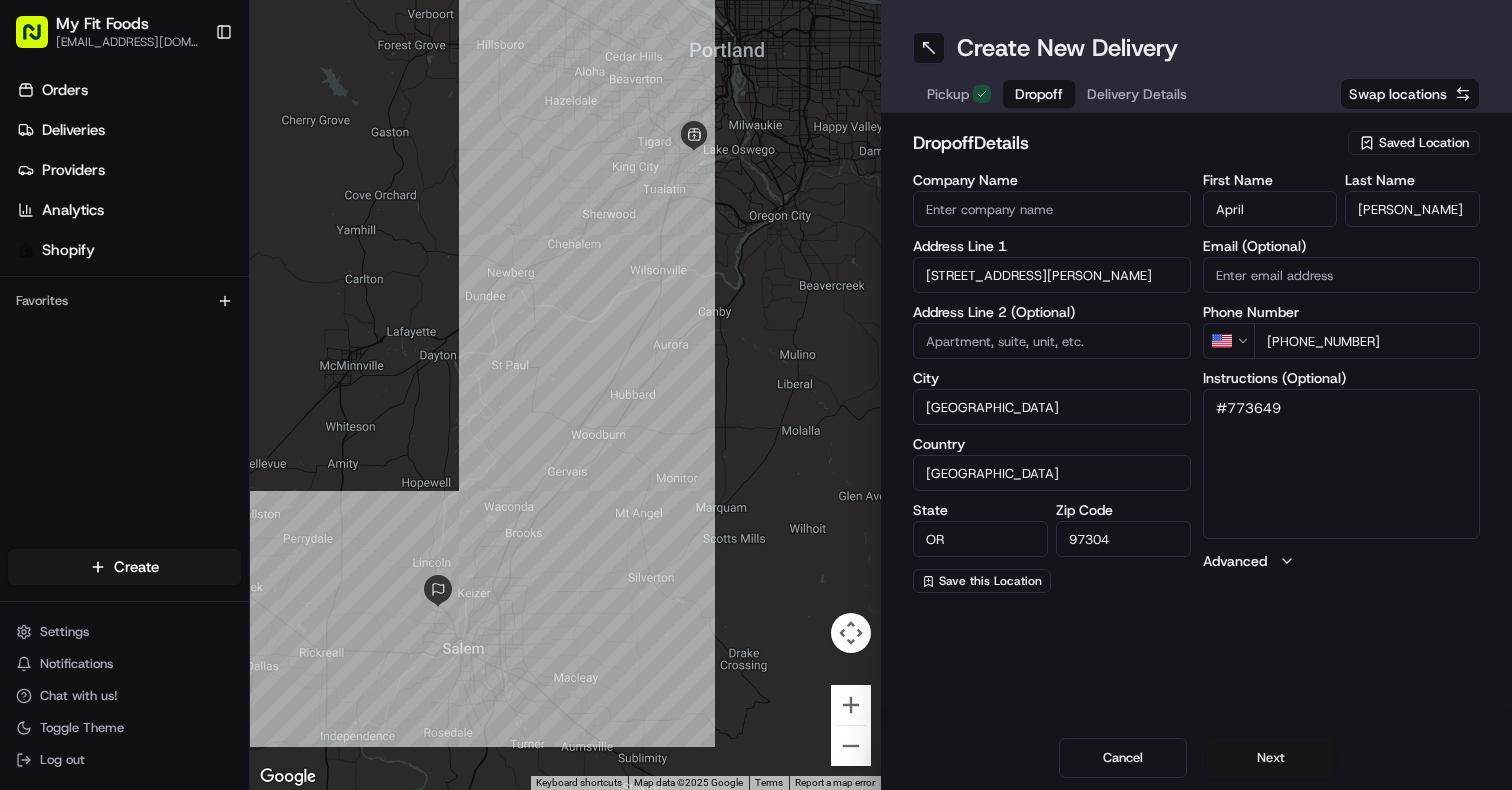 click on "Next" at bounding box center [1271, 758] 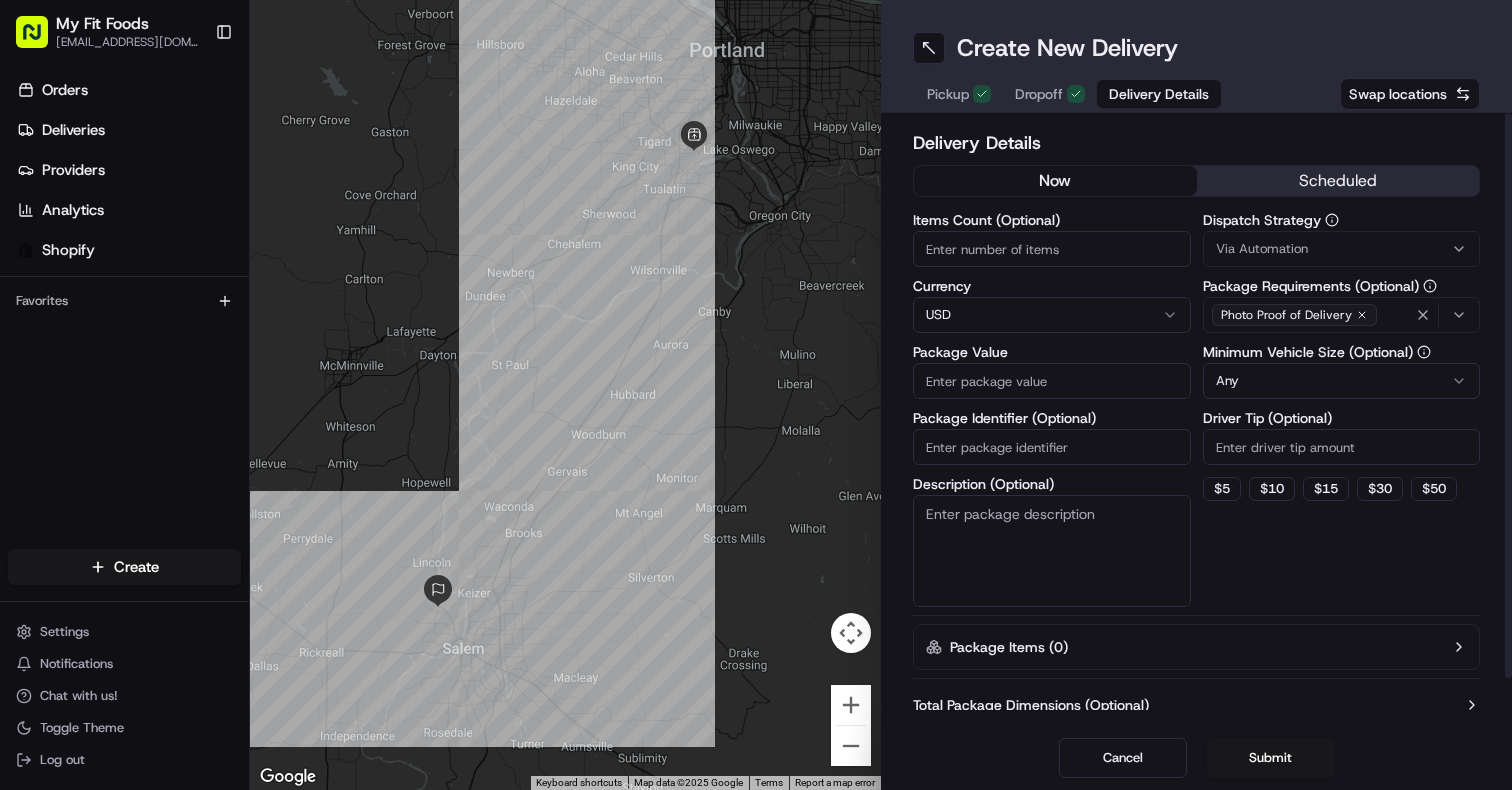 click on "Via Automation" at bounding box center (1342, 249) 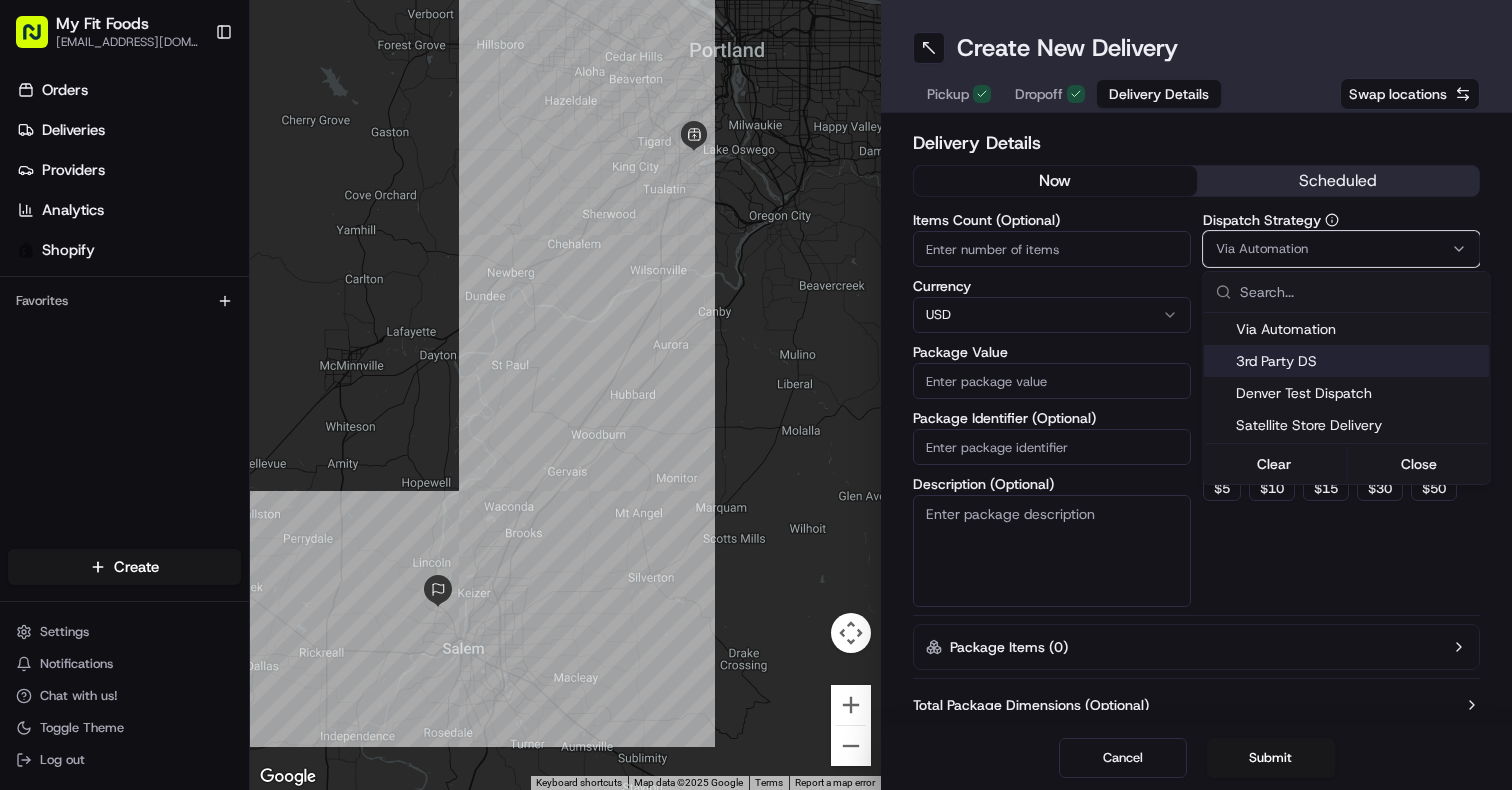 click on "3rd Party DS" at bounding box center (1359, 361) 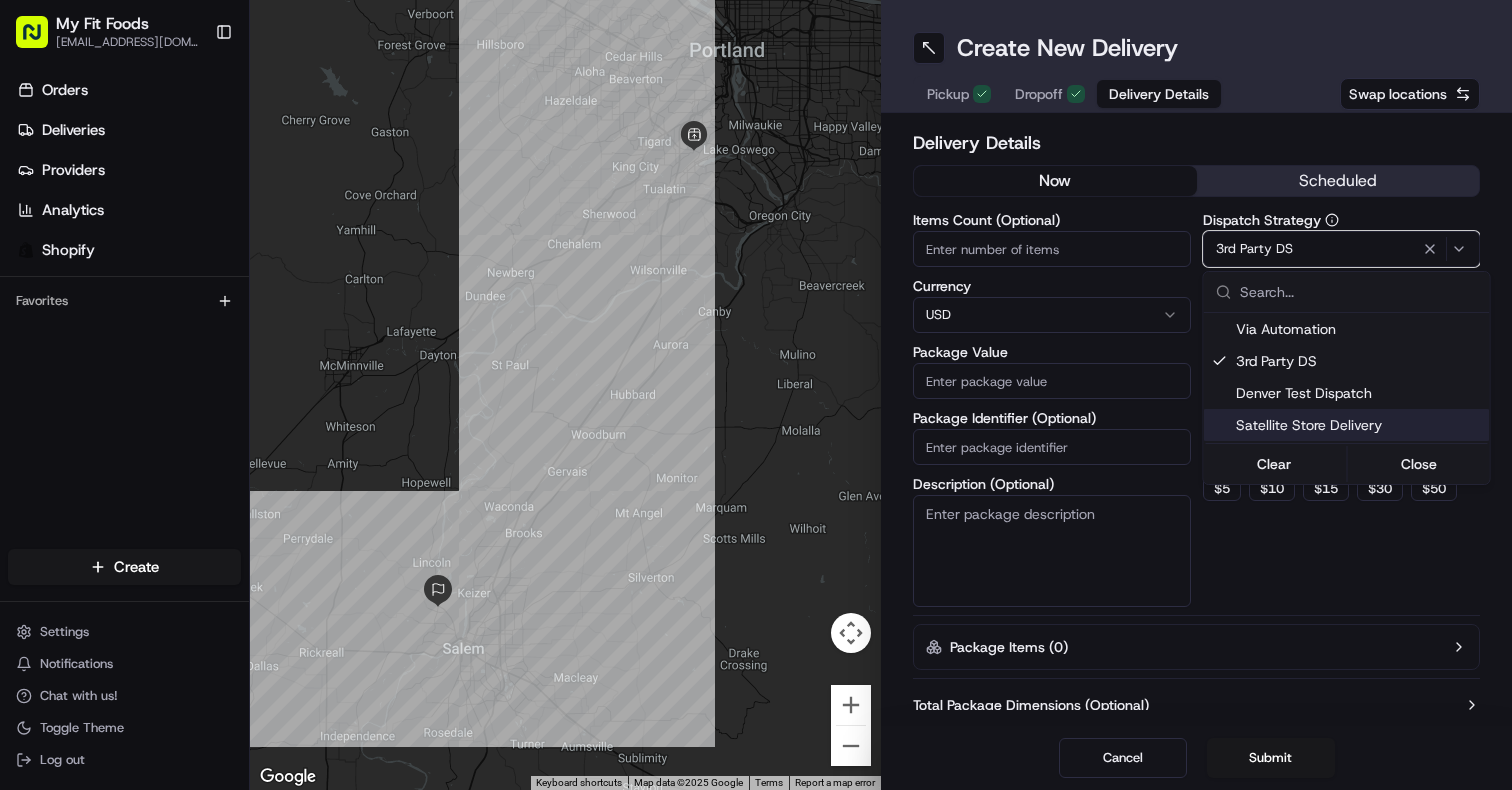 click on "My Fit Foods support@myfitfoods.com Toggle Sidebar Orders Deliveries Providers Analytics Shopify Favorites Main Menu Members & Organization Organization Users Roles Preferences Customization Tracking Orchestration Automations Dispatch Strategy Optimization Strategy Locations Pickup Locations Dropoff Locations Shifts Billing Billing Refund Requests Integrations Notification Triggers Webhooks API Keys Request Logs Create Settings Notifications Chat with us! Toggle Theme Log out ← Move left → Move right ↑ Move up ↓ Move down + Zoom in - Zoom out Home Jump left by 75% End Jump right by 75% Page Up Jump up by 75% Page Down Jump down by 75% Keyboard shortcuts Map Data Map data ©2025 Google Map data ©2025 Google 5 km  Click to toggle between metric and imperial units Terms Report a map error Create New Delivery Pickup Dropoff Delivery Details Swap locations Delivery Details now scheduled Items Count (Optional) Currency USD Package Value Package Identifier (Optional) Description (Optional)" at bounding box center [756, 395] 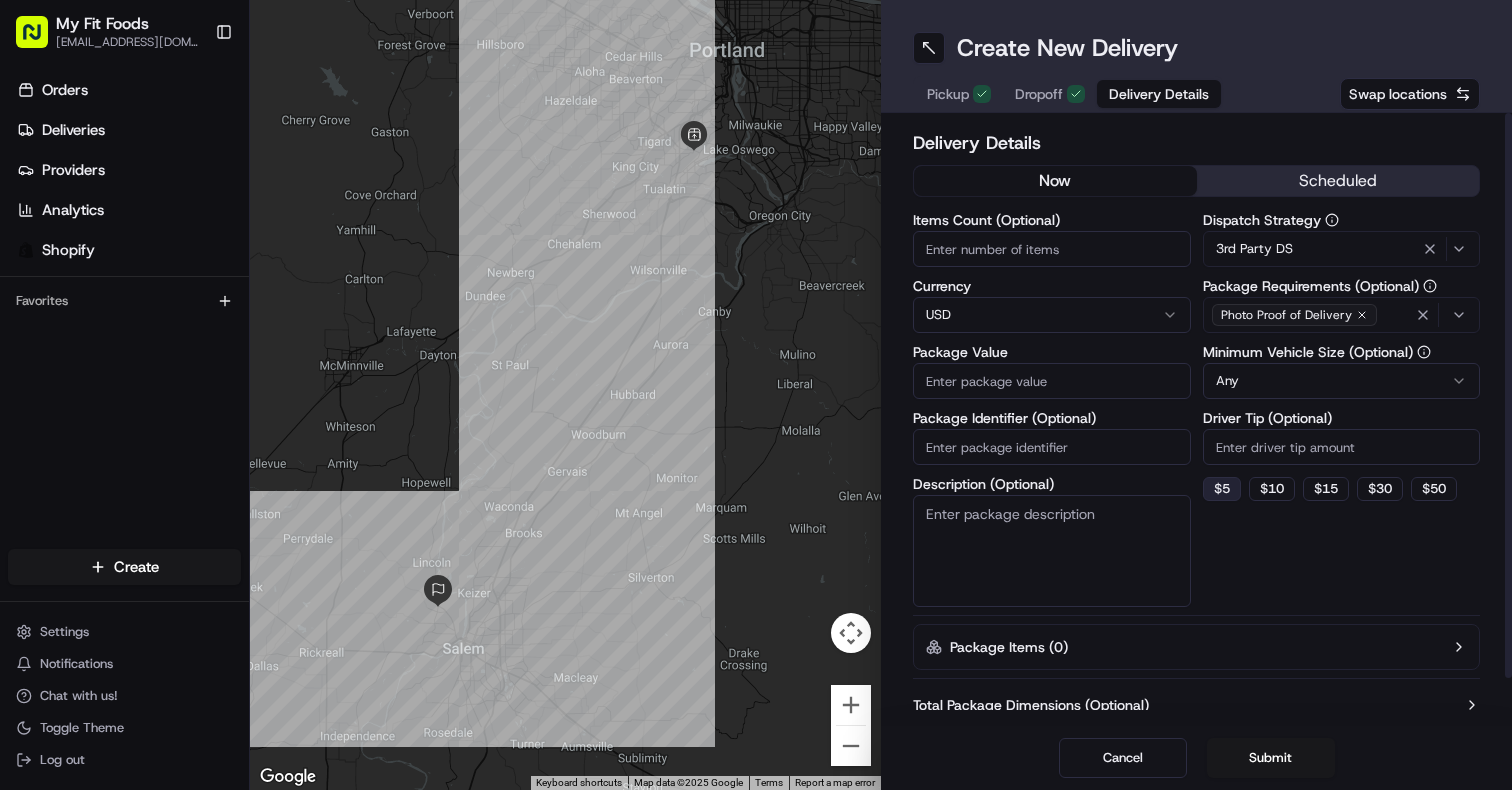 click on "$ 5" at bounding box center [1222, 489] 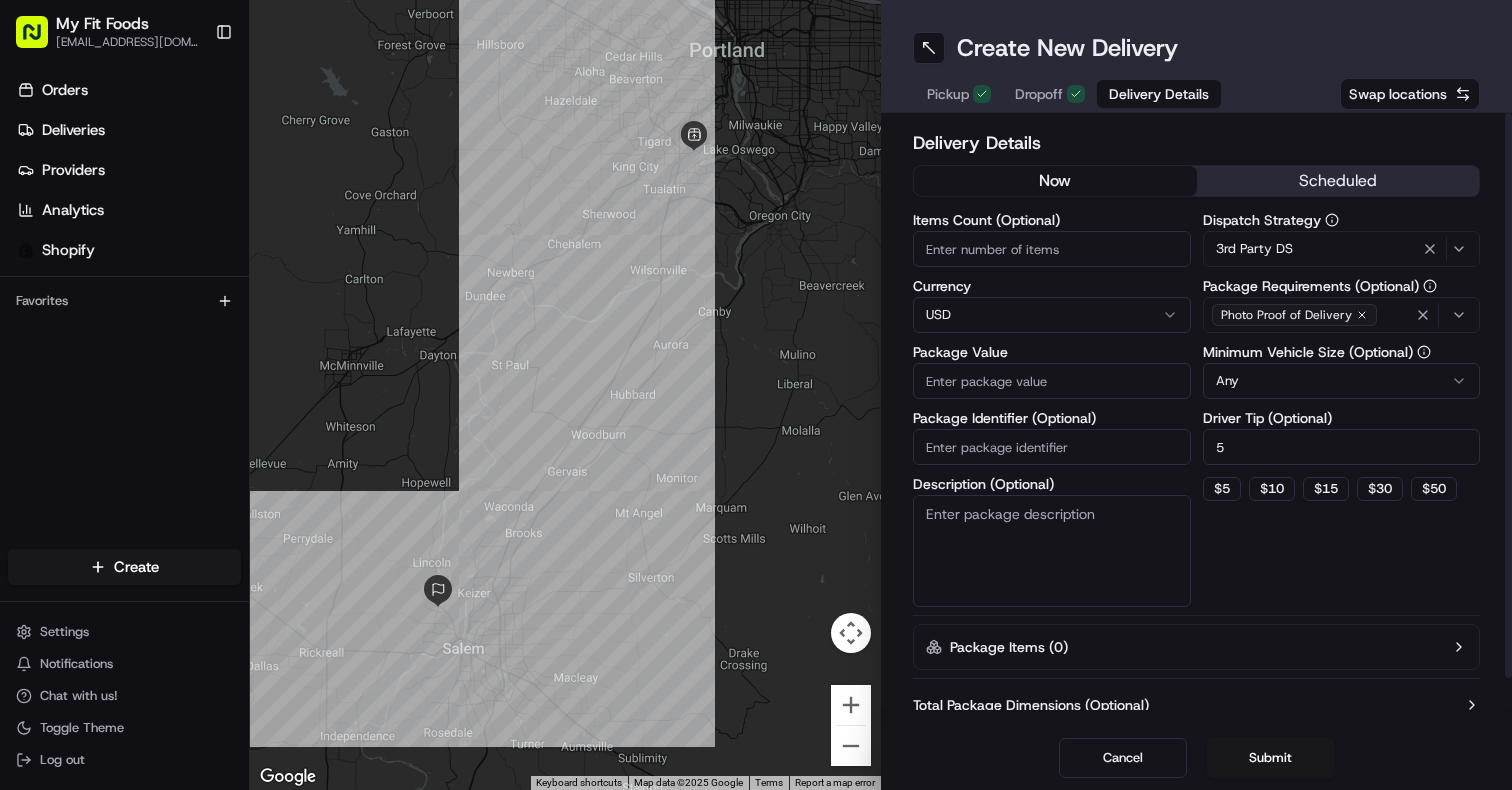 click on "Description (Optional)" at bounding box center (1052, 551) 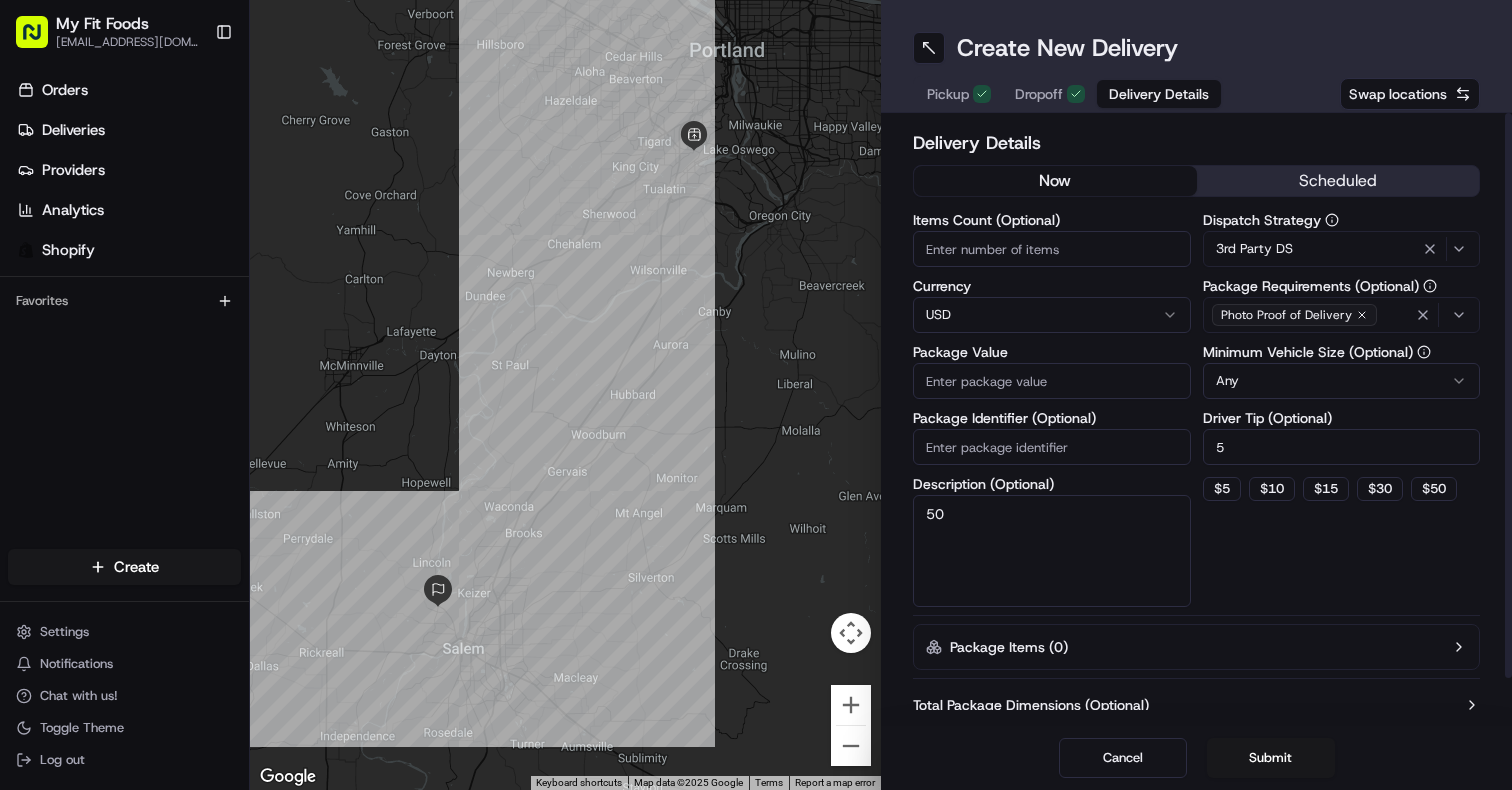 type on "5" 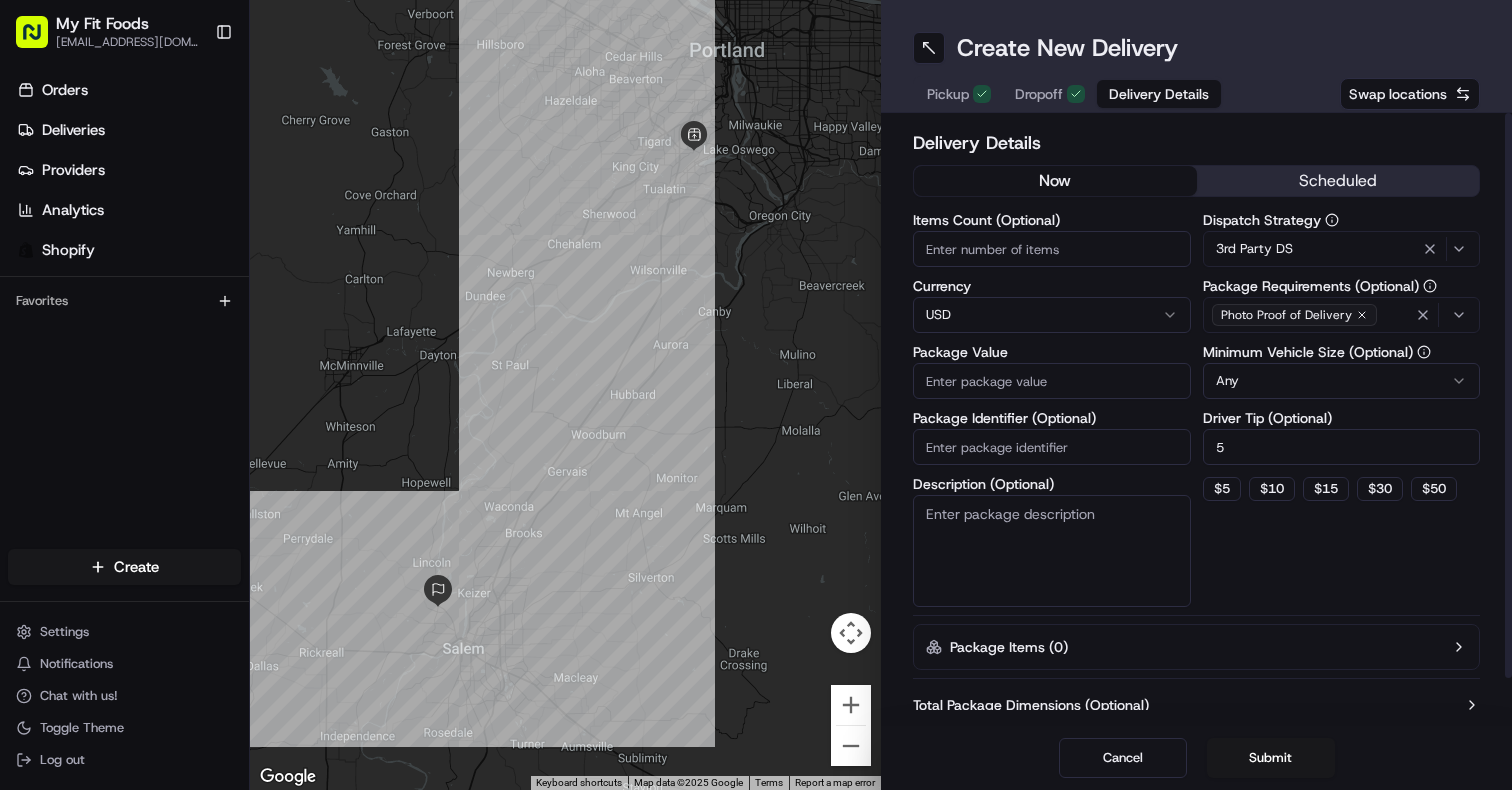 paste on "#773649" 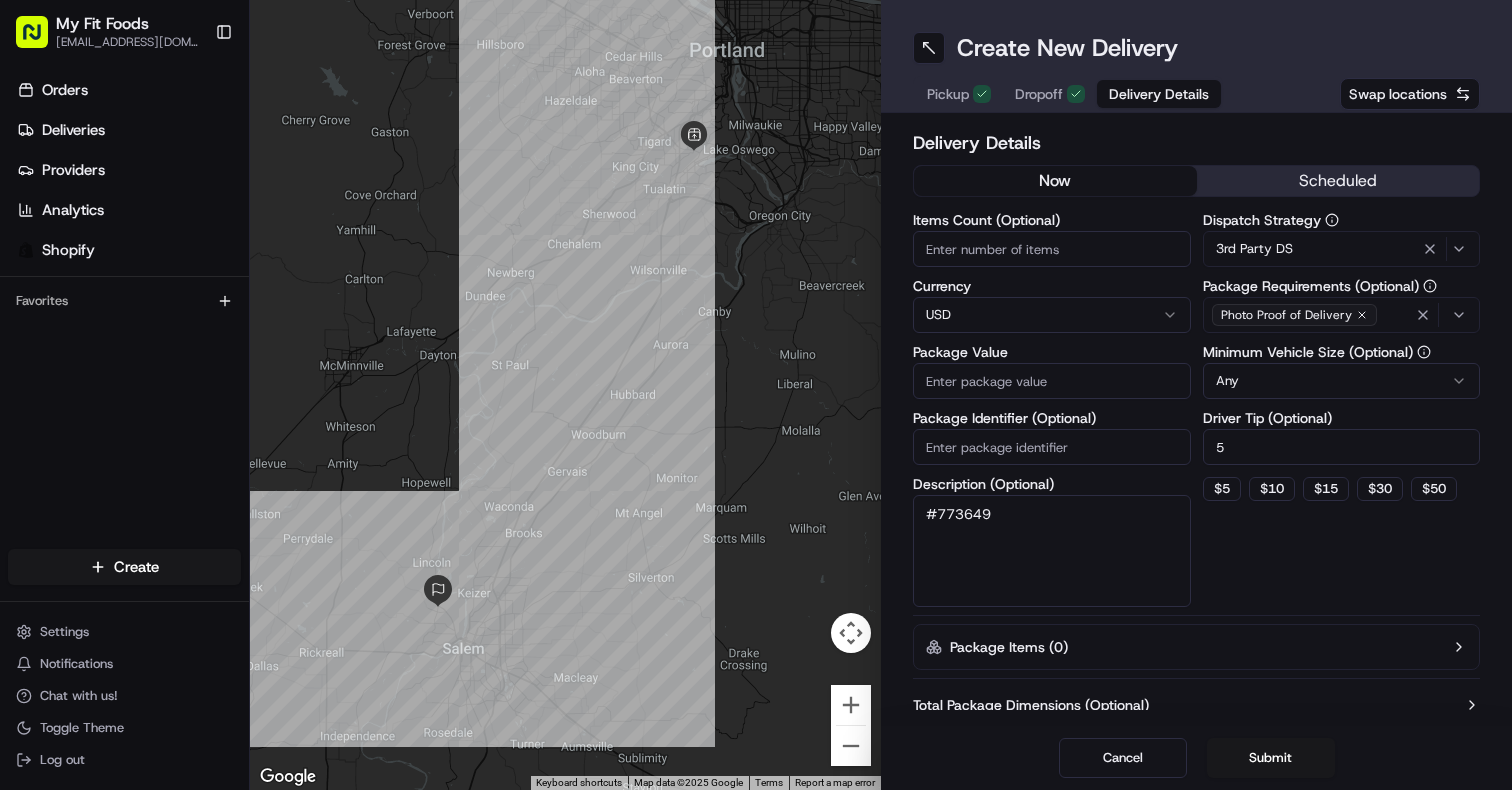 type on "#773649" 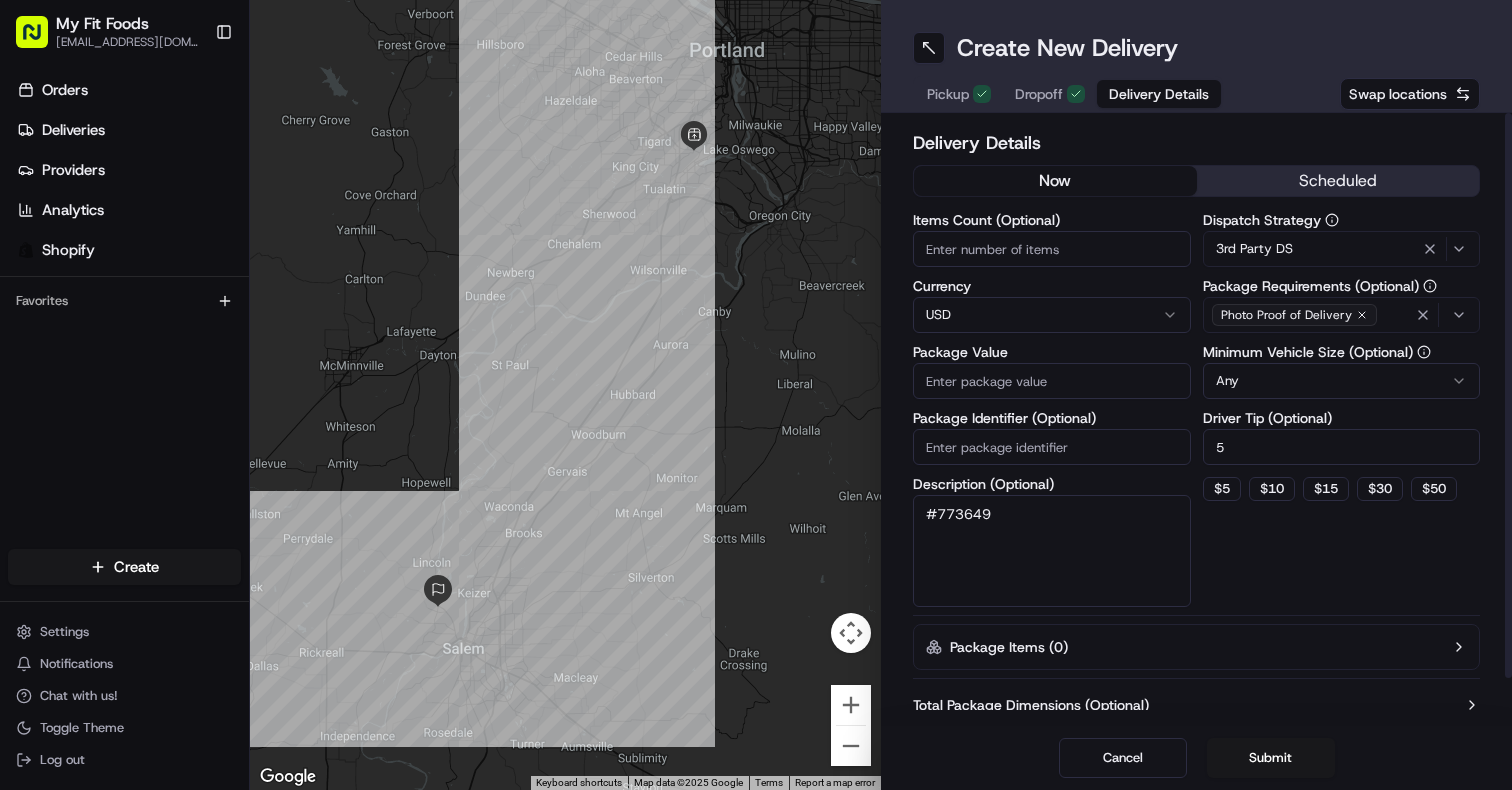 click on "Package Value" at bounding box center (1052, 381) 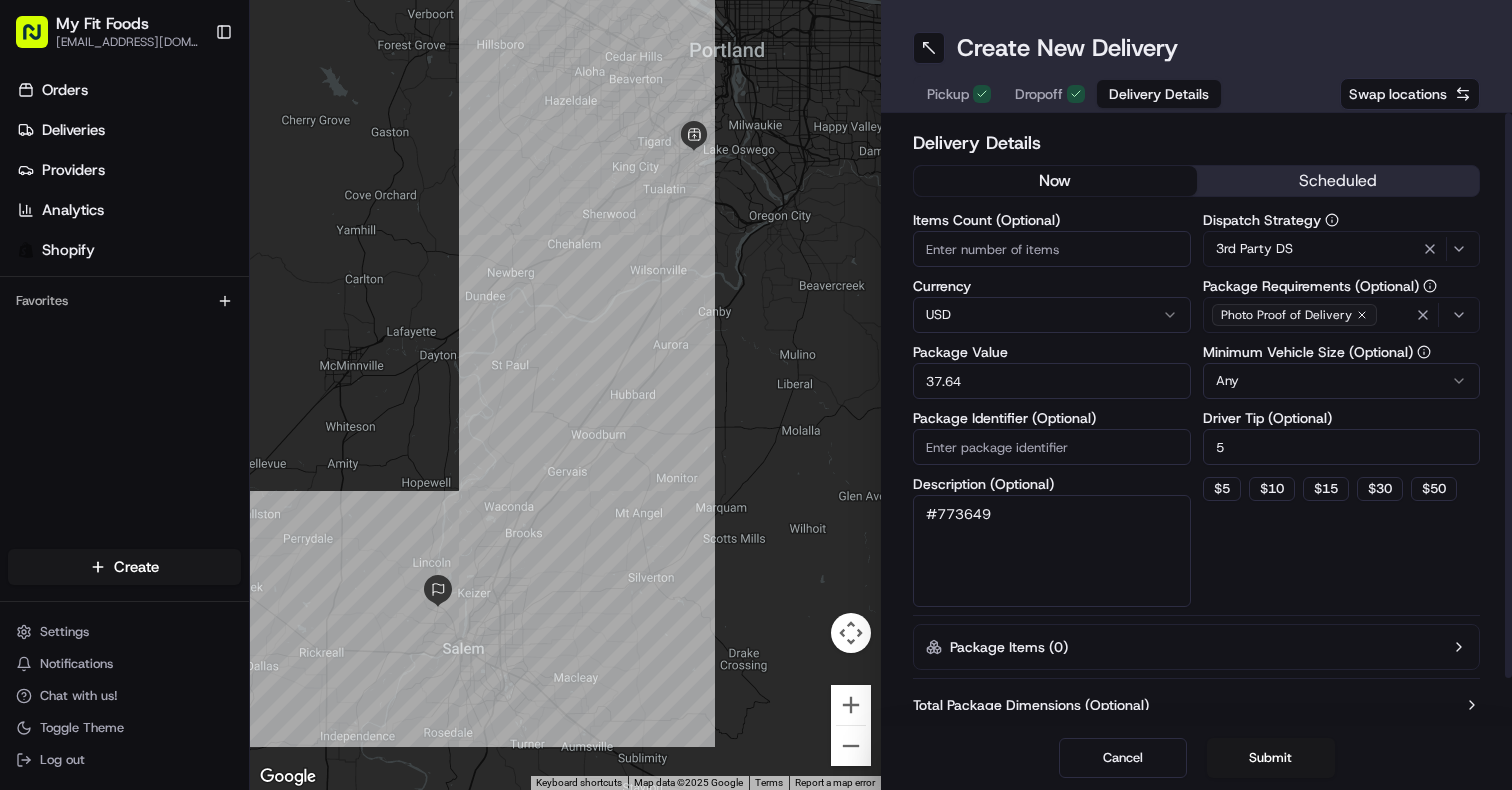 type on "37.64" 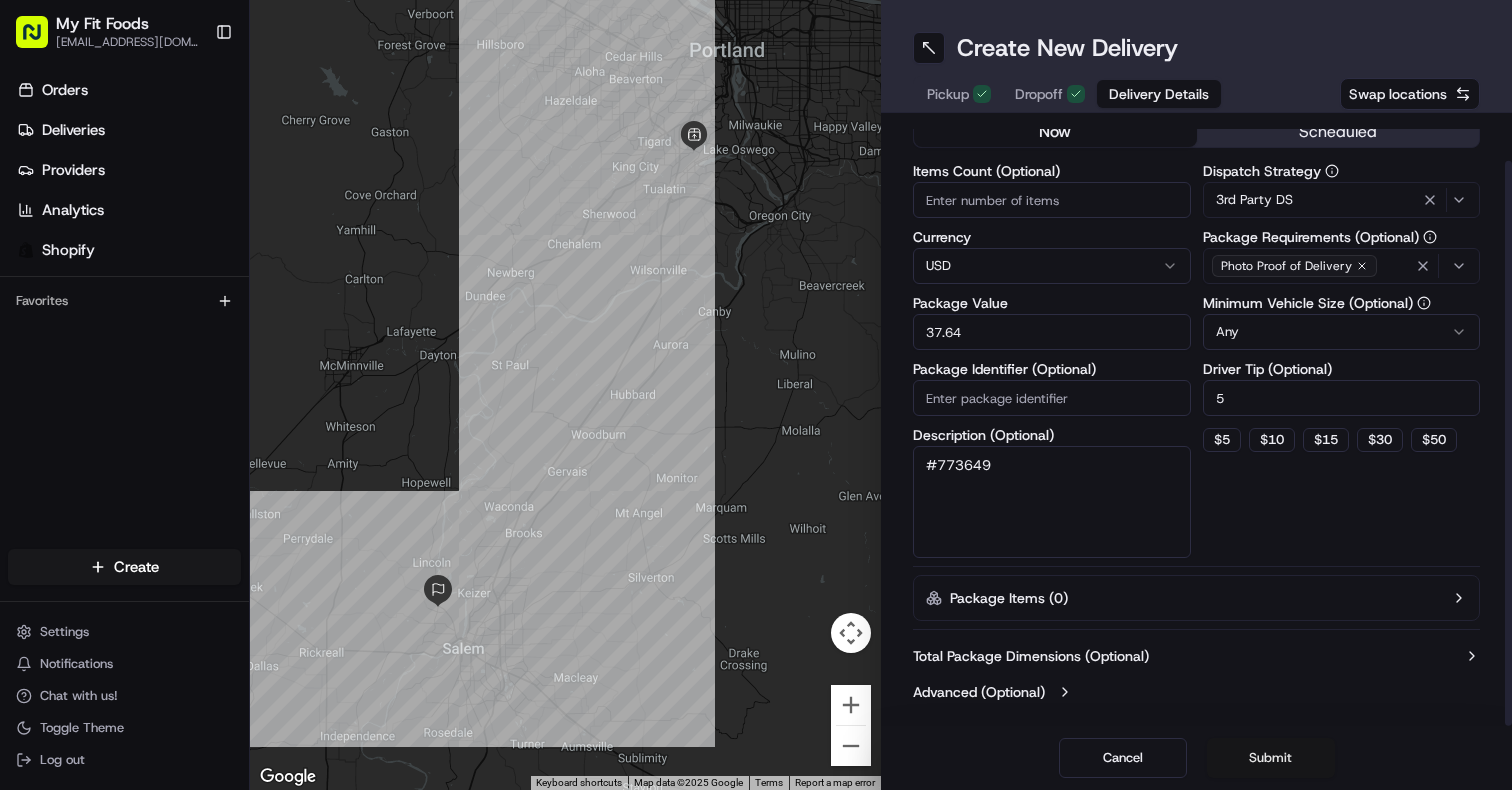 click on "Submit" at bounding box center [1271, 758] 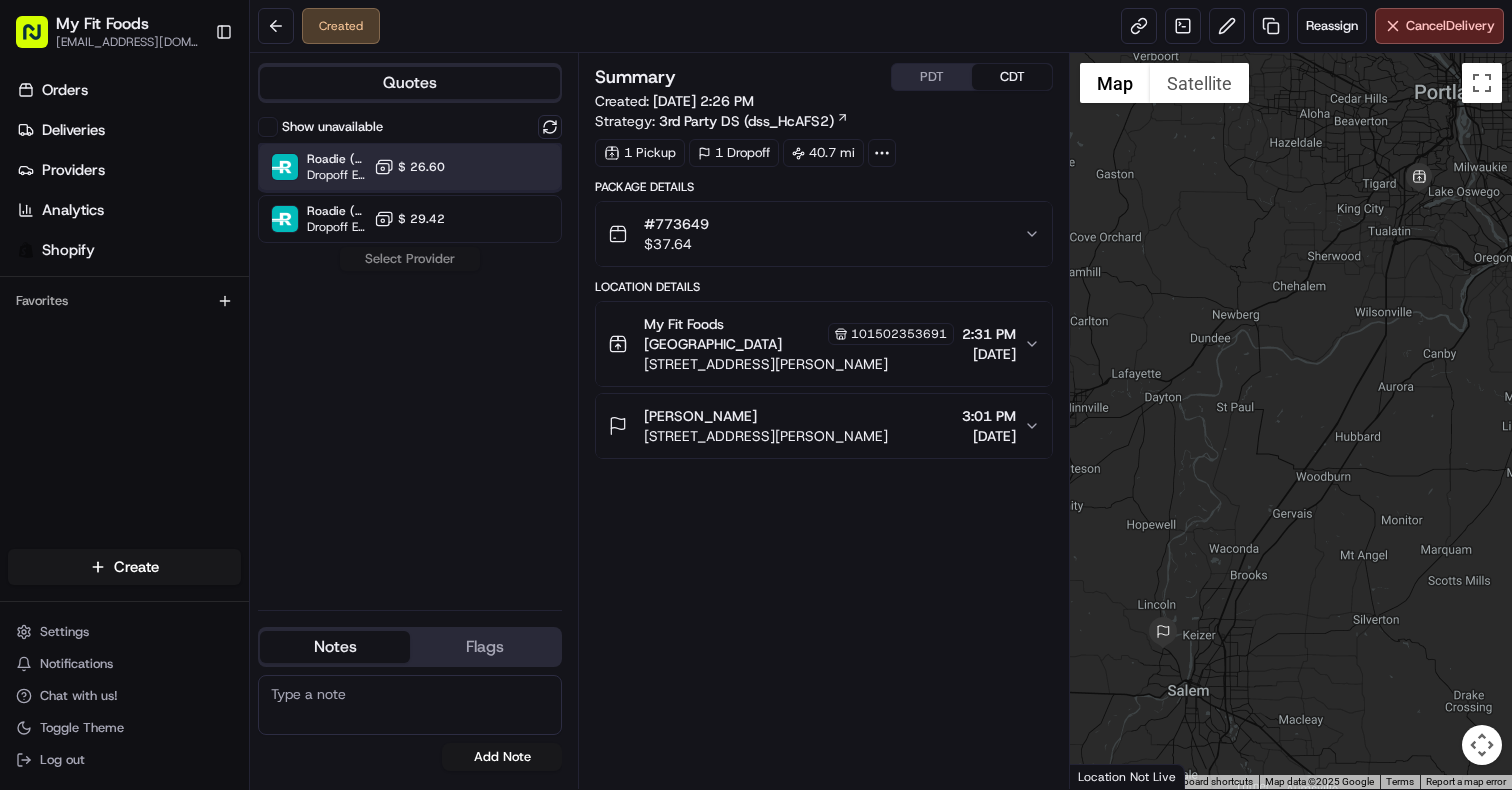 click on "Roadie (Routed) Dropoff ETA   - $   26.60" at bounding box center [410, 167] 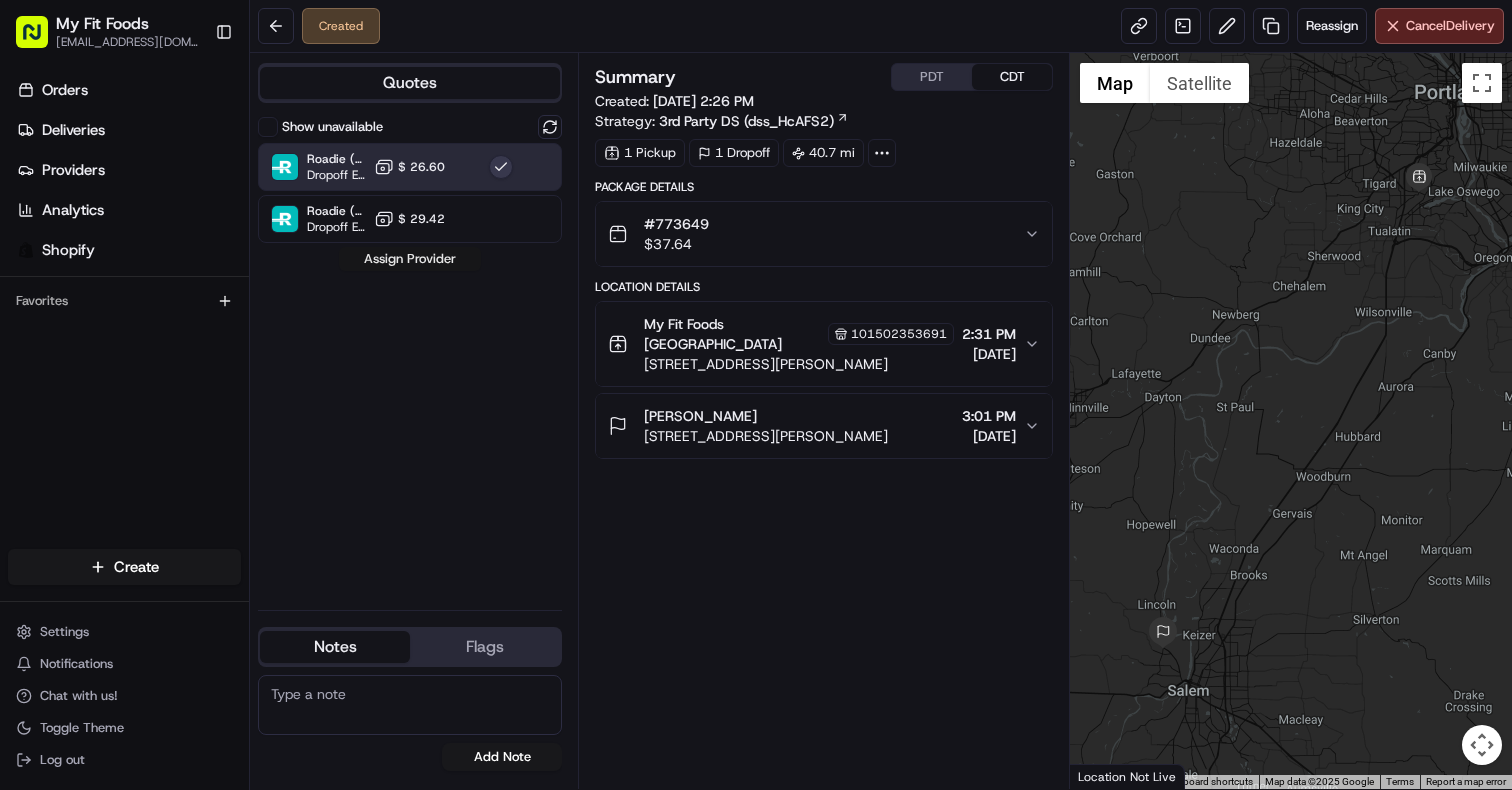 click on "Assign Provider" at bounding box center [410, 259] 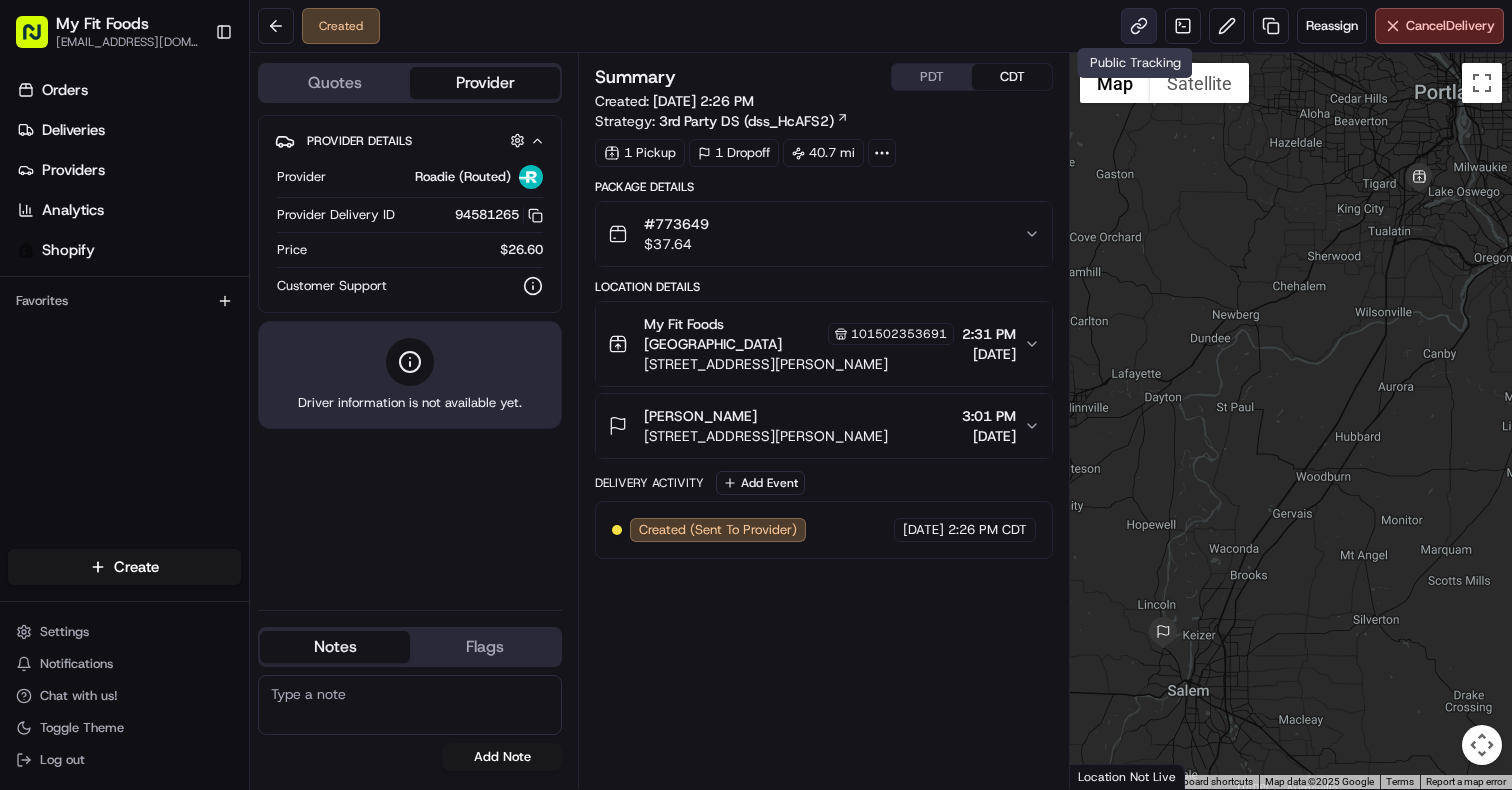click at bounding box center (1139, 26) 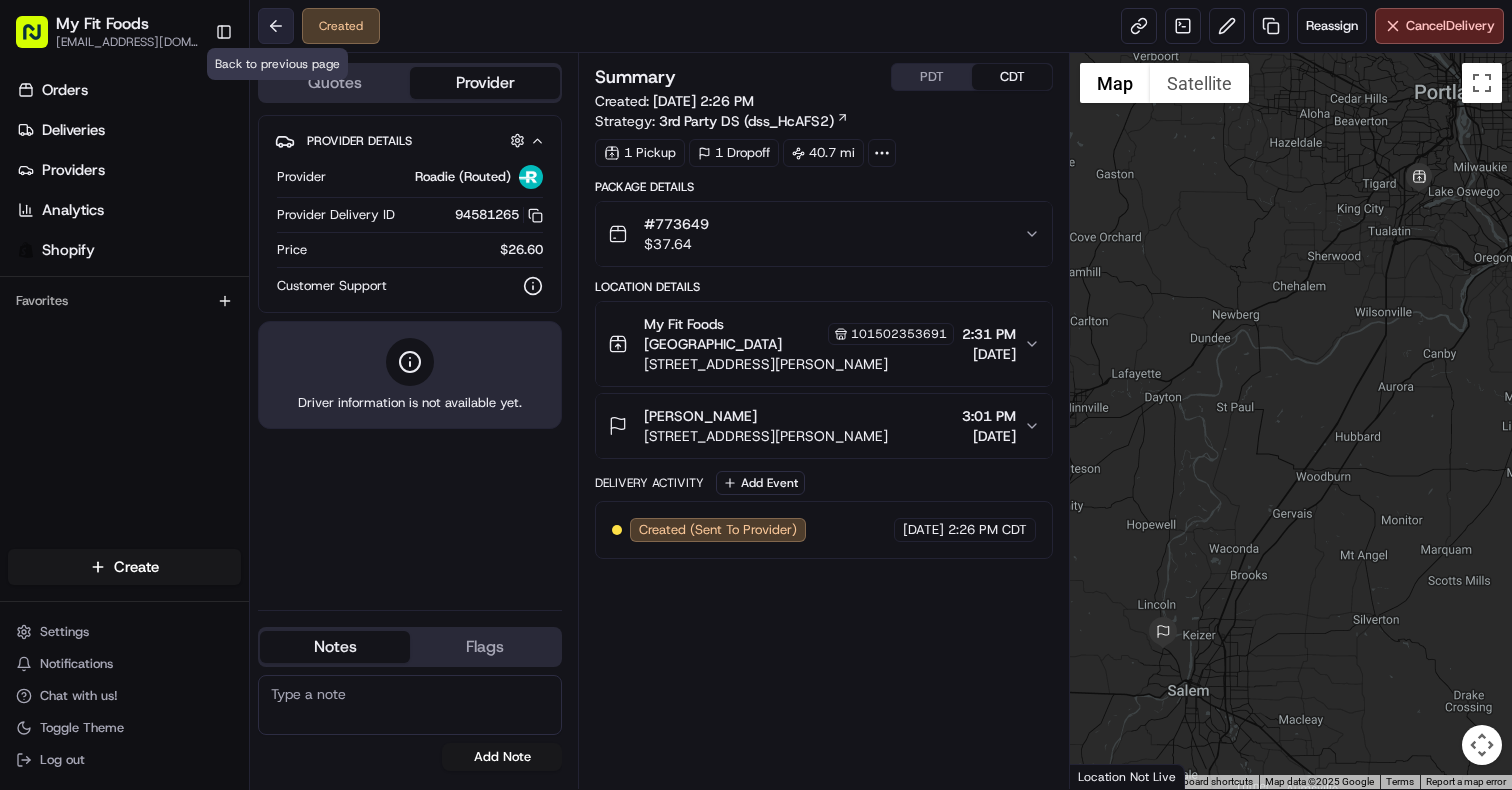 click at bounding box center (276, 26) 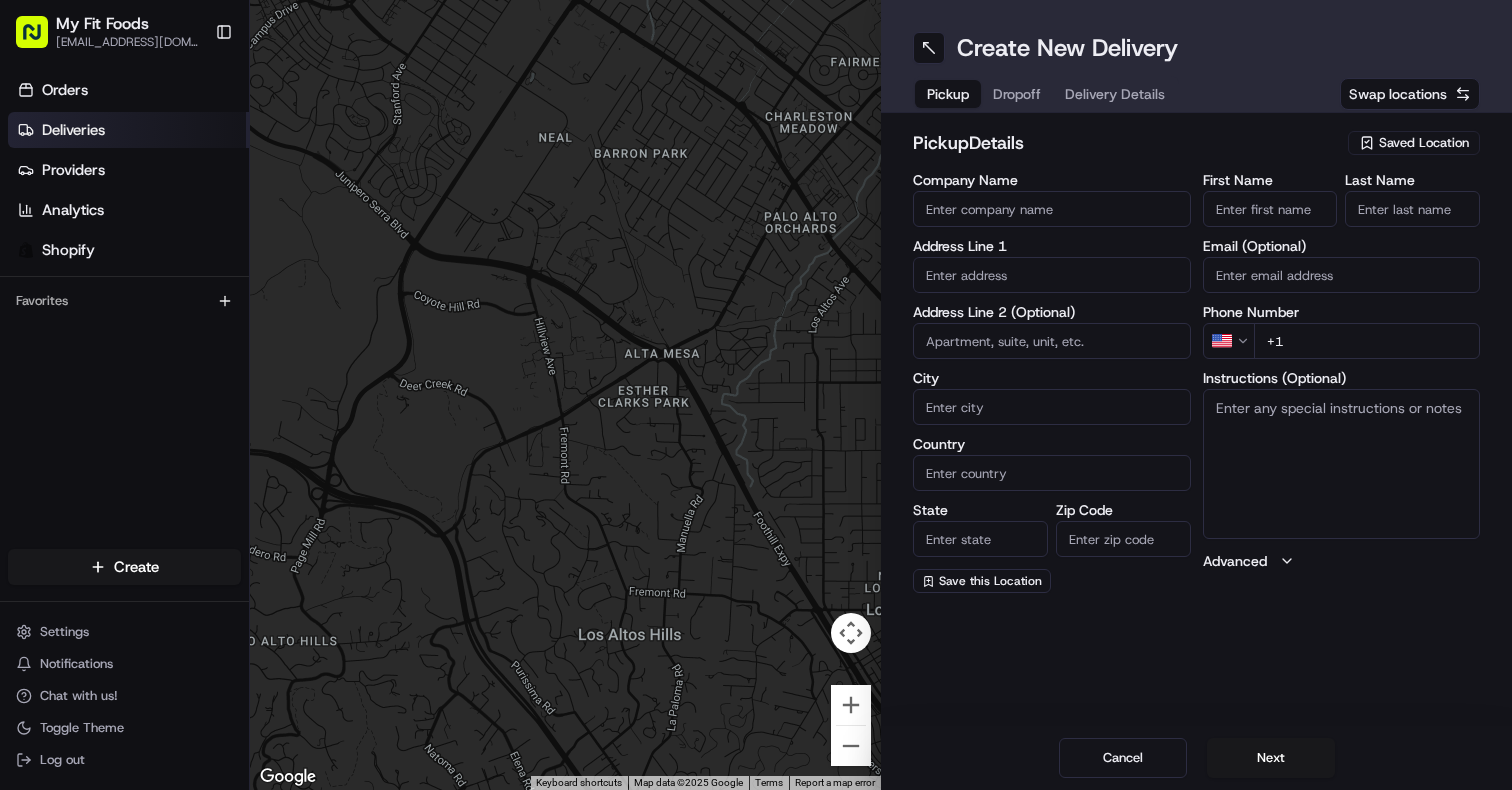 click on "Deliveries" at bounding box center [128, 130] 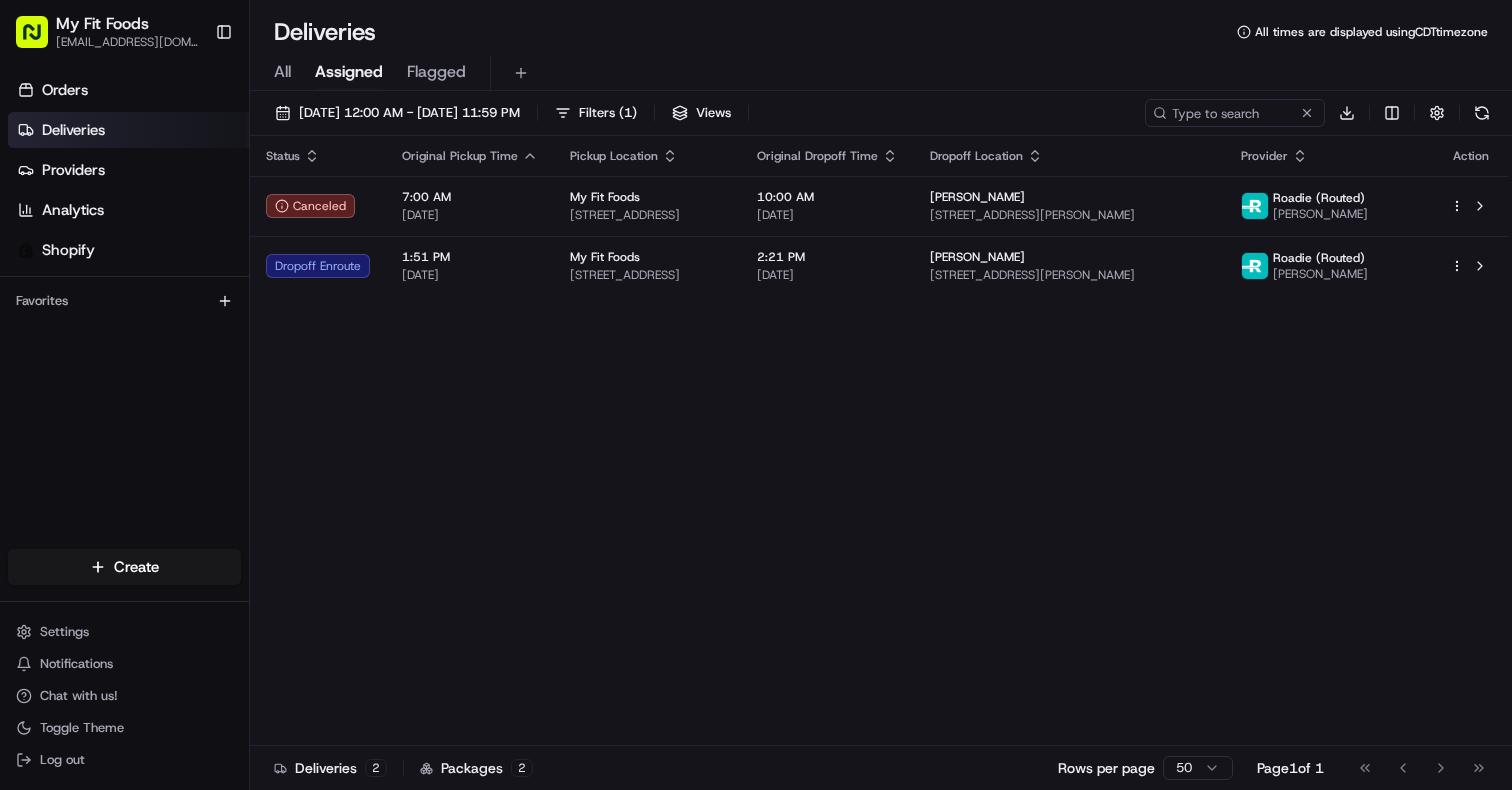 click on "All" at bounding box center [282, 72] 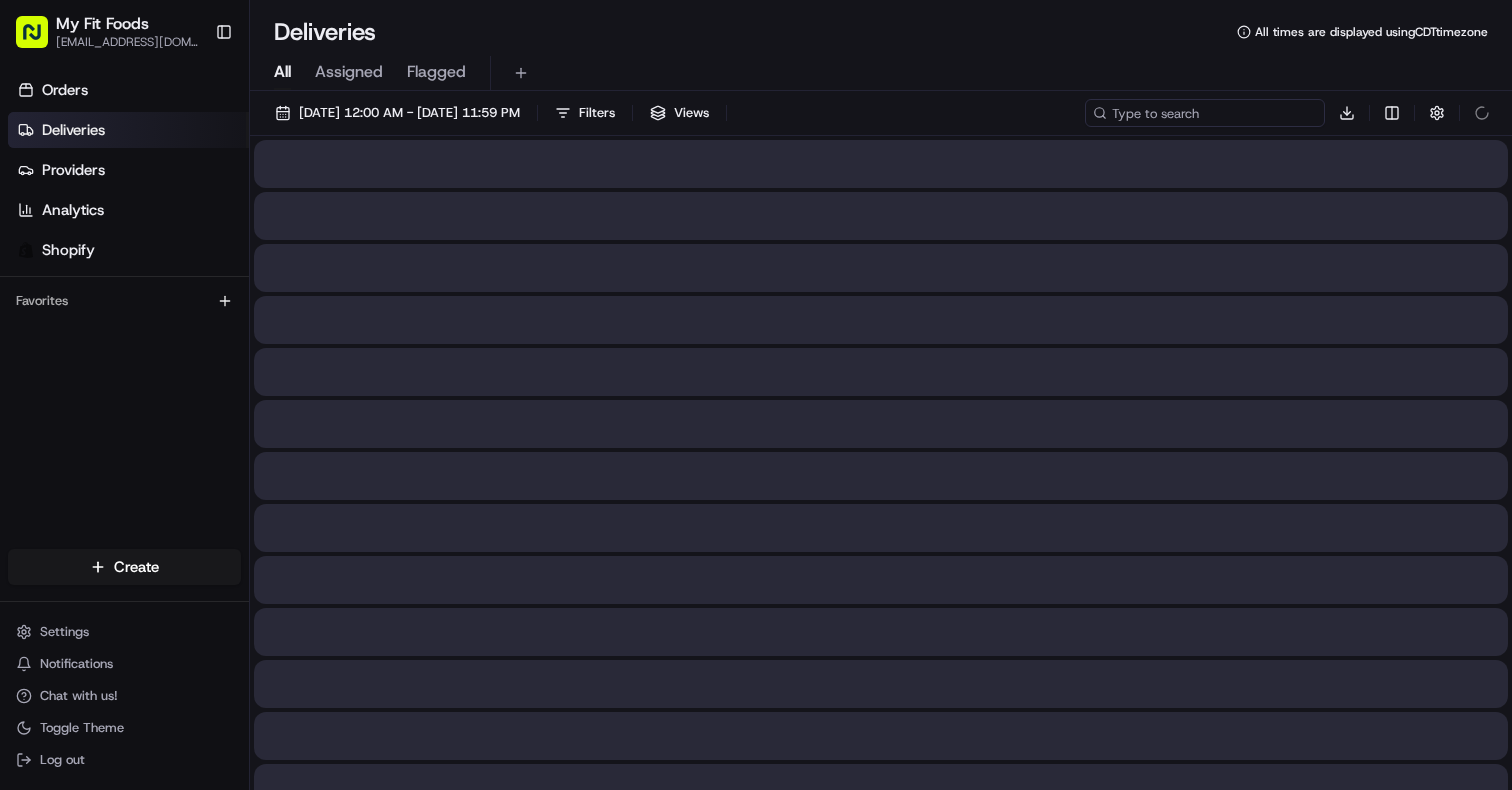 click at bounding box center (1205, 113) 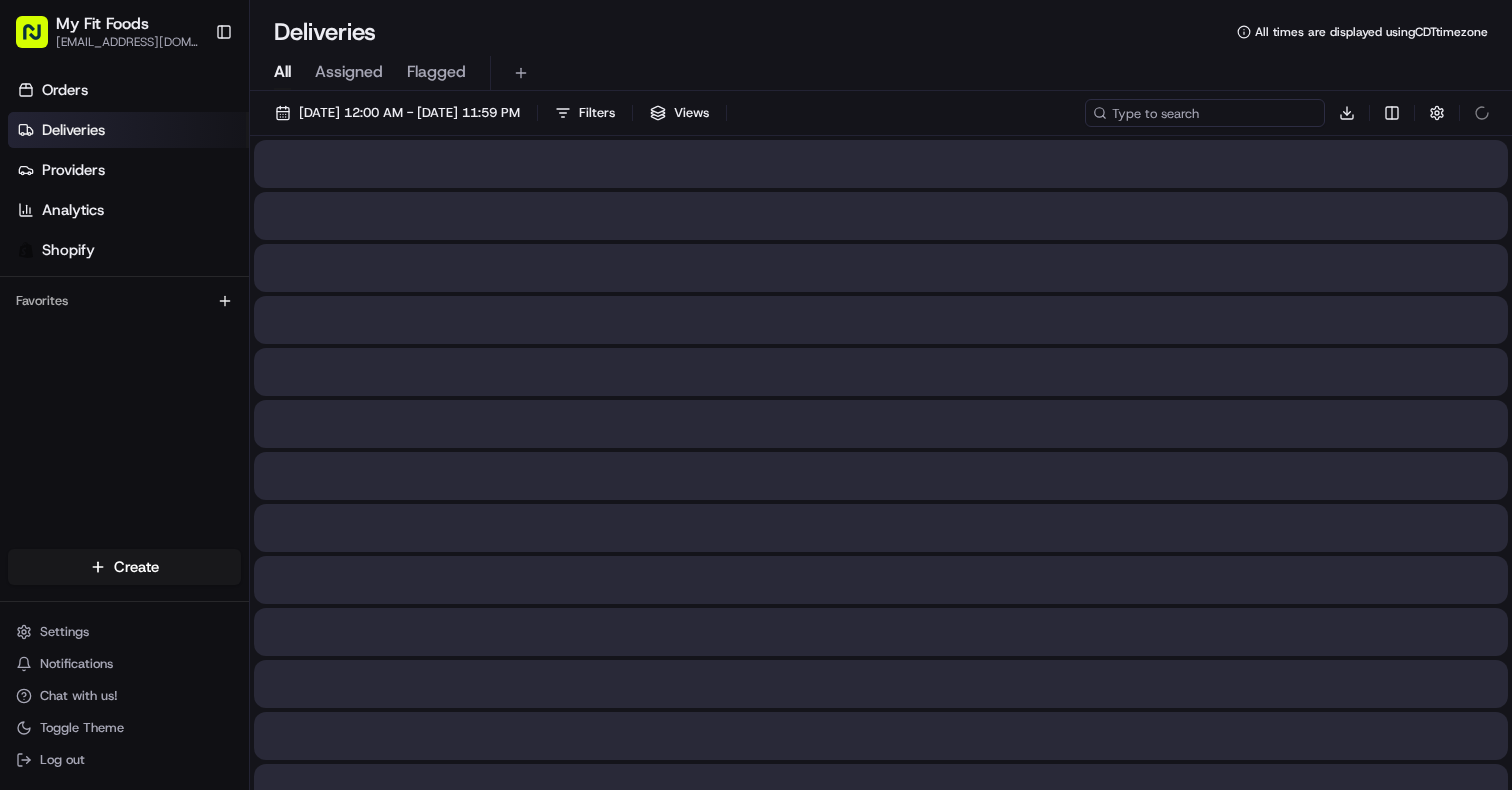 paste on "Hello again,  I’m having. The same problem as I did last week where the driver dropped it off but it is not at my door or the main office. It is the same driver Alex who I believe has dropped it off at the same location both times. On the maps it says the pin was dropped off at the main office but they have not received anything for me. I have looked at the surrounding apartments and nothing. I have put in the comments that it is for apt mm-104z please let me know how we can resolve this! The food last week was good! Thank you!" 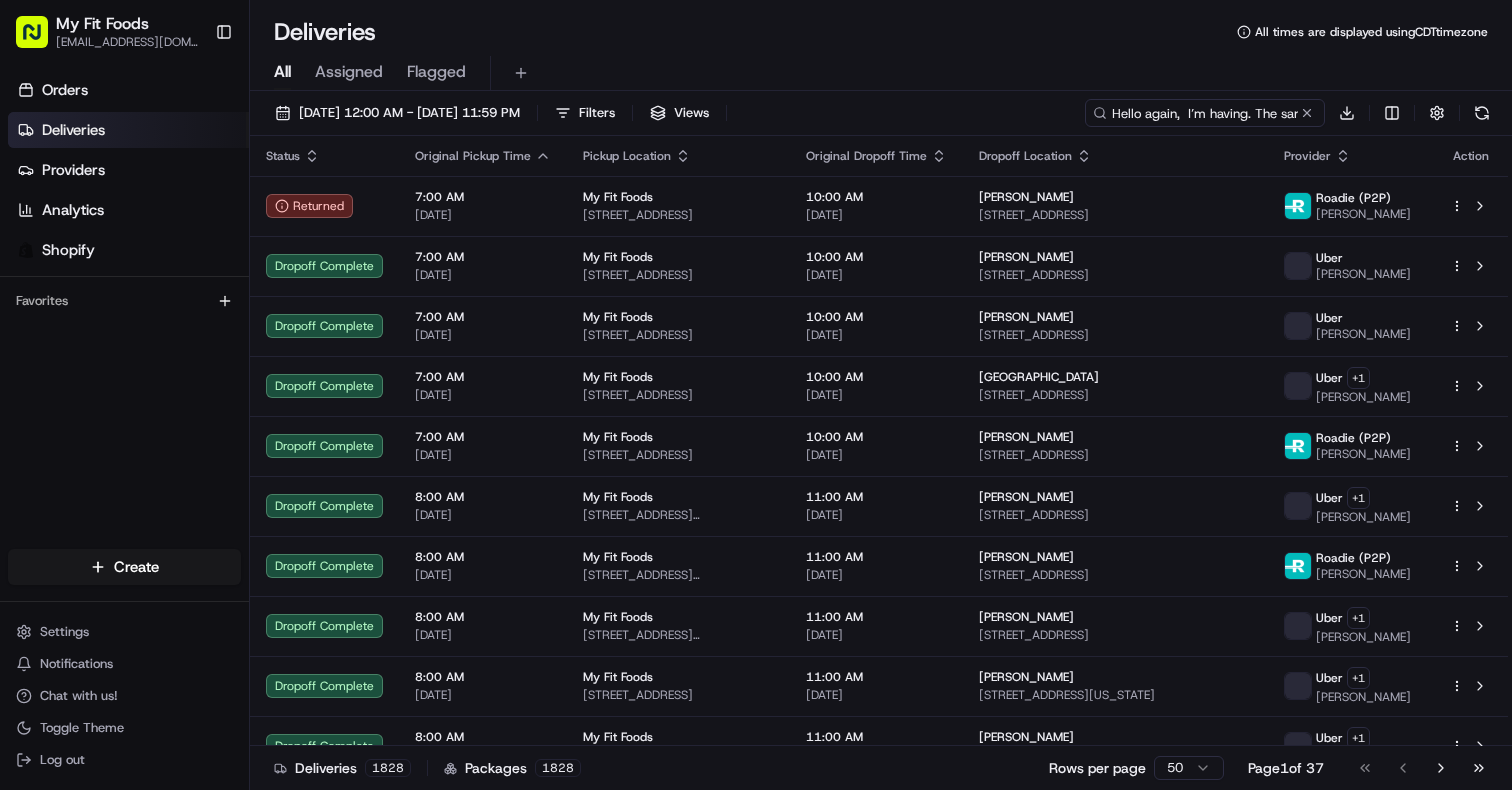 scroll, scrollTop: 0, scrollLeft: 3002, axis: horizontal 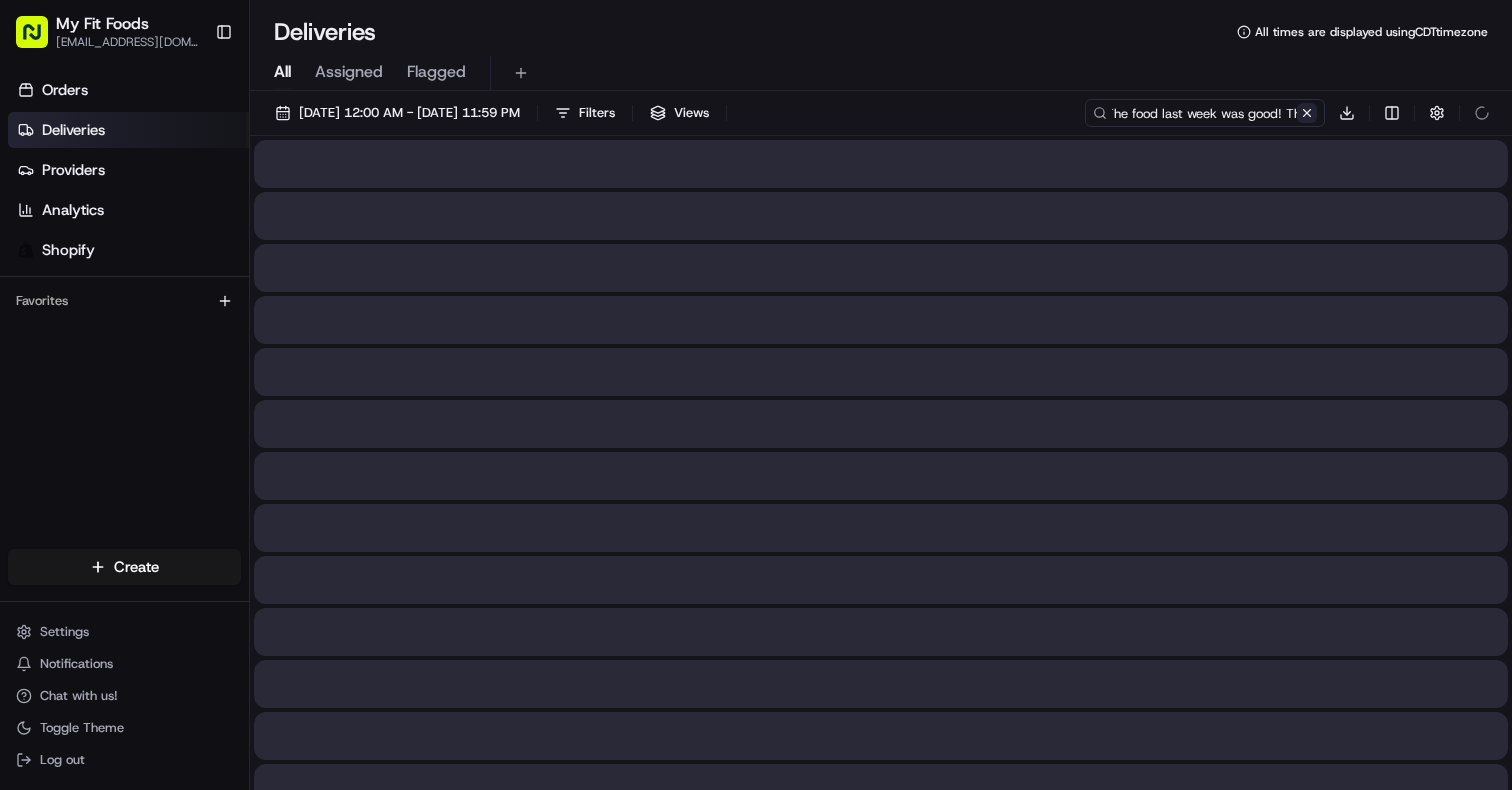 type on "Hello again,  I’m having. The same problem as I did last week where the driver dropped it off but it is not at my door or the main office. It is the same driver Alex who I believe has dropped it off at the same location both times. On the maps it says the pin was dropped off at the main office but they have not received anything for me. I have looked at the surrounding apartments and nothing. I have put in the comments that it is for apt mm-104z please let me know how we can resolve this! The food last week was good! Thank you!" 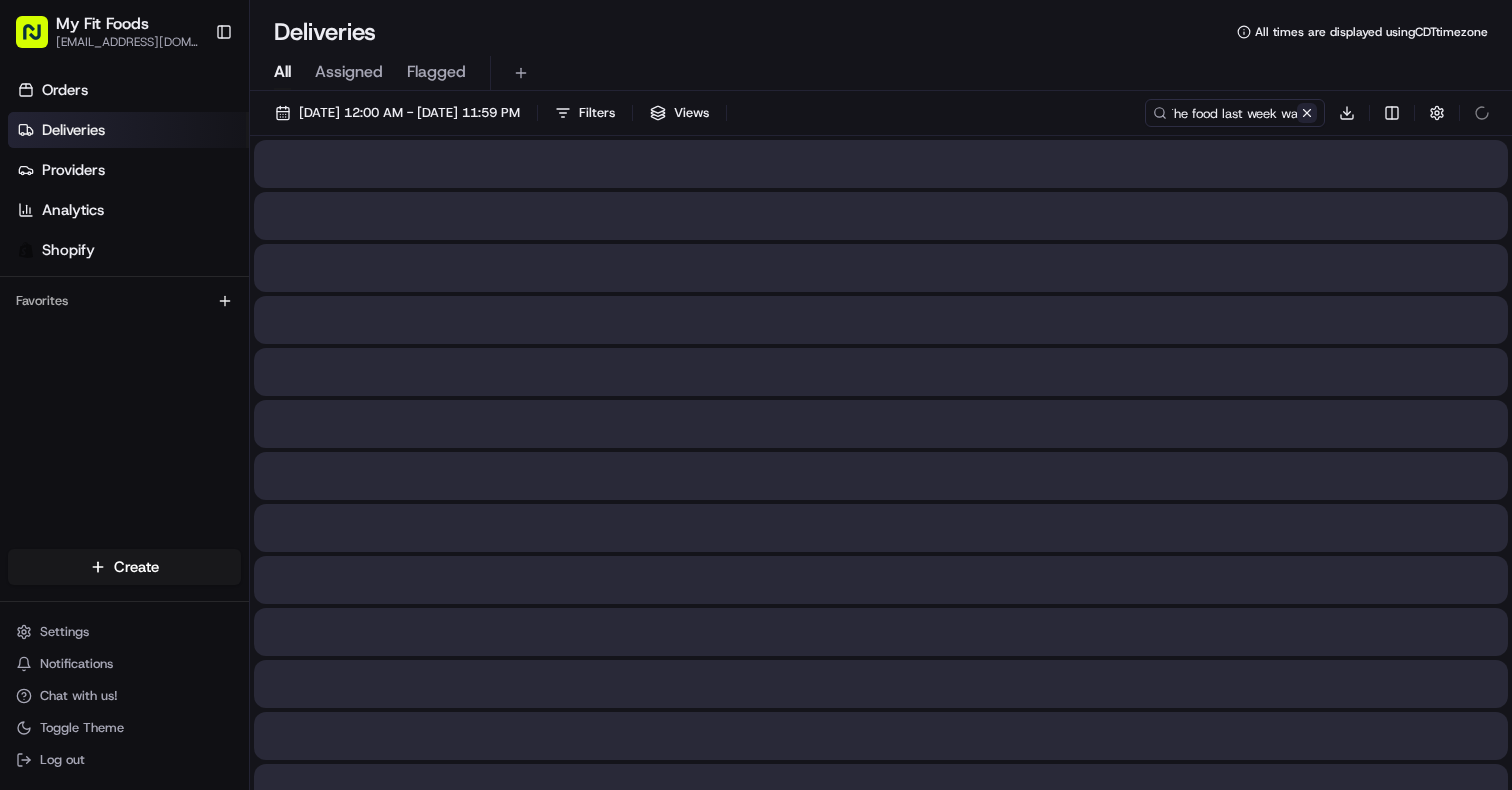 click at bounding box center (1307, 113) 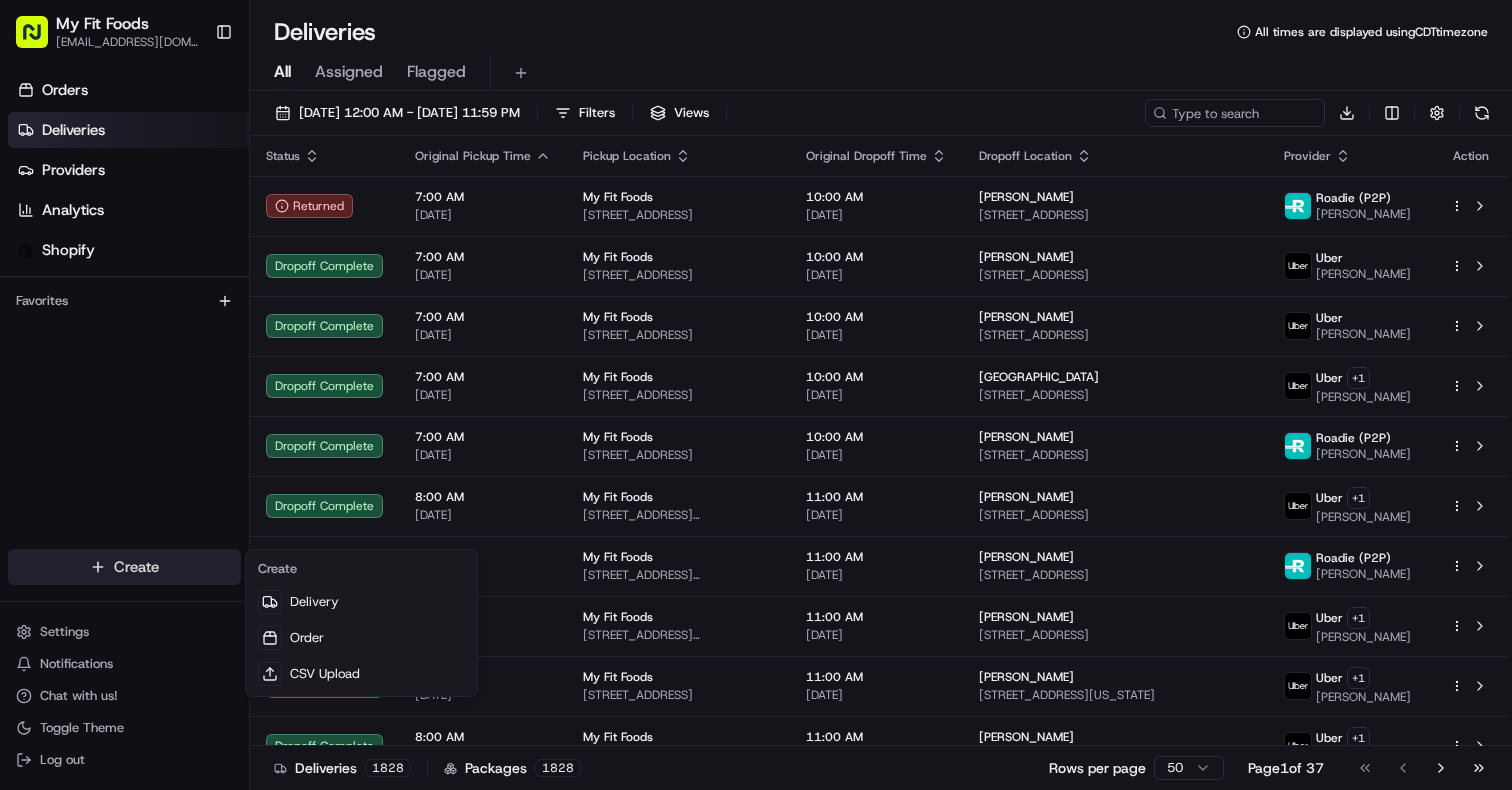 click on "My Fit Foods support@myfitfoods.com Toggle Sidebar Orders Deliveries Providers Analytics Shopify Favorites Main Menu Members & Organization Organization Users Roles Preferences Customization Tracking Orchestration Automations Dispatch Strategy Optimization Strategy Locations Pickup Locations Dropoff Locations Shifts Billing Billing Refund Requests Integrations Notification Triggers Webhooks API Keys Request Logs Create Settings Notifications Chat with us! Toggle Theme Log out Deliveries All times are displayed using  CDT  timezone All Assigned Flagged 07/01/2025 12:00 AM - 07/31/2025 11:59 PM Filters Views Download Status Original Pickup Time Pickup Location Original Dropoff Time Dropoff Location Provider Action Returned 7:00 AM 07/01/2025 My Fit Foods 2802 N Shepherd Dr Ste 100, Houston, TX 77008, USA 10:00 AM 07/01/2025 Mandy Kaiser 4120 Angling Ln, Spring, TX 77386, USA Roadie (P2P) Scottie A. Dropoff Complete 7:00 AM 07/01/2025 My Fit Foods 3239 Southwest Fwy, Houston, TX 77027, USA Uber +" at bounding box center (756, 395) 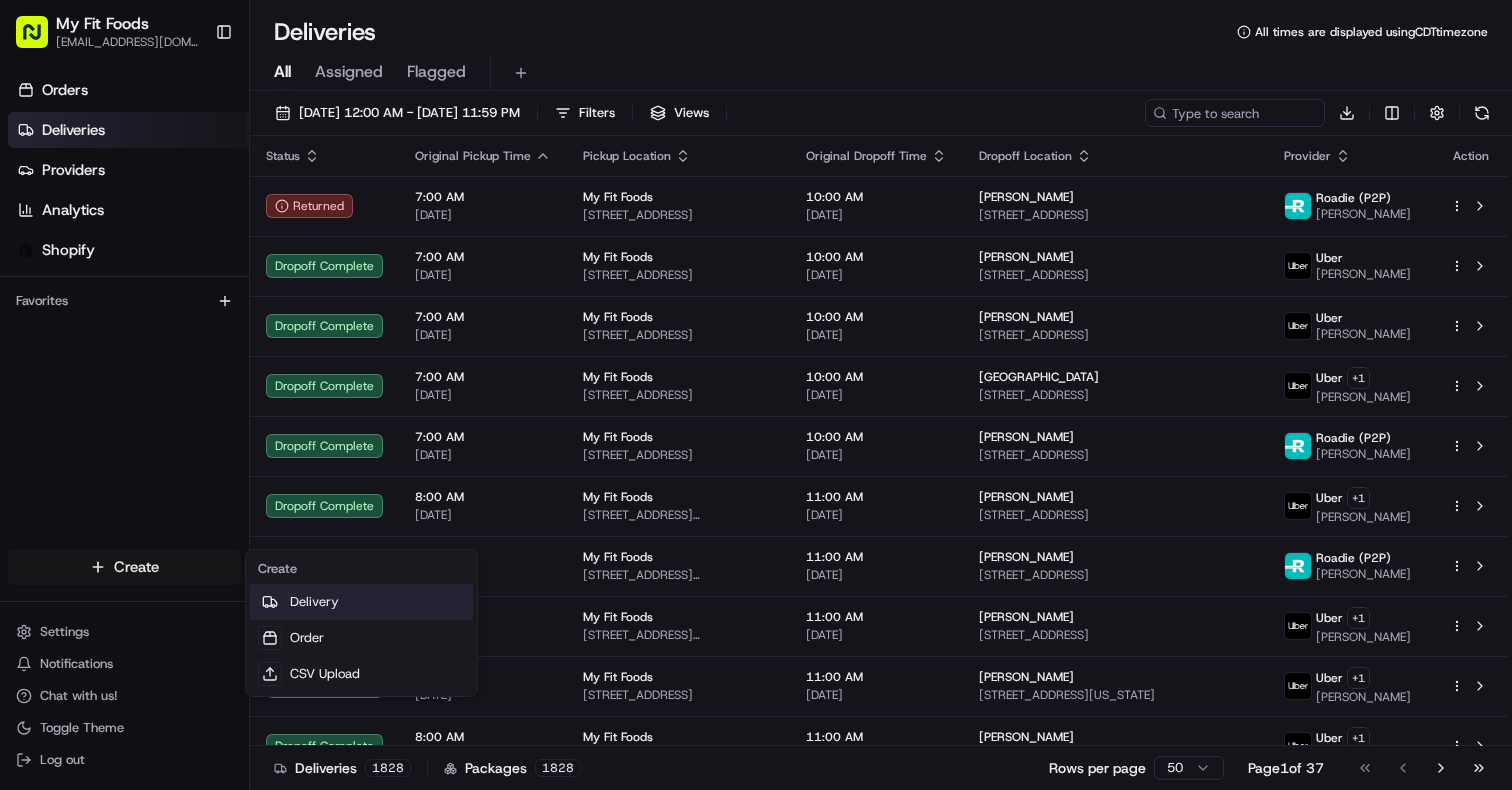 click on "Delivery" at bounding box center (361, 602) 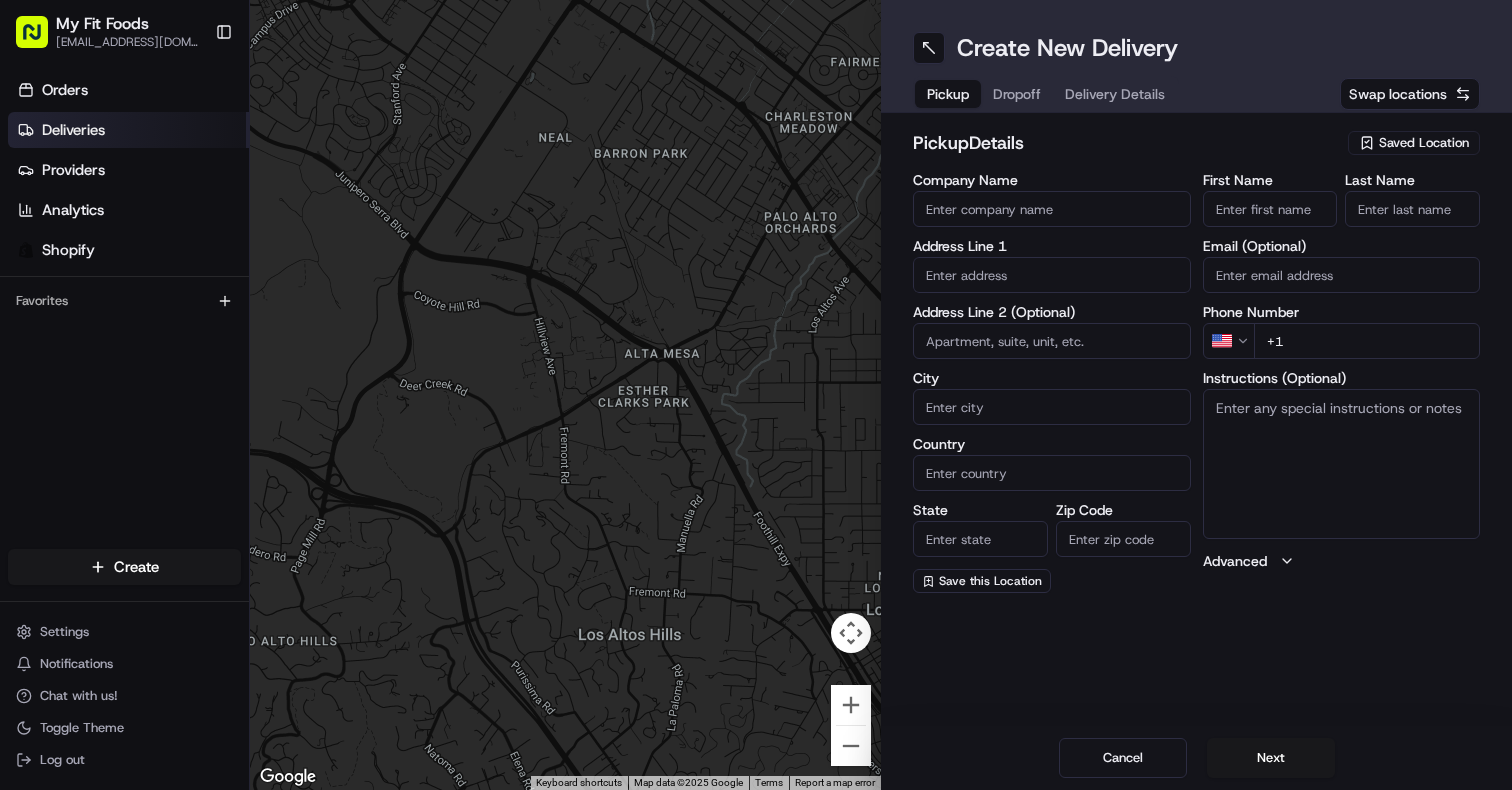 click on "Deliveries" at bounding box center [73, 130] 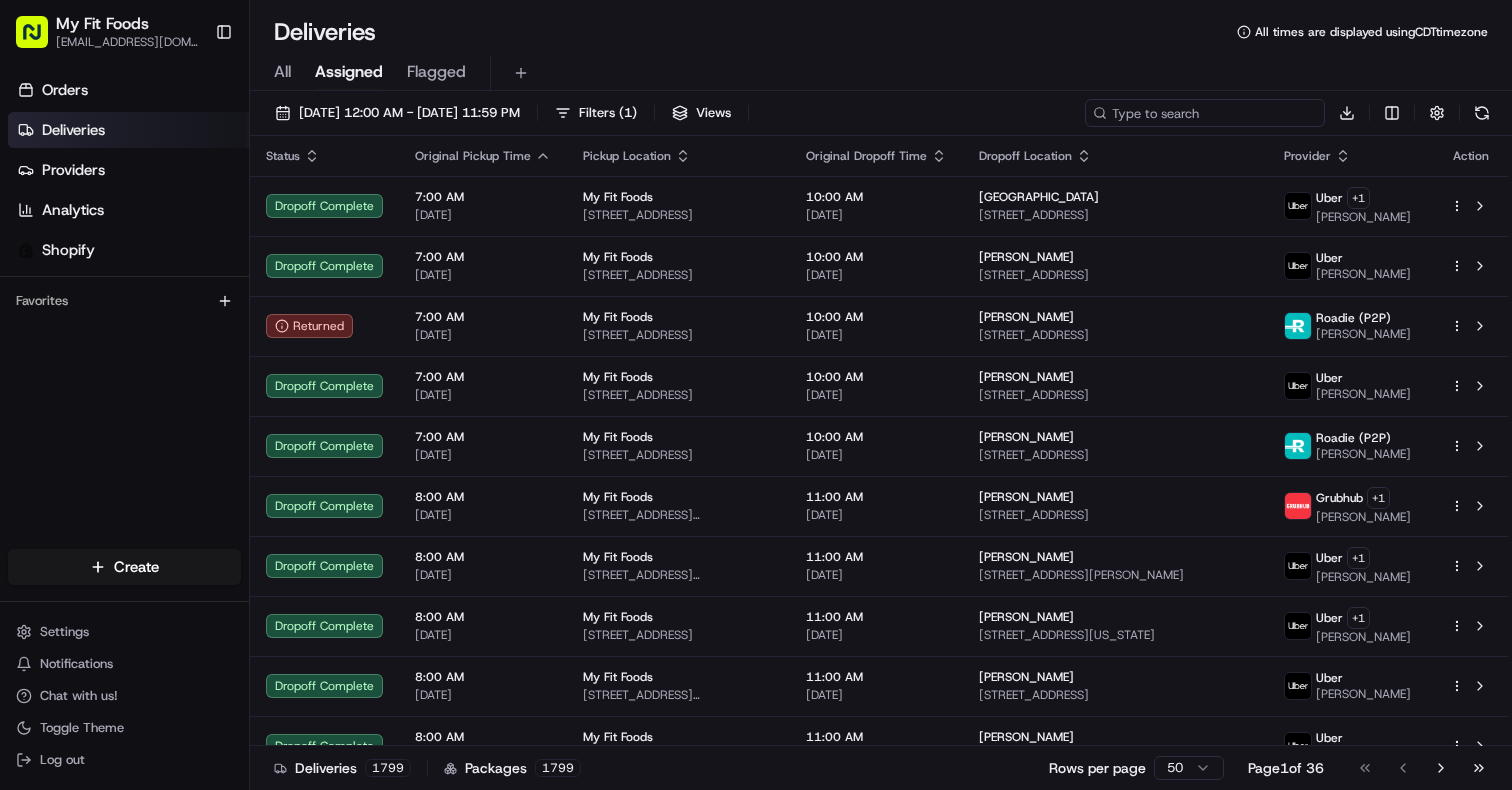 click at bounding box center (1205, 113) 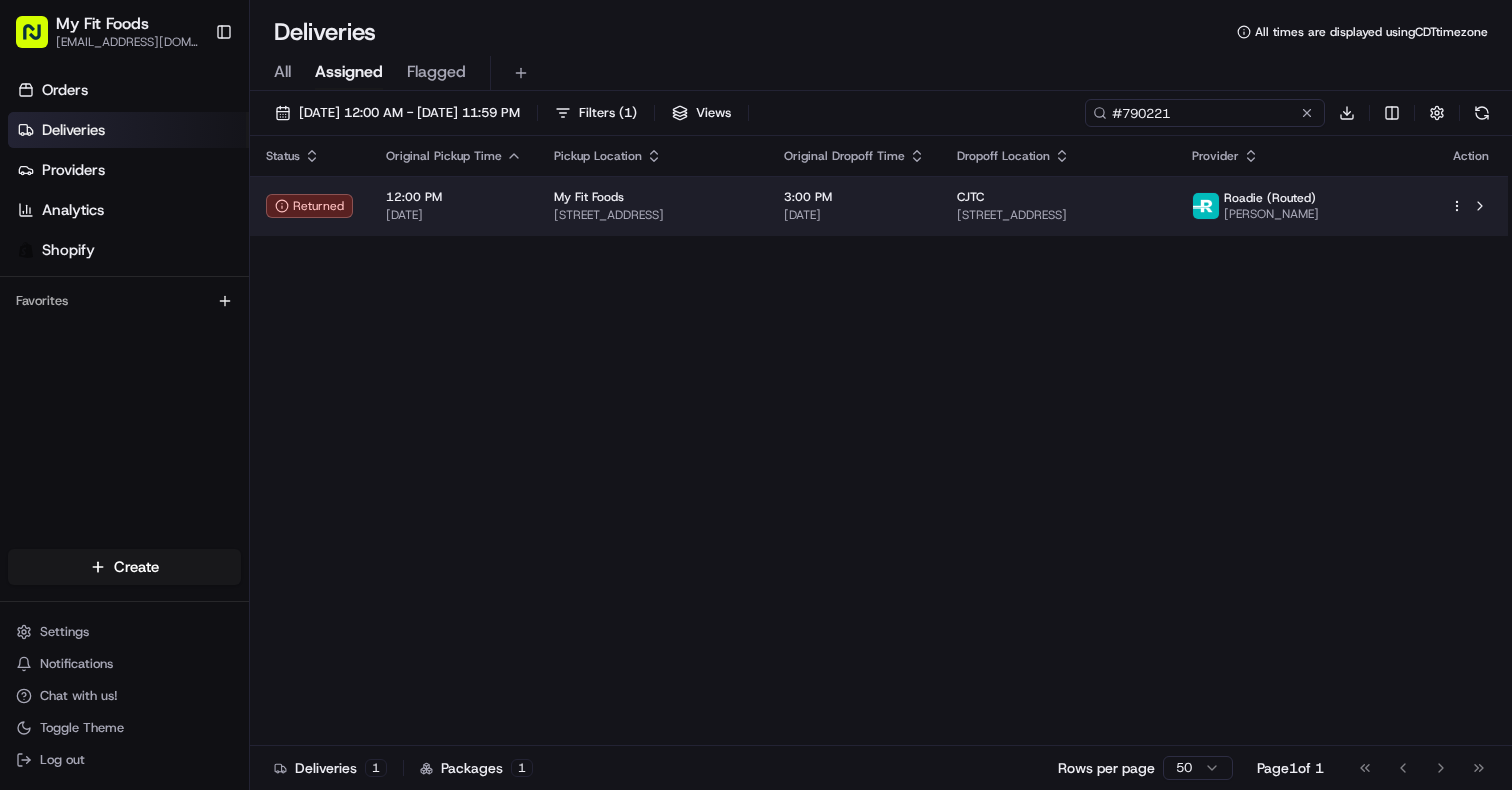 type on "#790221" 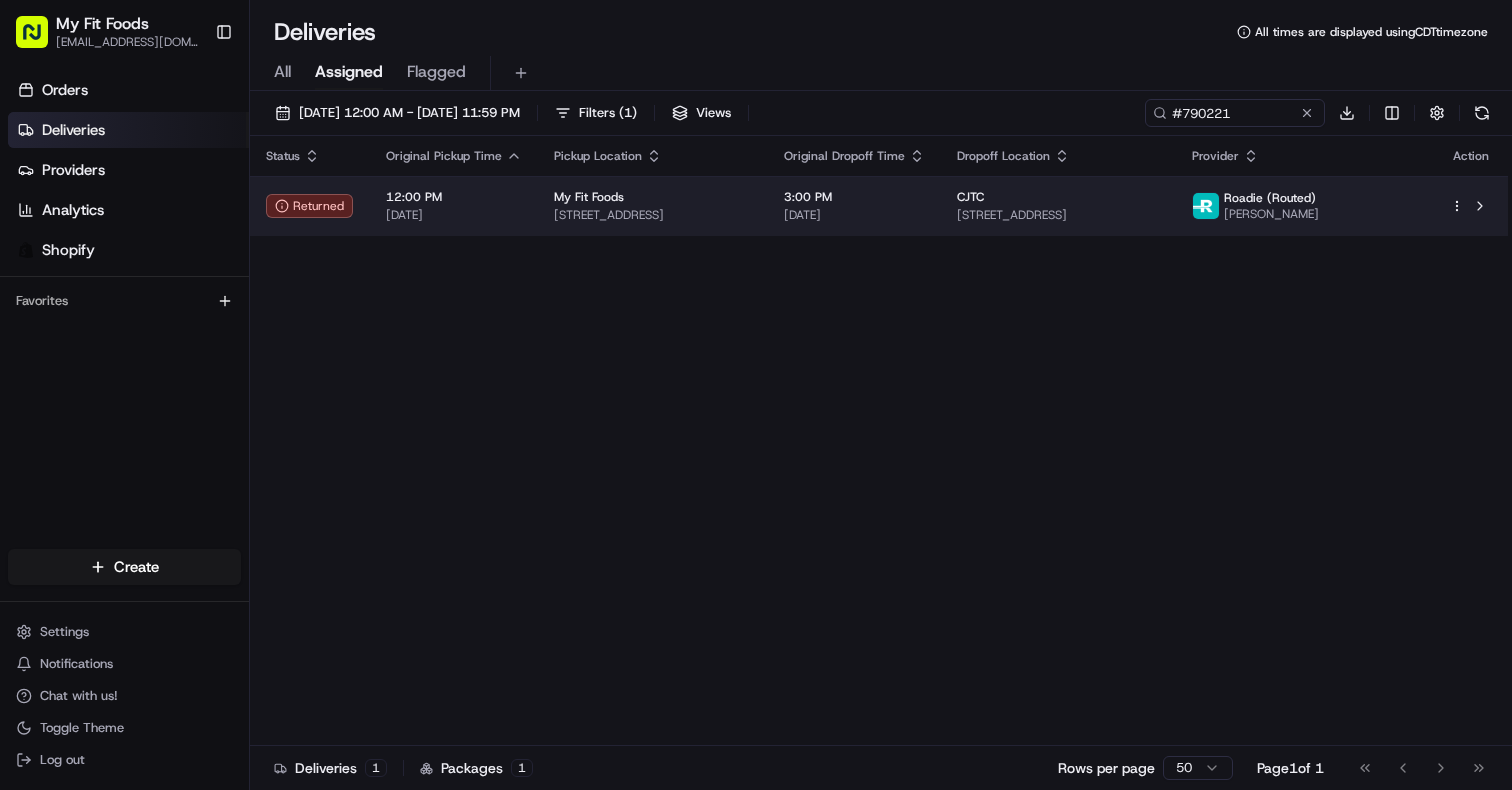 click on "My Fit Foods support@myfitfoods.com Toggle Sidebar Orders Deliveries Providers Analytics Shopify Favorites Main Menu Members & Organization Organization Users Roles Preferences Customization Tracking Orchestration Automations Dispatch Strategy Optimization Strategy Locations Pickup Locations Dropoff Locations Shifts Billing Billing Refund Requests Integrations Notification Triggers Webhooks API Keys Request Logs Create Settings Notifications Chat with us! Toggle Theme Log out Deliveries All times are displayed using  CDT  timezone All Assigned Flagged 07/01/2025 12:00 AM - 07/31/2025 11:59 PM Filters ( 1 ) Views #790221 Download Status Original Pickup Time Pickup Location Original Dropoff Time Dropoff Location Provider Action Returned 12:00 PM 07/15/2025 My Fit Foods 3600 SW Cedar Hills Blvd, Beaverton, OR 97005, USA 3:00 PM 07/15/2025 CJTC 4400 NE 122nd Ave, Vancouver, WA 98682, USA Roadie (Routed) Monika M. Deliveries 1 Packages 1 Rows per page 50 Page  1  of   1 Go to first page" at bounding box center (756, 395) 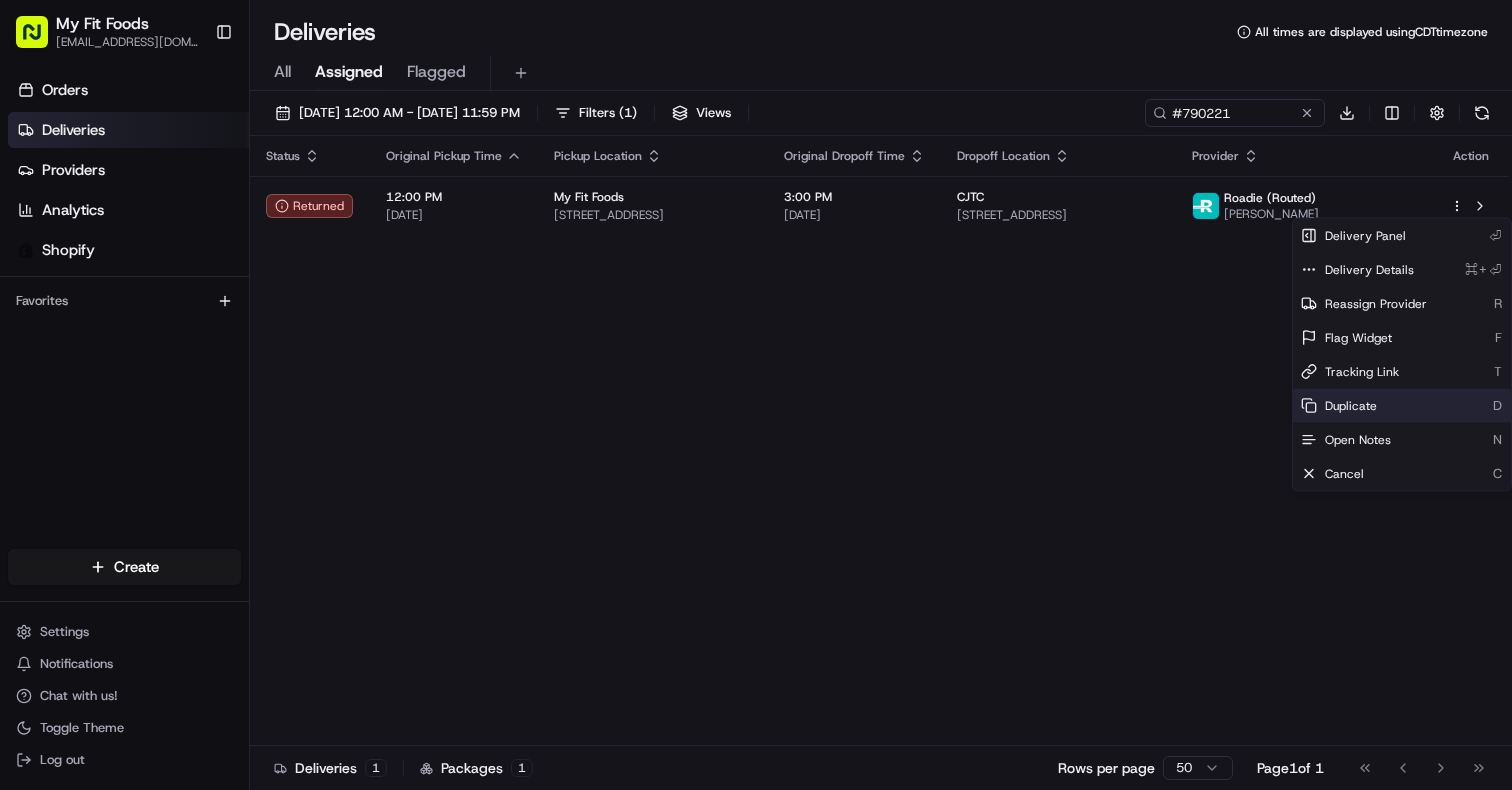 click on "Duplicate" at bounding box center (1351, 406) 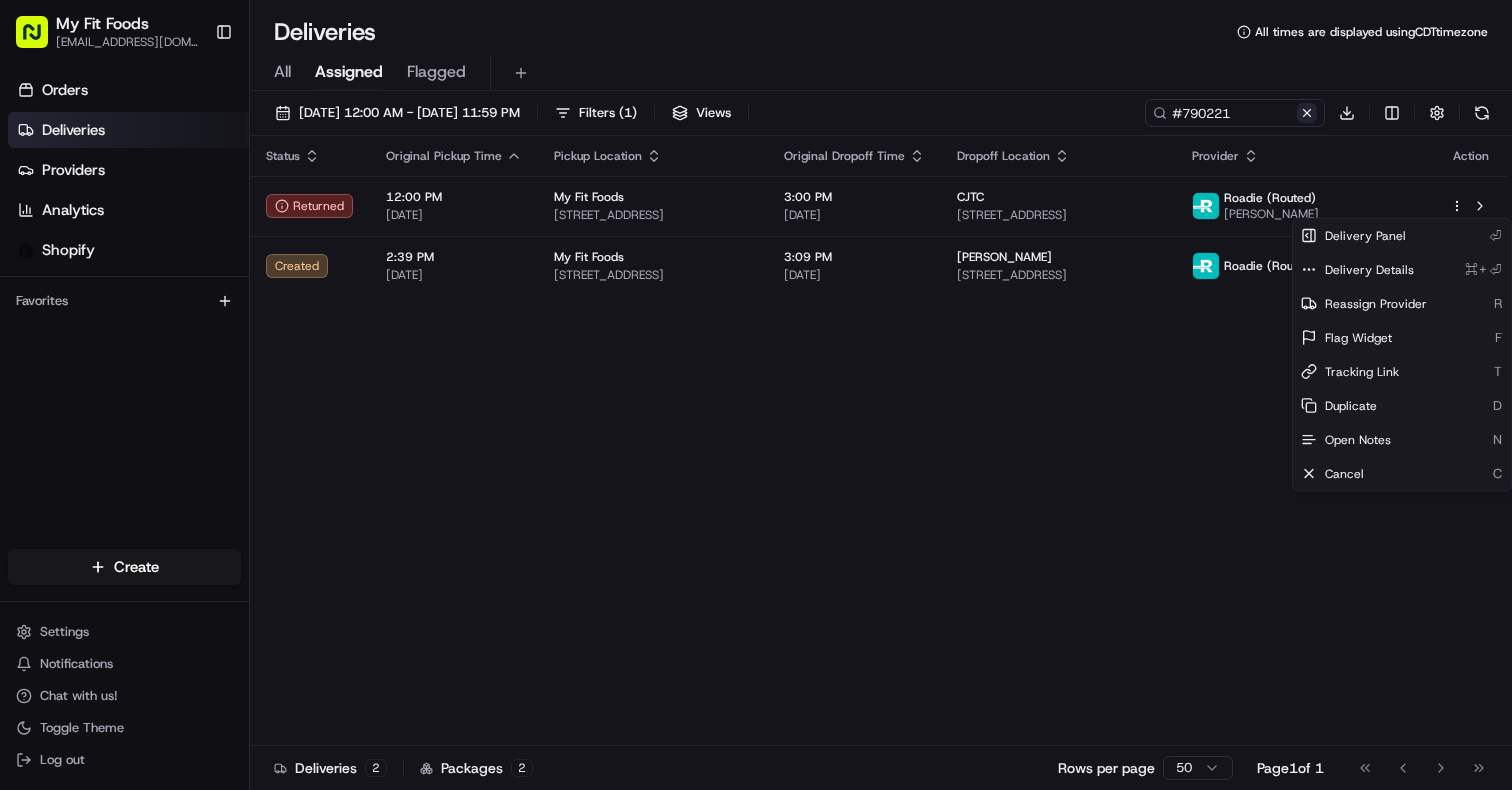 click on "My Fit Foods support@myfitfoods.com Toggle Sidebar Orders Deliveries Providers Analytics Shopify Favorites Main Menu Members & Organization Organization Users Roles Preferences Customization Tracking Orchestration Automations Dispatch Strategy Optimization Strategy Locations Pickup Locations Dropoff Locations Shifts Billing Billing Refund Requests Integrations Notification Triggers Webhooks API Keys Request Logs Create Settings Notifications Chat with us! Toggle Theme Log out Deliveries All times are displayed using  CDT  timezone All Assigned Flagged 07/01/2025 12:00 AM - 07/31/2025 11:59 PM Filters ( 1 ) Views #790221 Download Status Original Pickup Time Pickup Location Original Dropoff Time Dropoff Location Provider Action Returned 12:00 PM 07/15/2025 My Fit Foods 3600 SW Cedar Hills Blvd, Beaverton, OR 97005, USA 3:00 PM 07/15/2025 CJTC 4400 NE 122nd Ave, Vancouver, WA 98682, USA Roadie (Routed) Monika M. Created 2:39 PM 07/16/2025 My Fit Foods 3:09 PM 07/16/2025 Carole Boswell Deliveries" at bounding box center [756, 395] 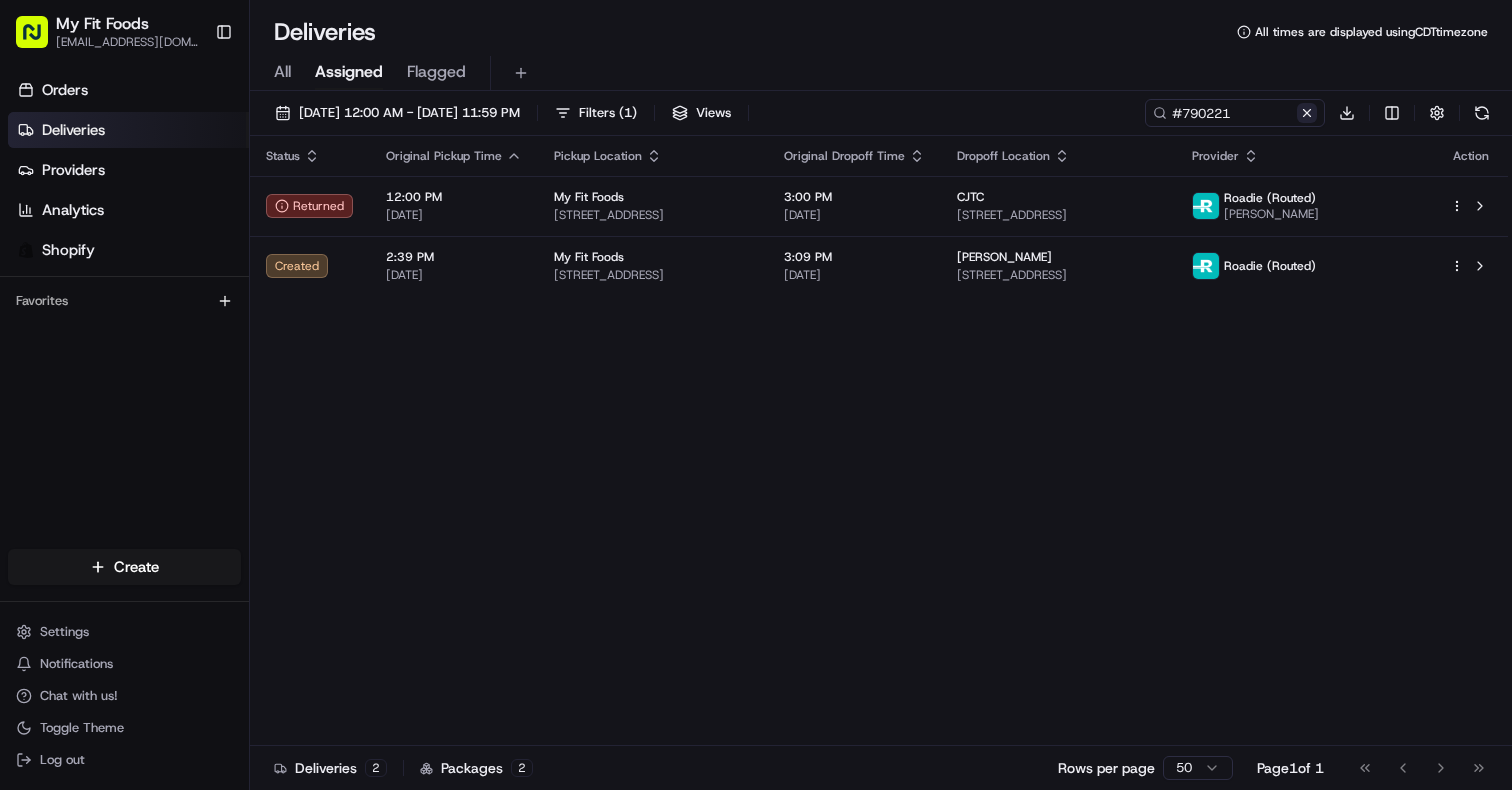 click at bounding box center (1307, 113) 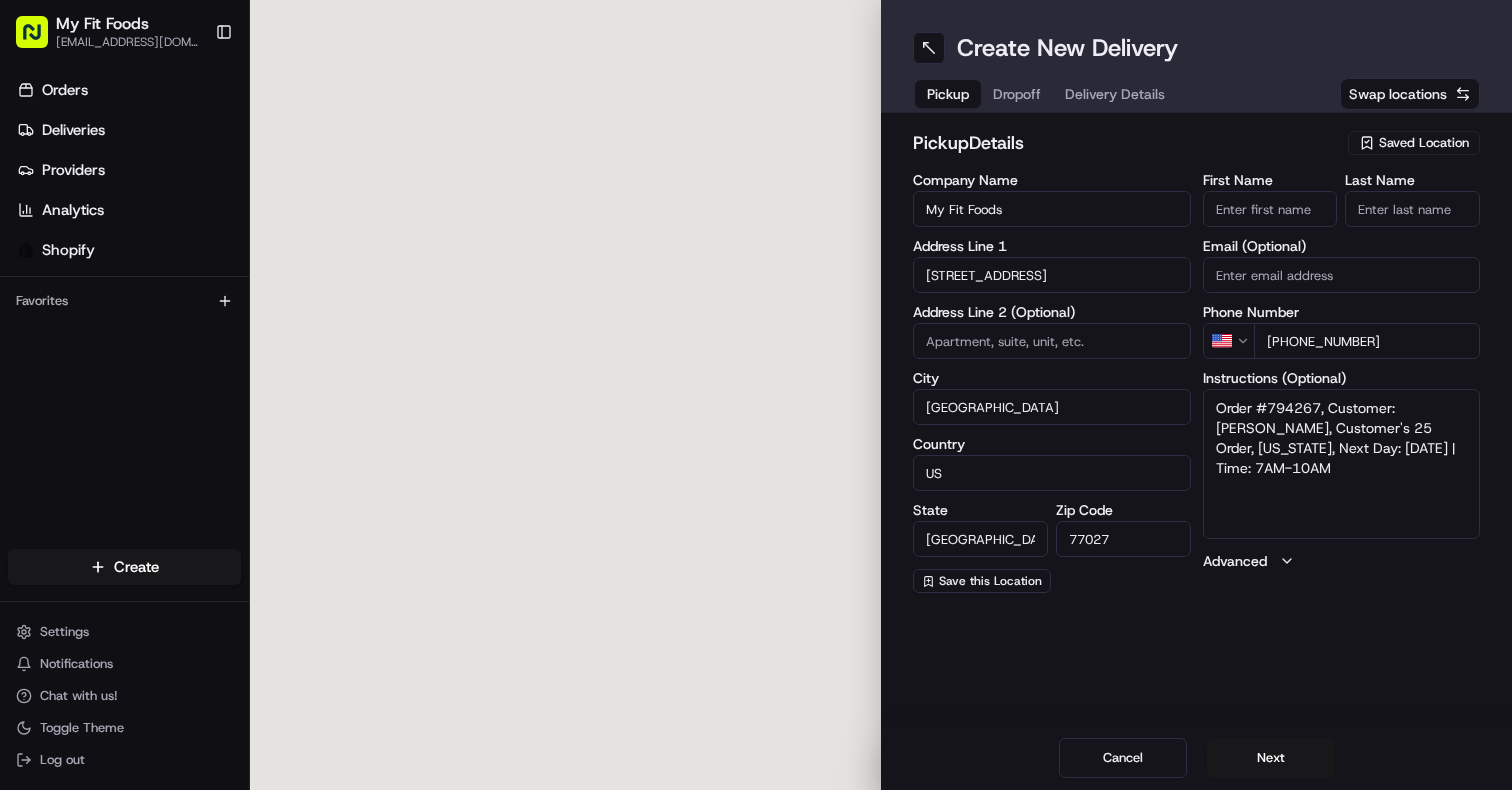 scroll, scrollTop: 0, scrollLeft: 0, axis: both 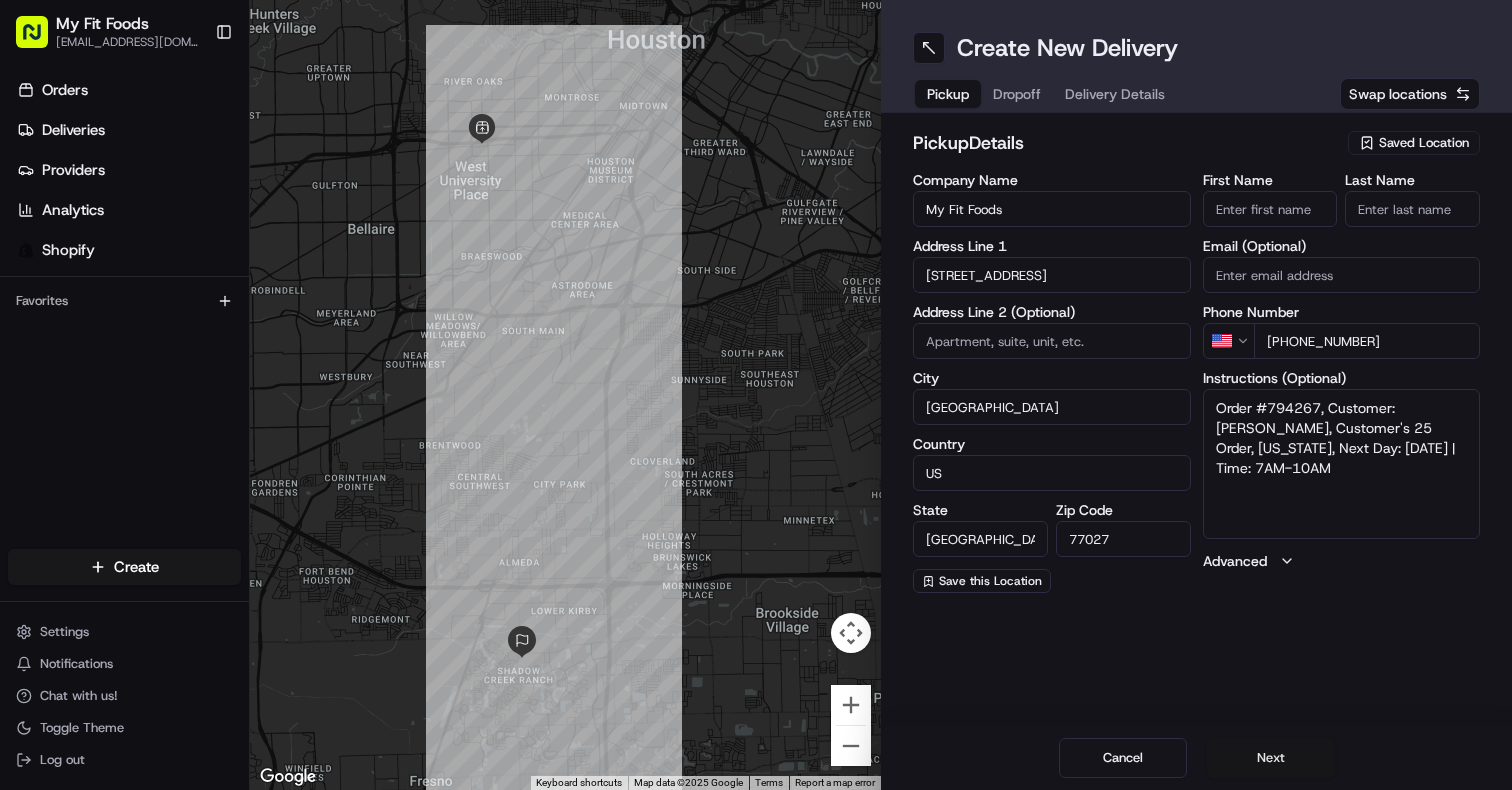 click on "Next" at bounding box center (1271, 758) 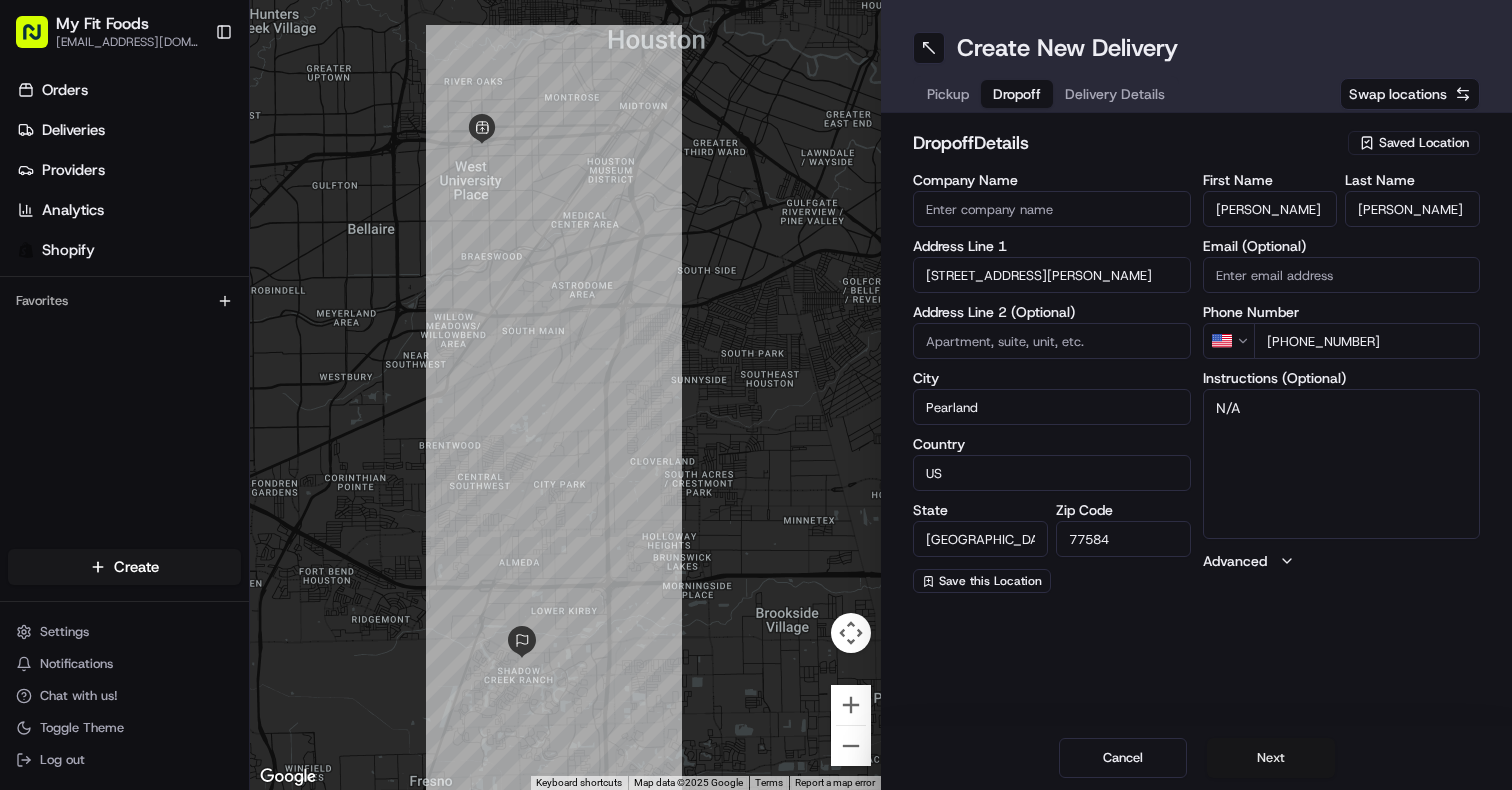 click on "Next" at bounding box center (1271, 758) 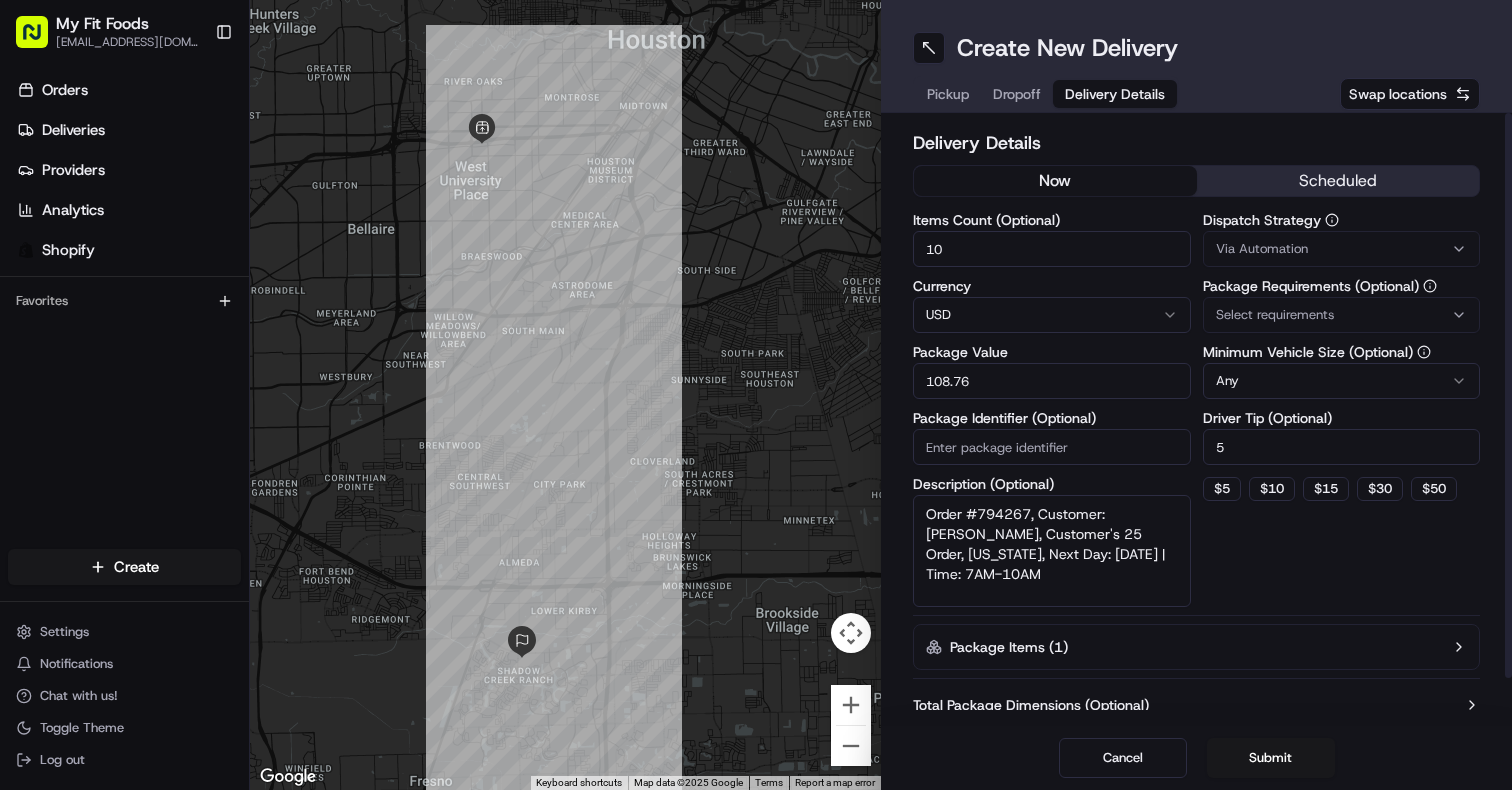 click on "Via Automation" at bounding box center [1342, 249] 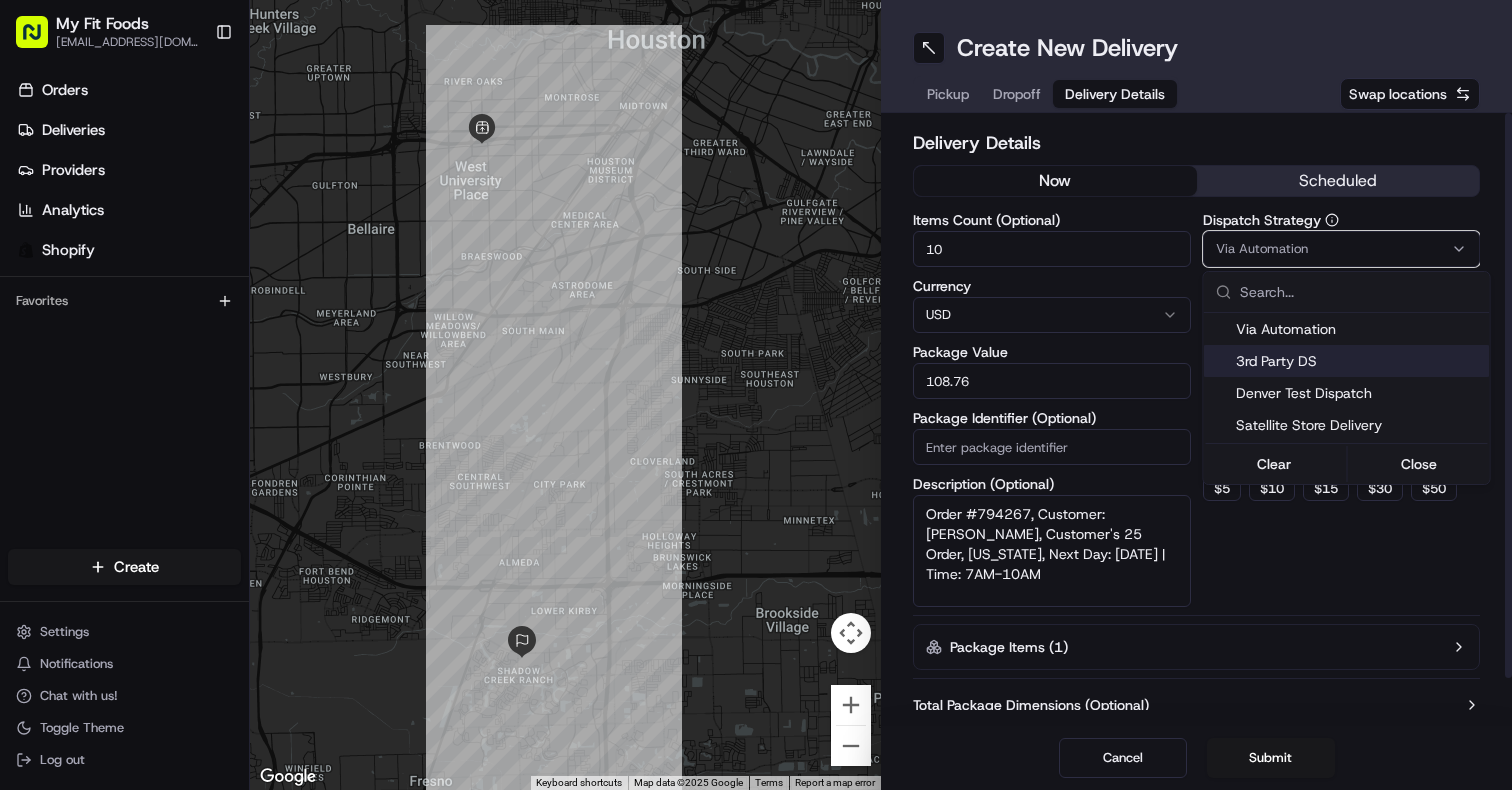 click on "3rd Party DS" at bounding box center (1359, 361) 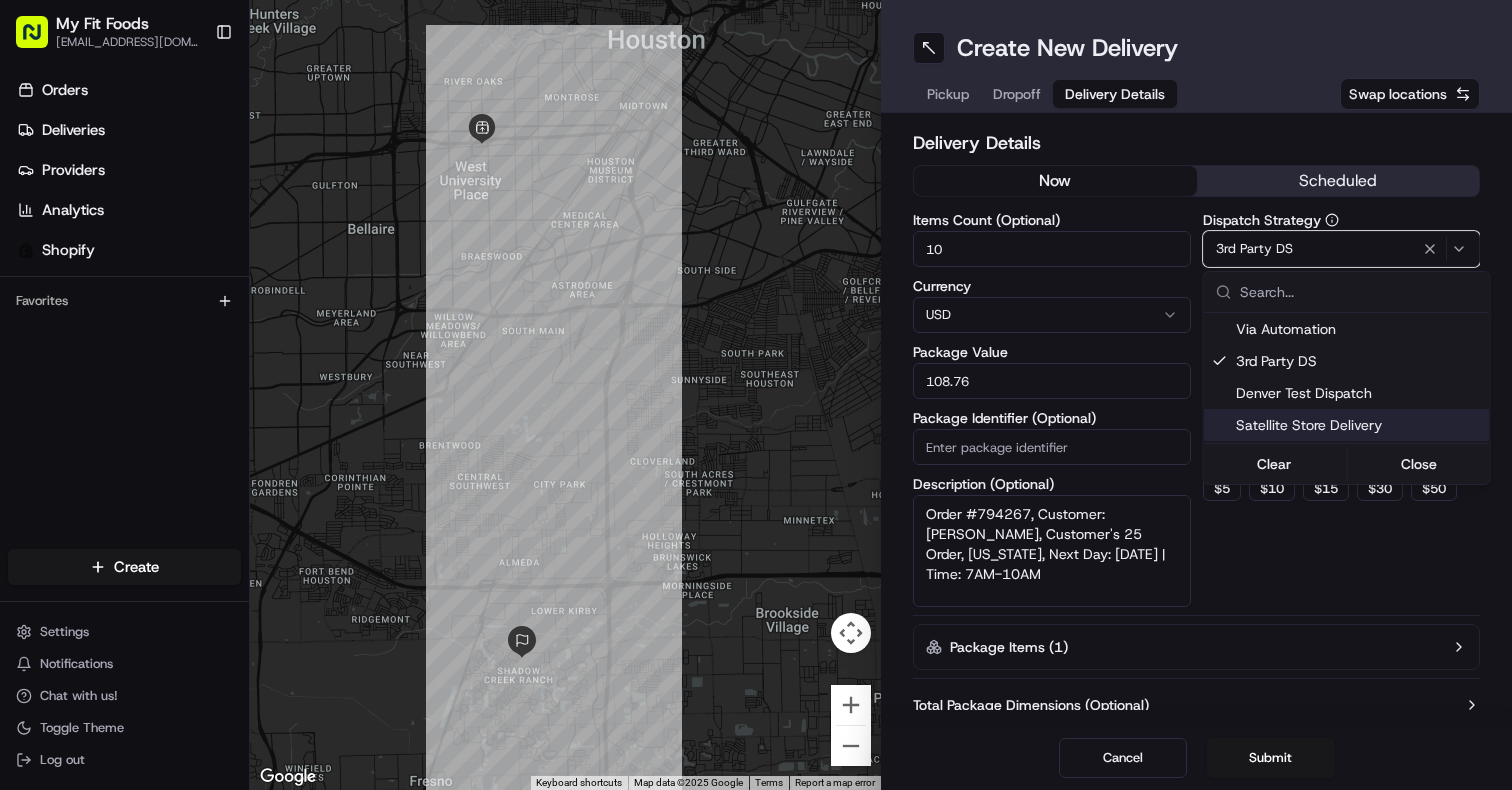 click on "My Fit Foods support@myfitfoods.com Toggle Sidebar Orders Deliveries Providers Analytics Shopify Favorites Main Menu Members & Organization Organization Users Roles Preferences Customization Tracking Orchestration Automations Dispatch Strategy Optimization Strategy Locations Pickup Locations Dropoff Locations Shifts Billing Billing Refund Requests Integrations Notification Triggers Webhooks API Keys Request Logs Create Settings Notifications Chat with us! Toggle Theme Log out ← Move left → Move right ↑ Move up ↓ Move down + Zoom in - Zoom out Home Jump left by 75% End Jump right by 75% Page Up Jump up by 75% Page Down Jump down by 75% Keyboard shortcuts Map Data Map data ©2025 Google Map data ©2025 Google 2 km  Click to toggle between metric and imperial units Terms Report a map error Create New Delivery Pickup Dropoff Delivery Details Swap locations Delivery Details now scheduled Items Count (Optional) 10 Currency USD Package Value 108.76 Package Identifier (Optional) 3rd Party DS" at bounding box center [756, 395] 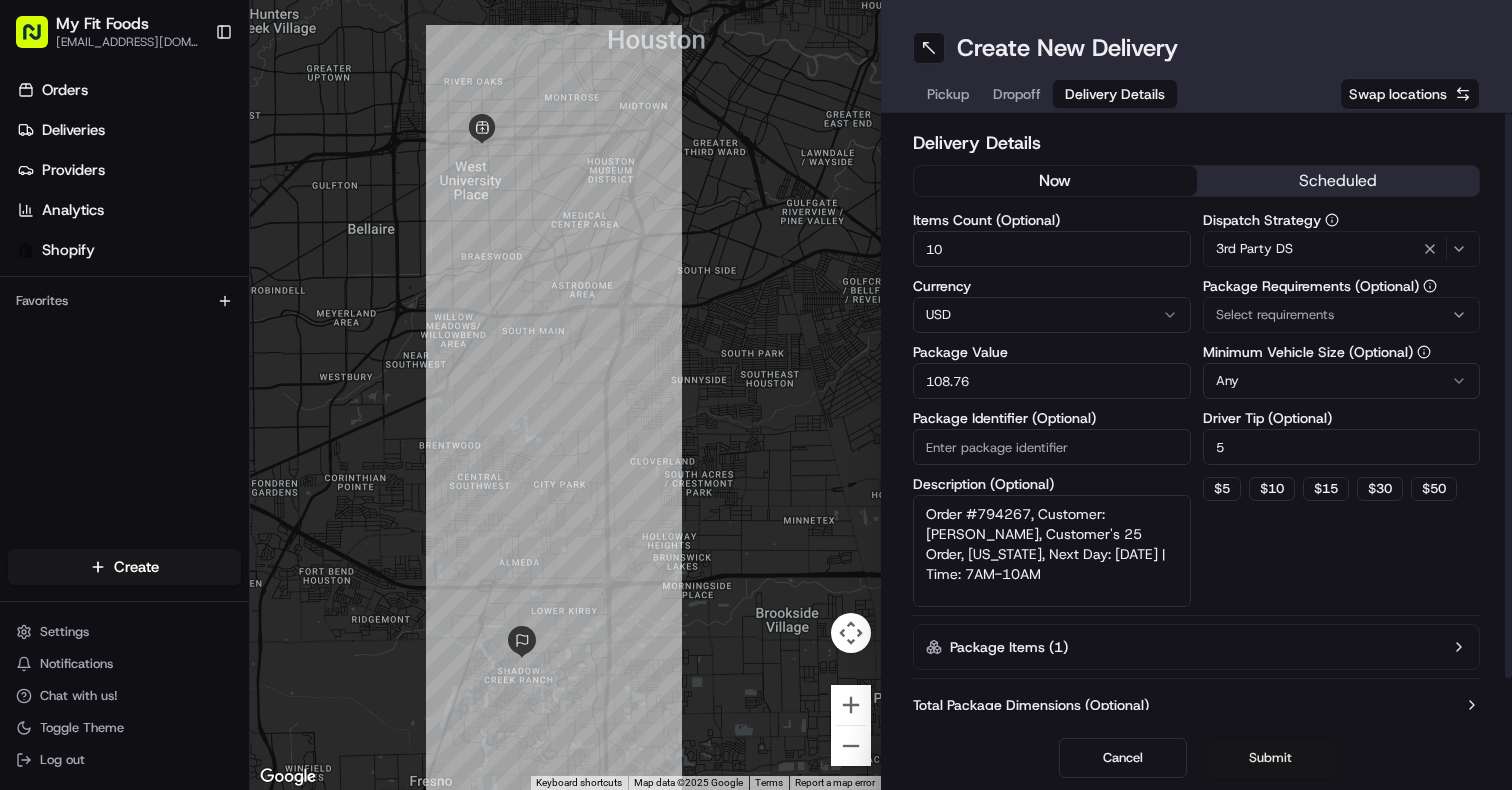 click on "Submit" at bounding box center (1271, 758) 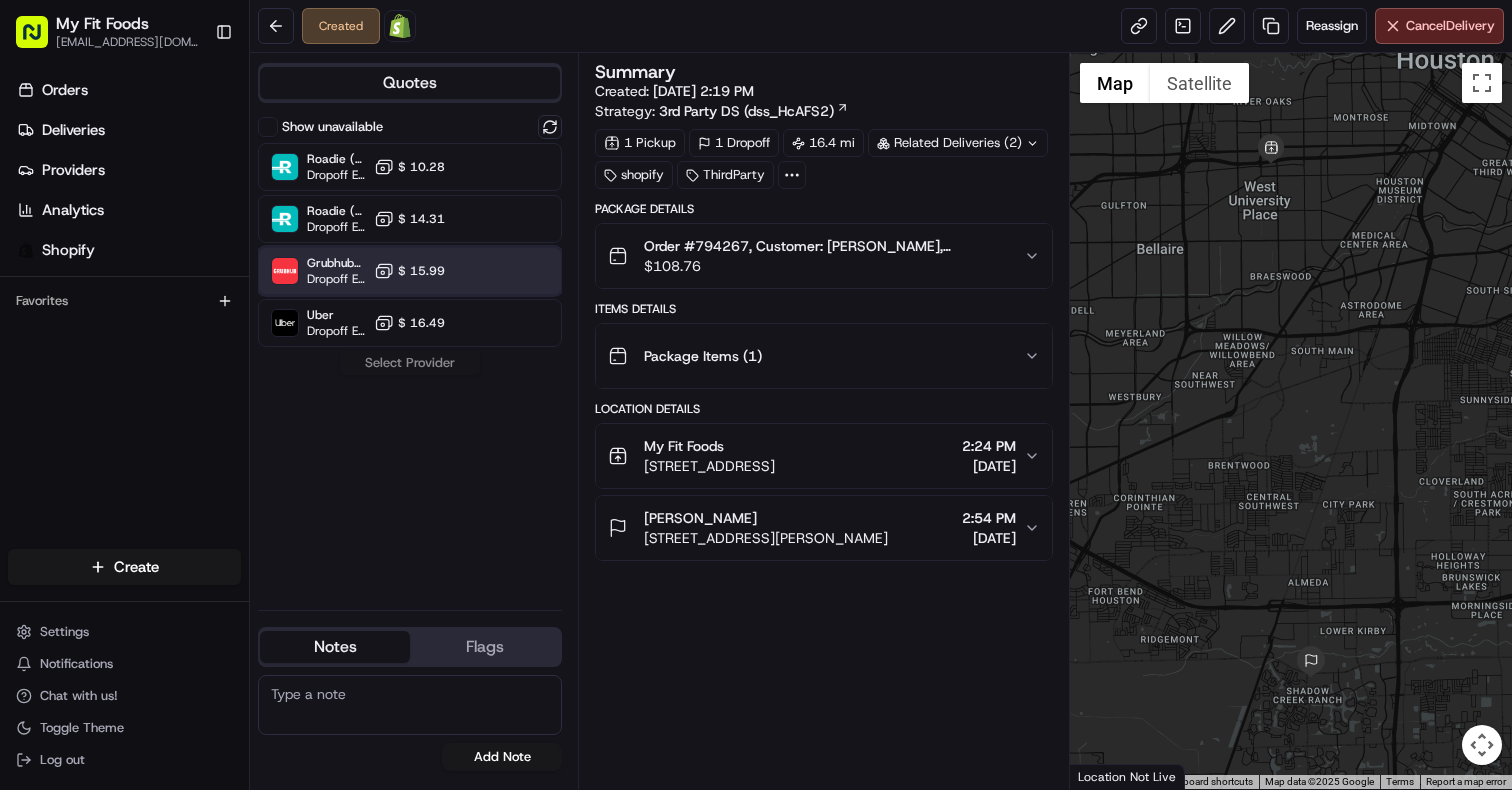 click at bounding box center (501, 271) 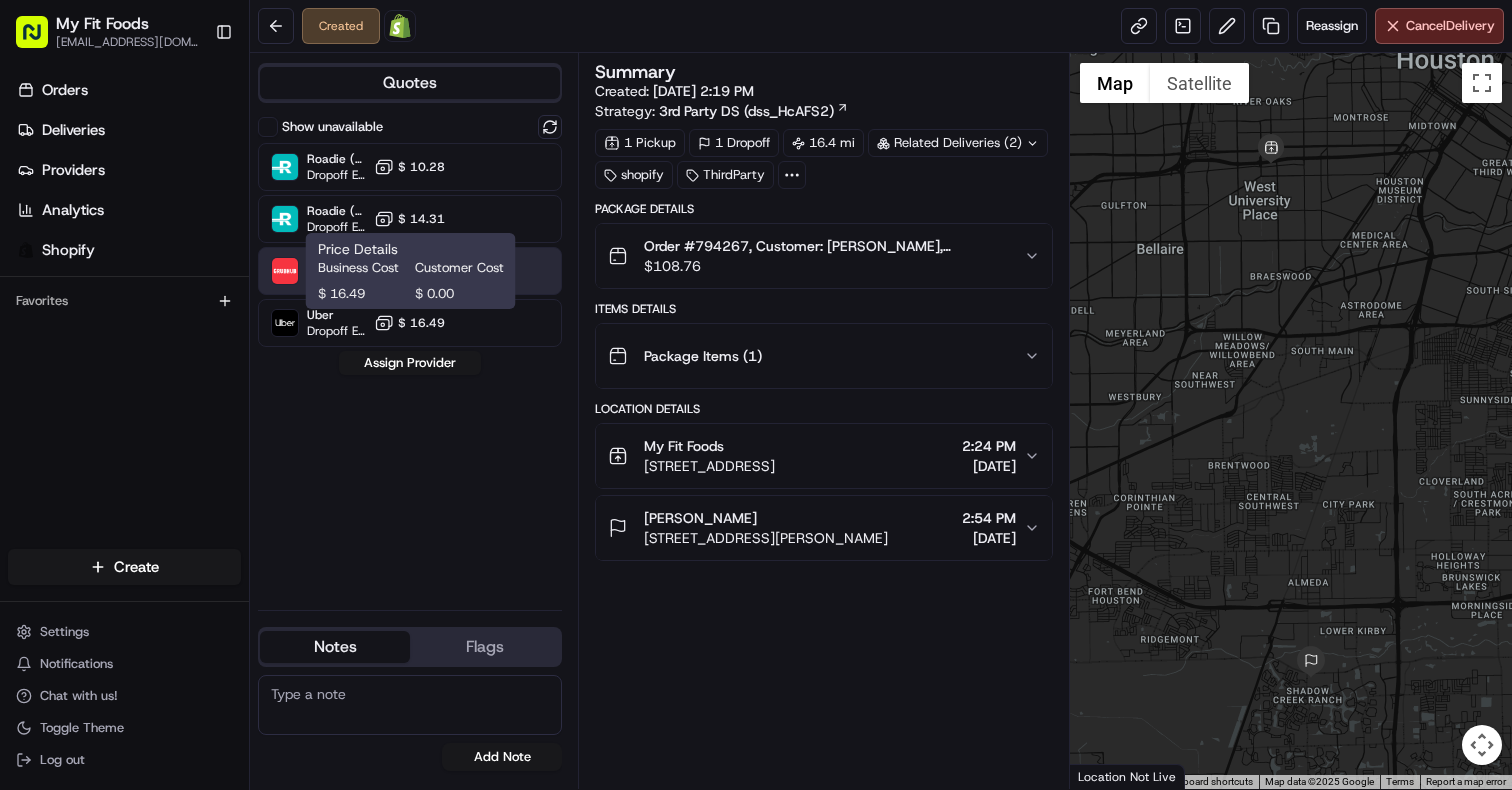 click on "Business Cost Customer Cost $   16.49 $   0.00" at bounding box center (411, 281) 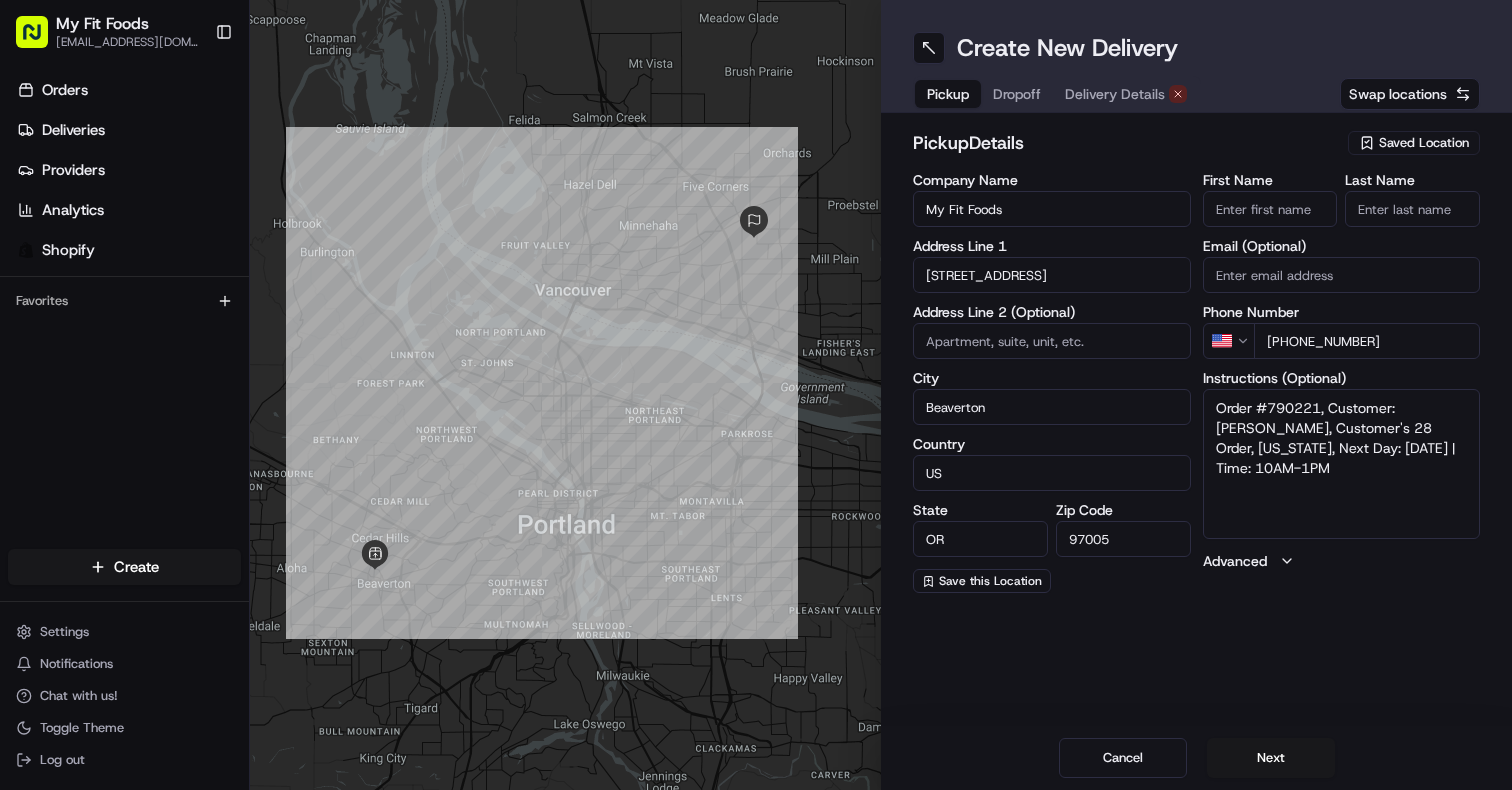 scroll, scrollTop: 0, scrollLeft: 0, axis: both 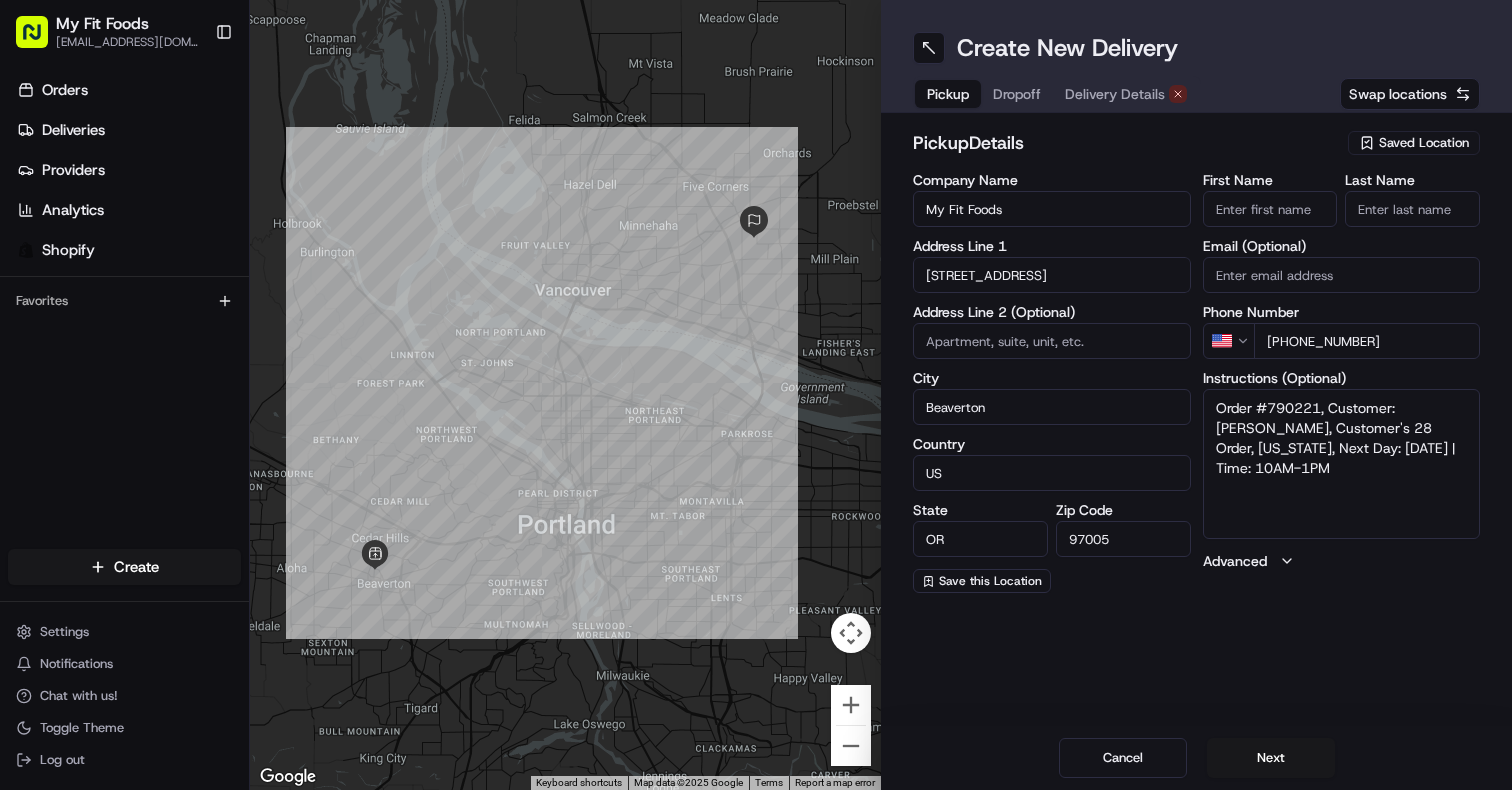 click on "Order #790221, Customer: Carole Boswell, Customer's 28 Order, Oregon, Next Day: 2025-07-15 | Time: 10AM-1PM" at bounding box center (1342, 464) 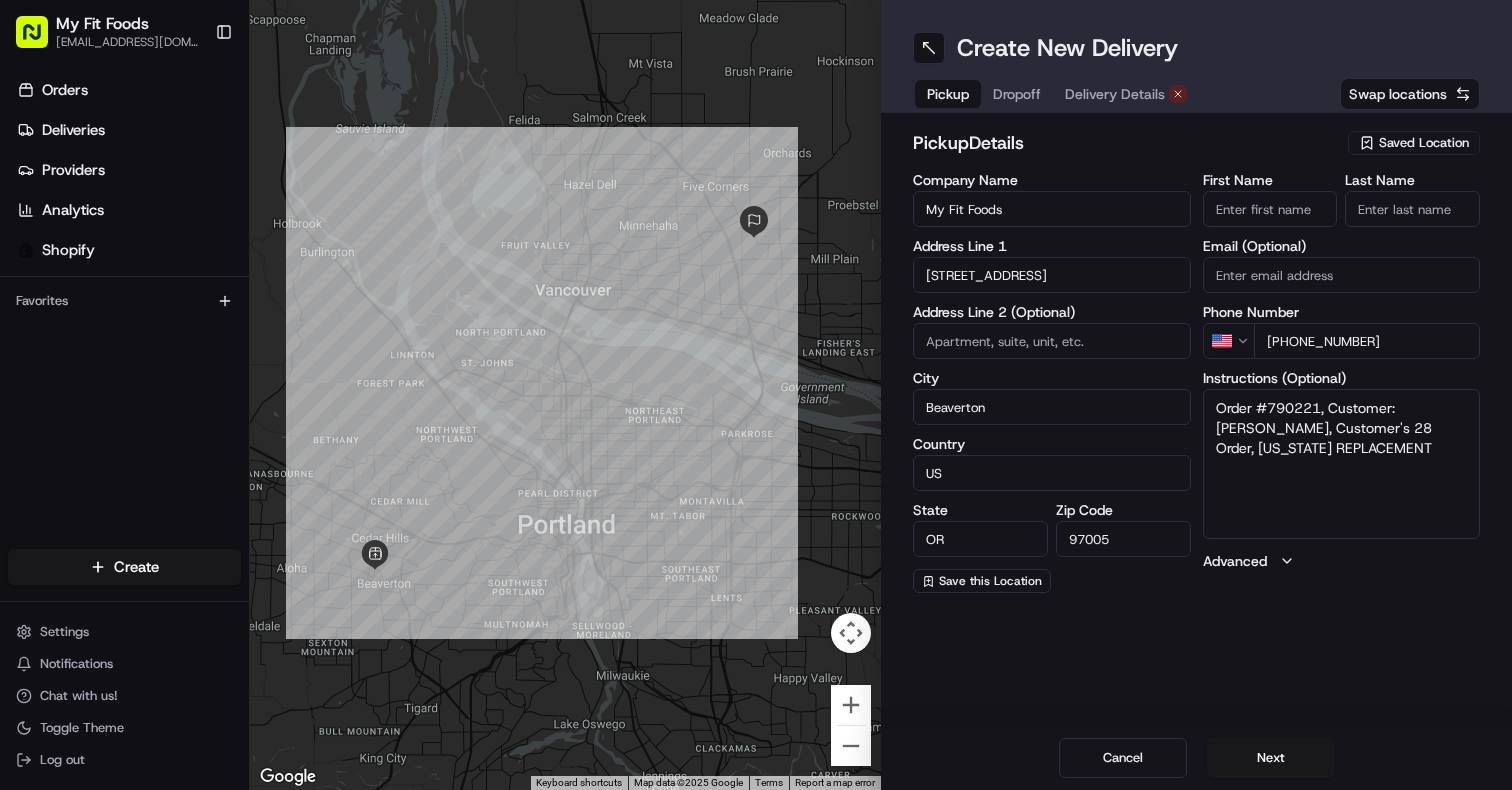 type on "Order #790221, Customer: Carole Boswell, Customer's 28 Order, Oregon REPLACEMENT" 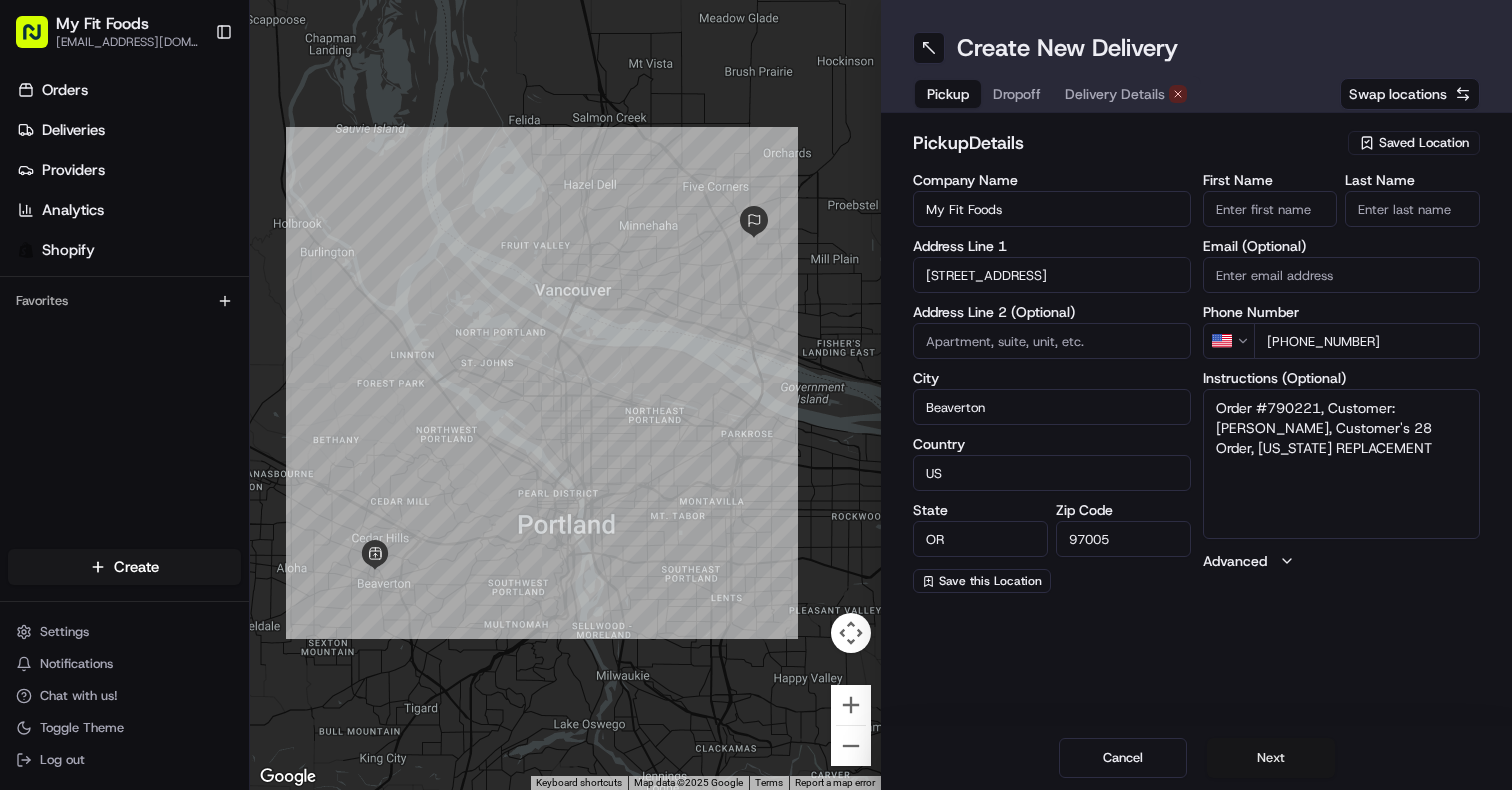 click on "Next" at bounding box center [1271, 758] 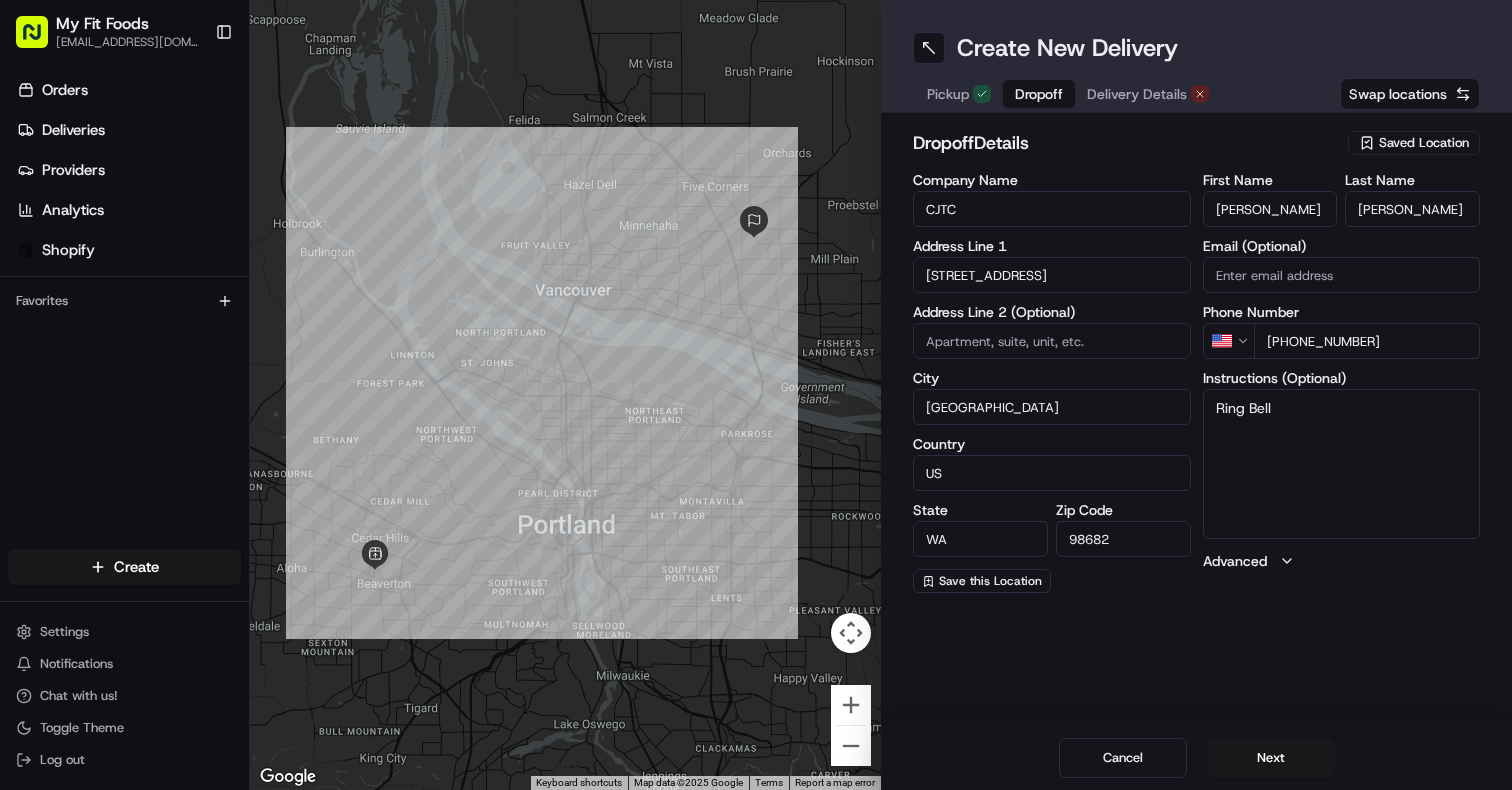 click on "Ring Bell" at bounding box center [1342, 464] 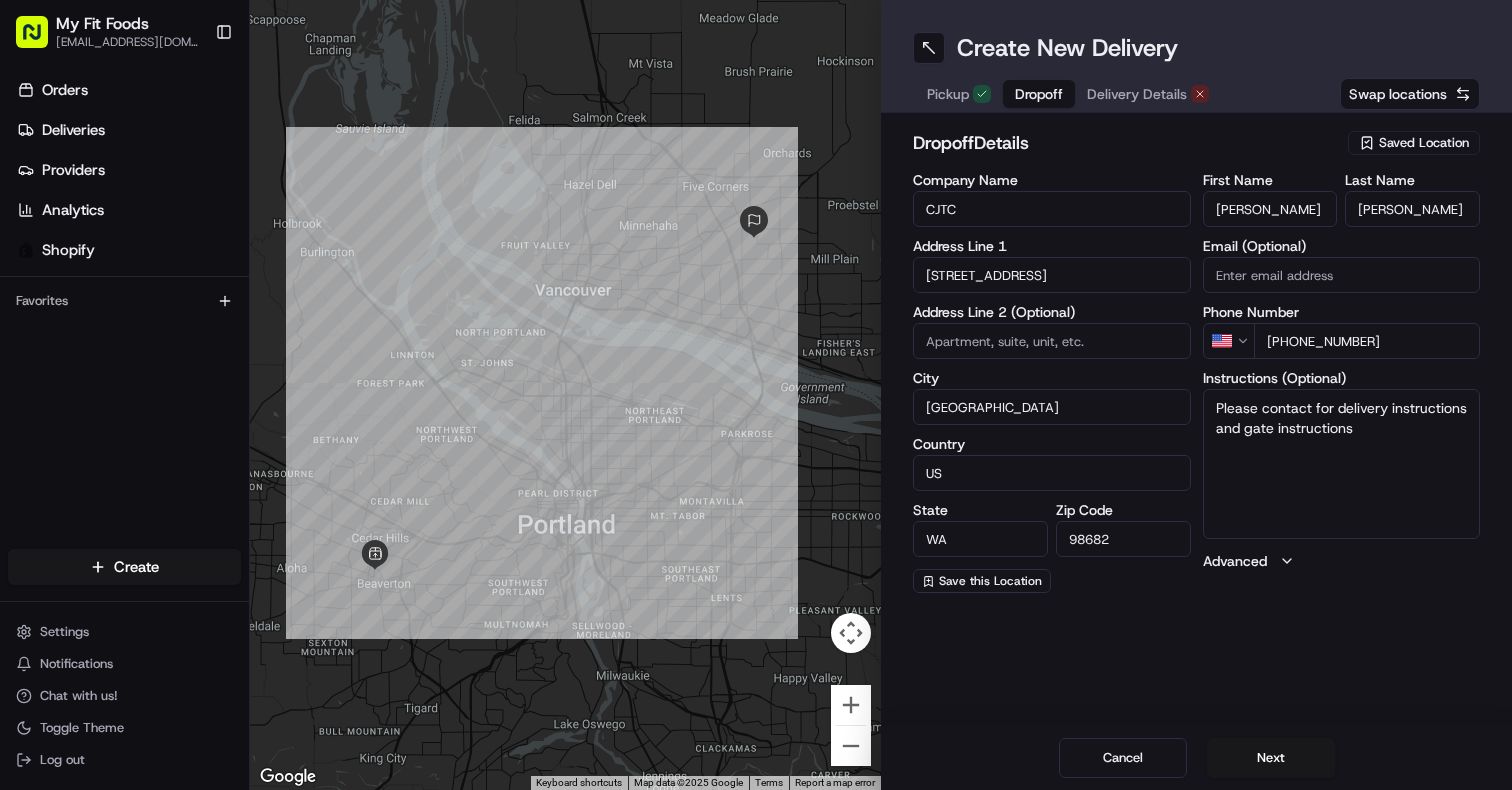 click on "Create New Delivery Pickup Dropoff Delivery Details Swap locations dropoff  Details Saved Location Company Name CJTC Address Line 1 4400 NE 122nd Ave Address Line 2 (Optional) City Vancouver Country US State WA Zip Code 98682 Save this Location First Name Carole Last Name Boswell Email (Optional) Phone Number US +1 360 772 1943 Instructions (Optional) Please contact for delivery instructions and gate instructions Advanced Cancel Next" at bounding box center [1196, 395] 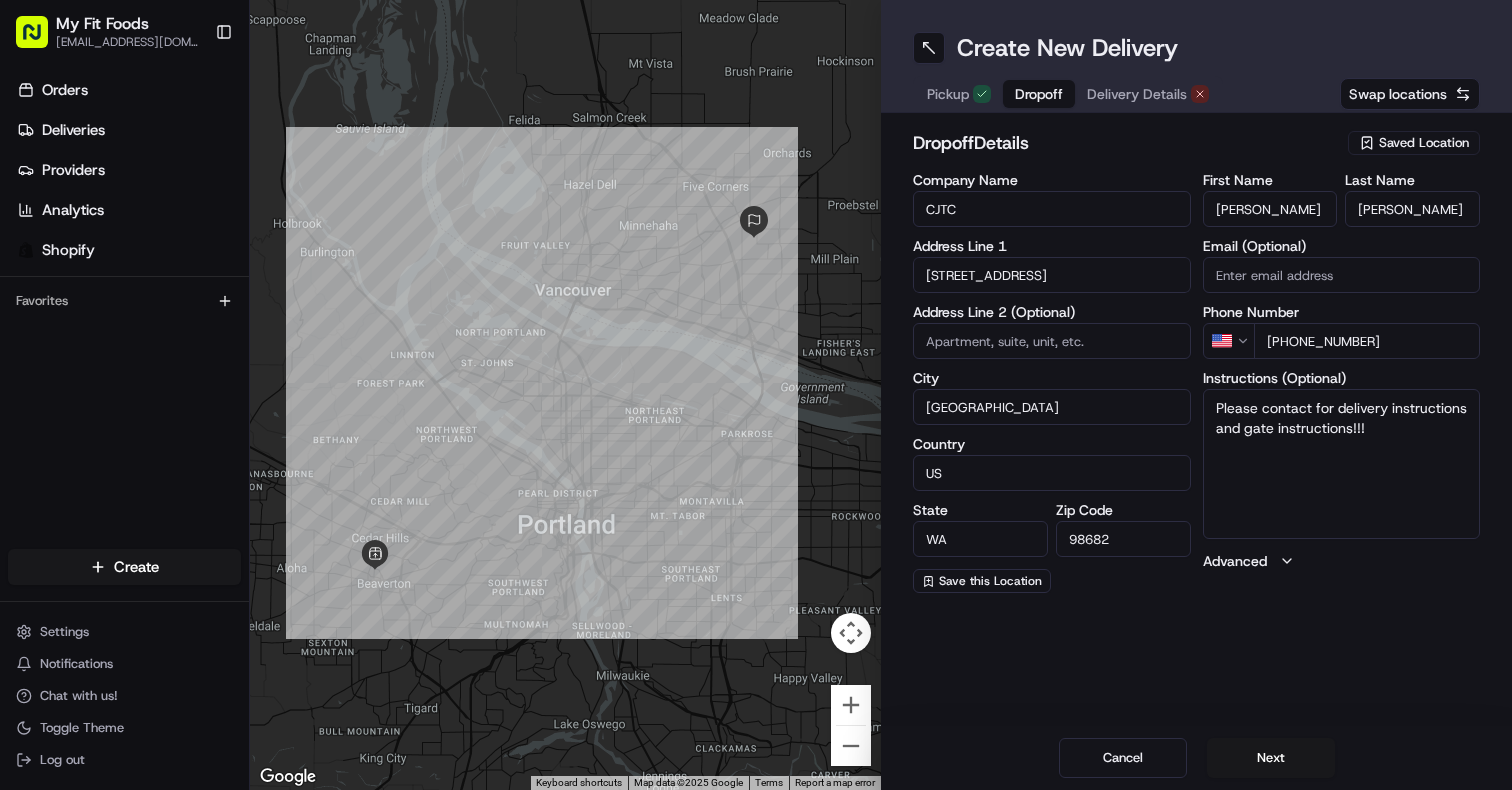 drag, startPoint x: 1414, startPoint y: 344, endPoint x: 1251, endPoint y: 348, distance: 163.04907 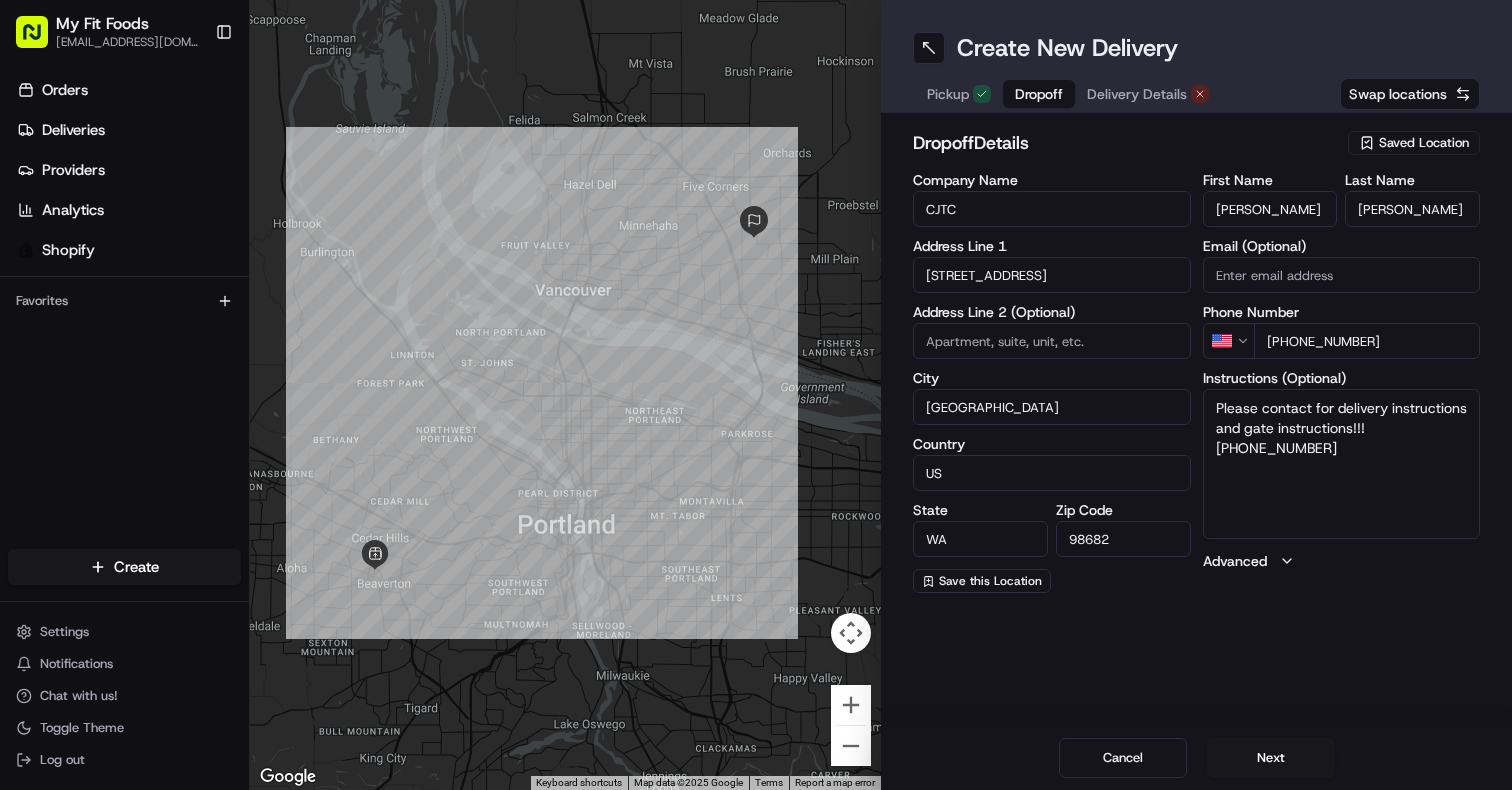type on "Please contact for delivery instructions and gate instructions!!! +1 360 772 1943" 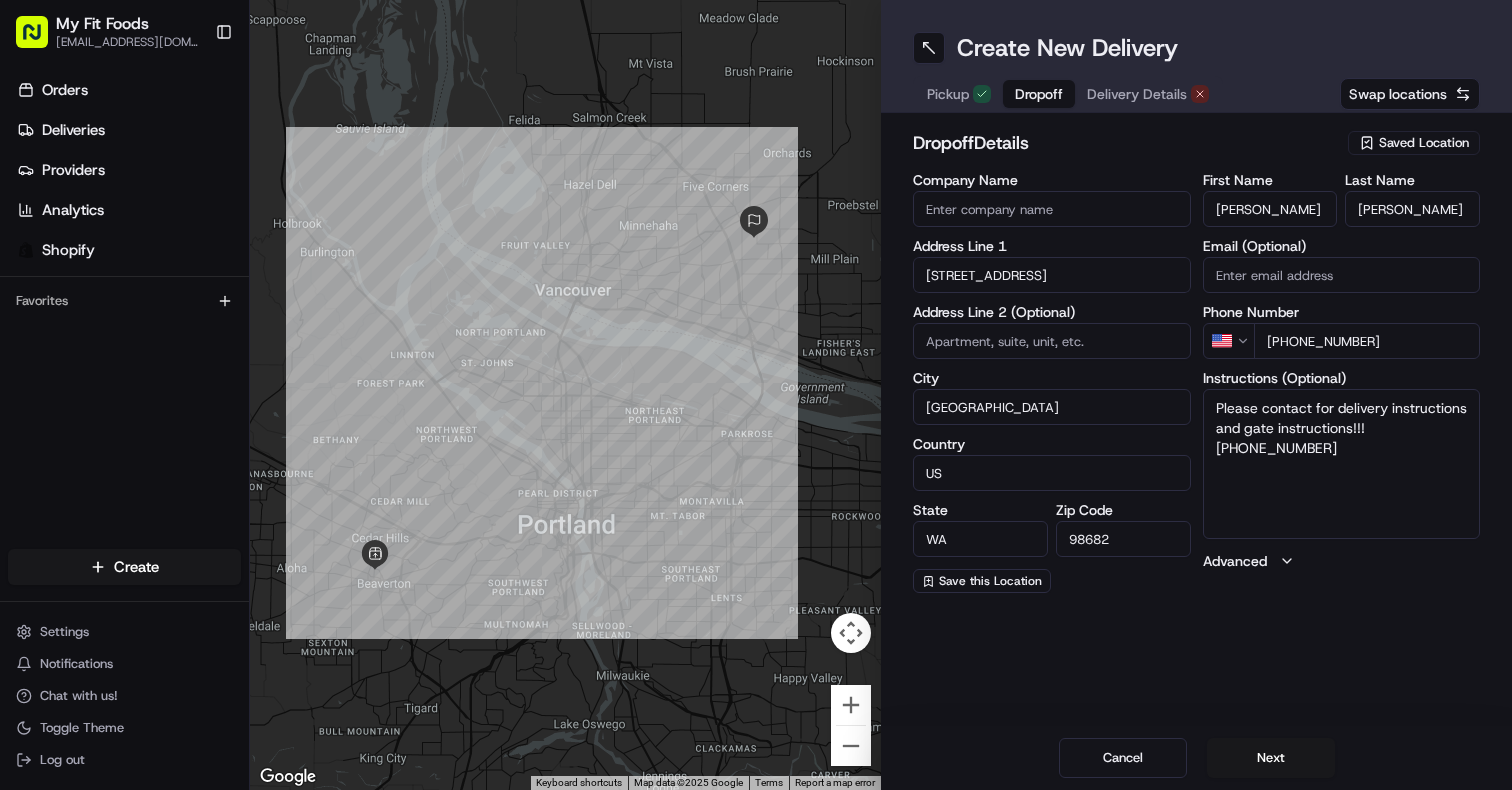 type 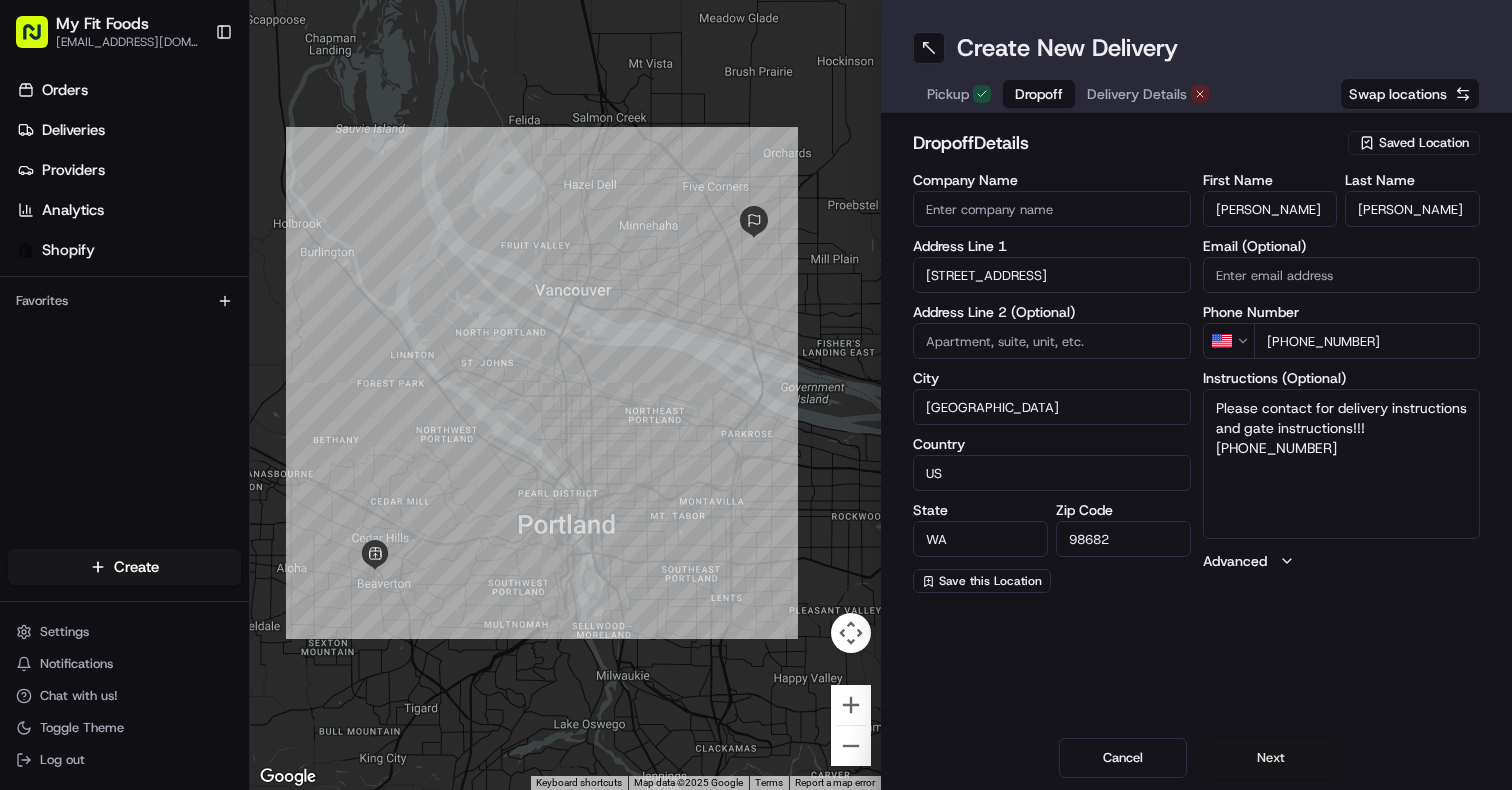 click on "Next" at bounding box center [1271, 758] 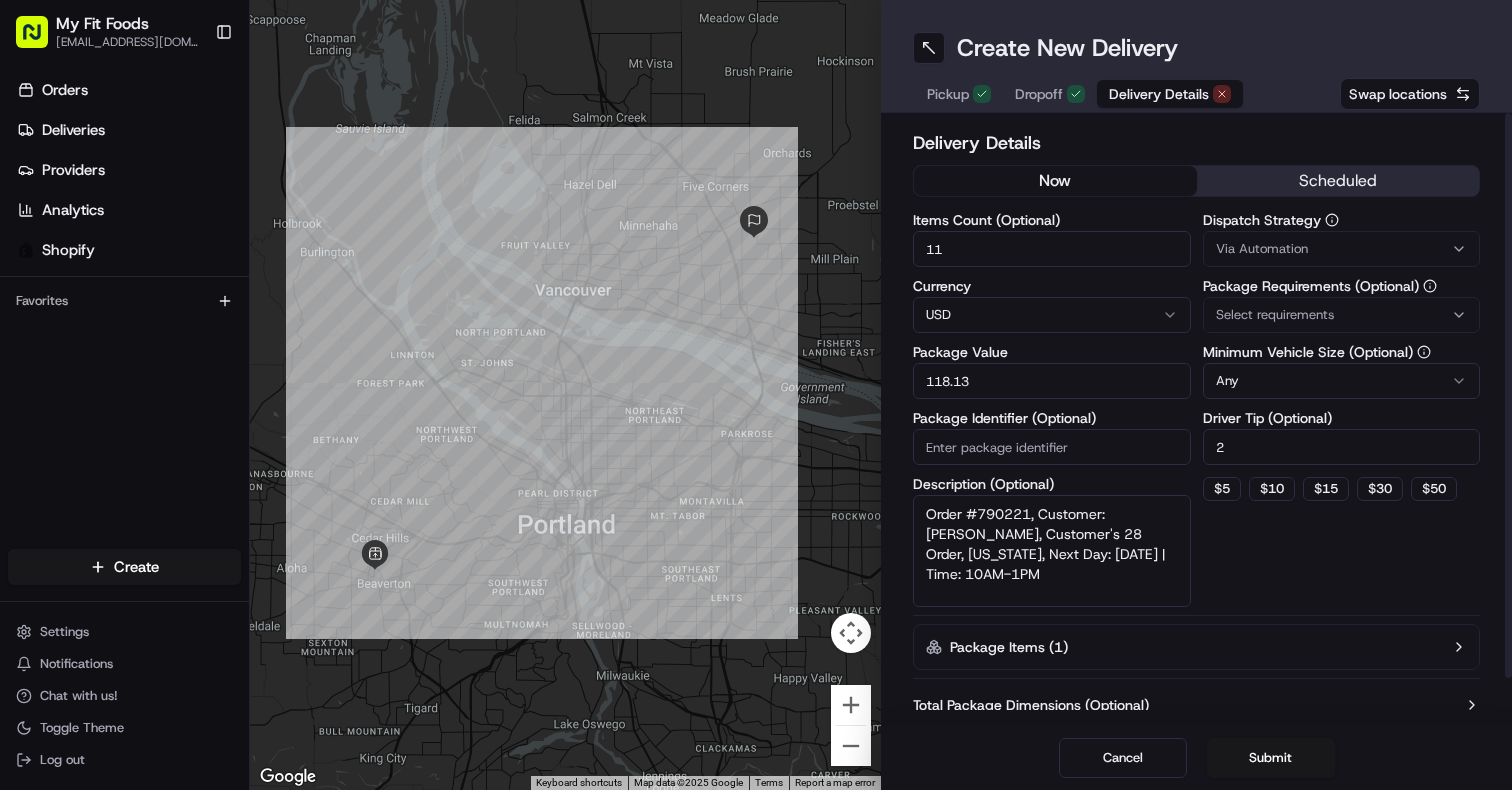click on "now" at bounding box center (1055, 181) 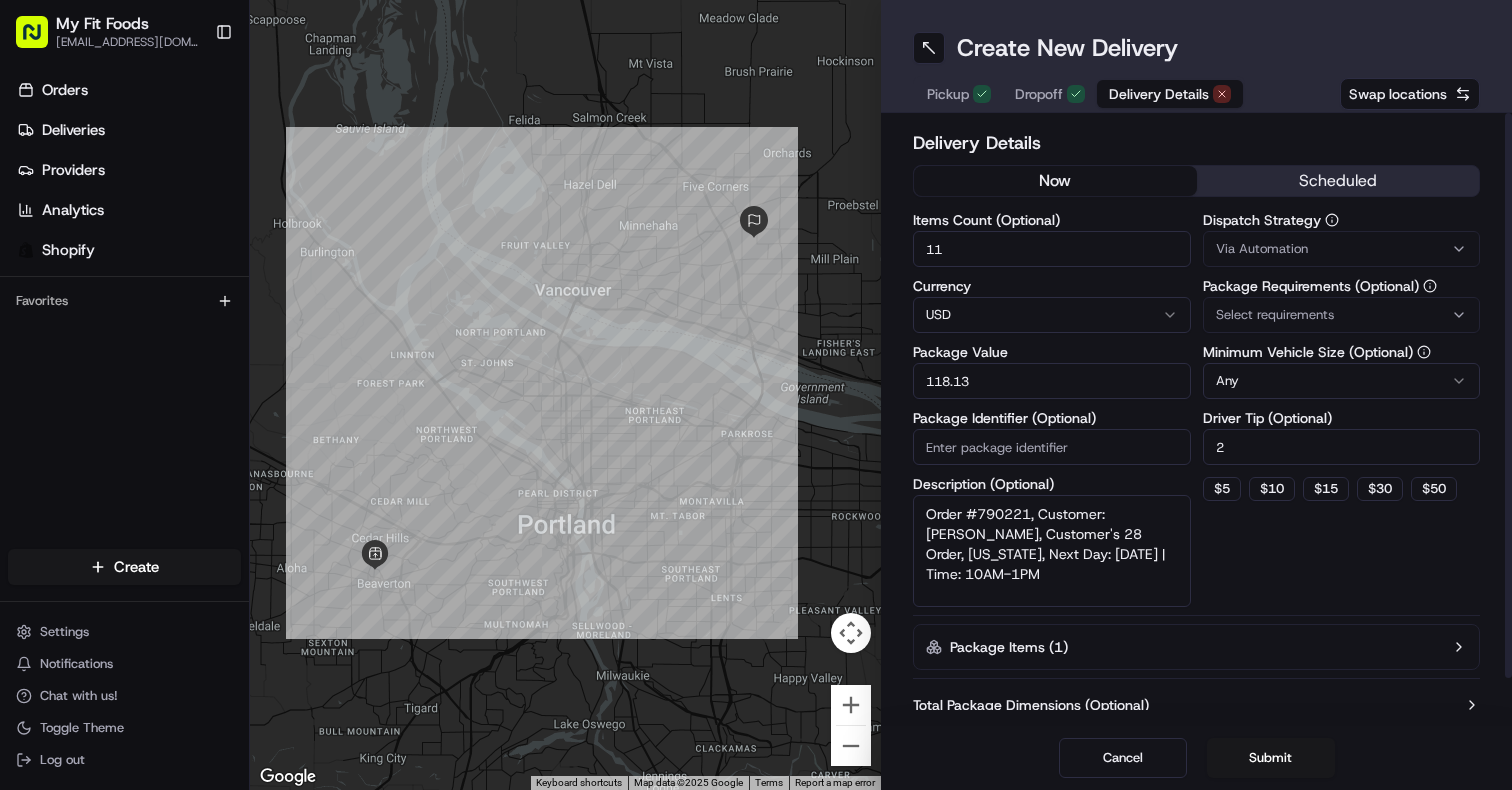 drag, startPoint x: 1170, startPoint y: 535, endPoint x: 1172, endPoint y: 573, distance: 38.052597 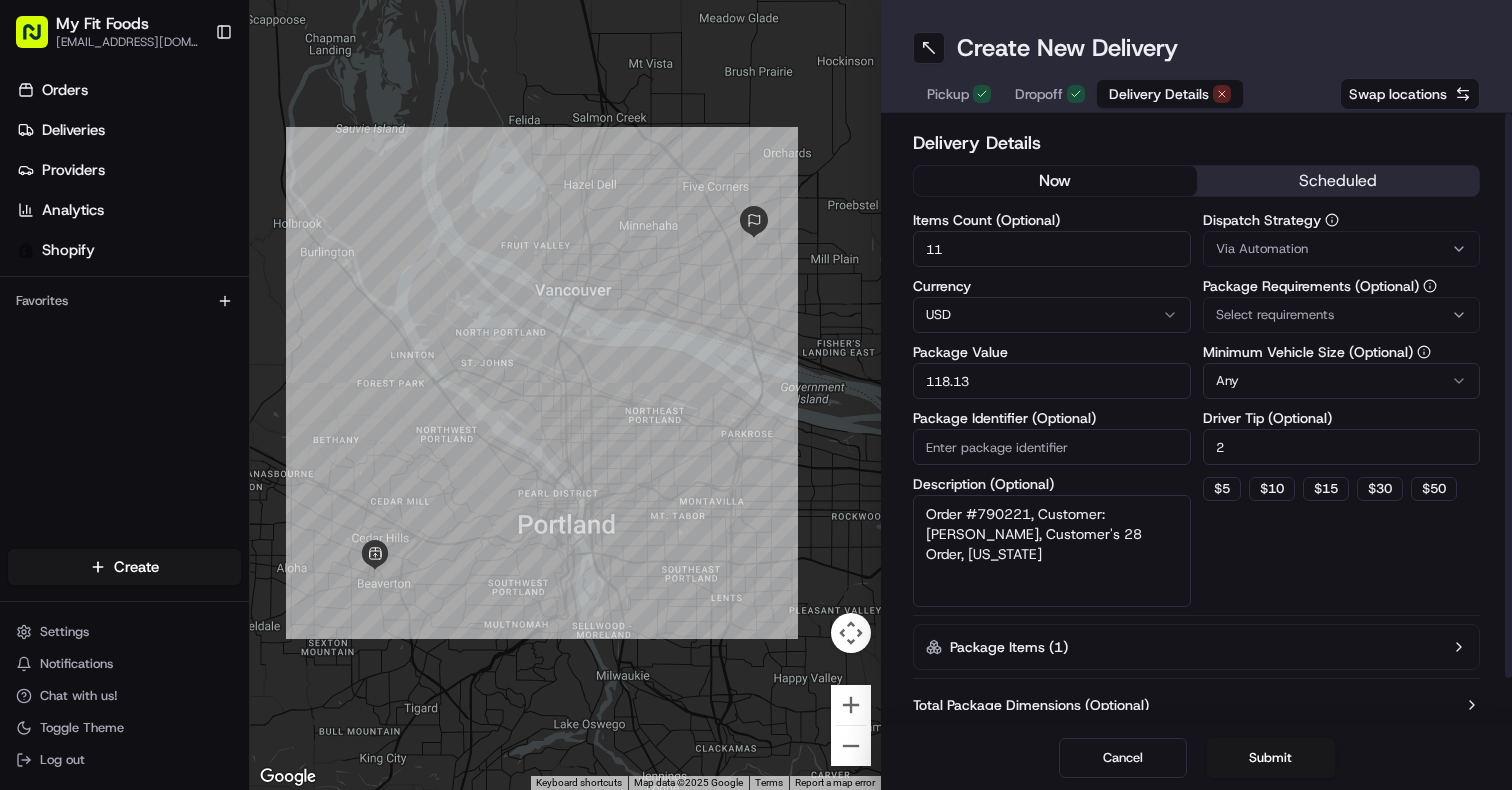 type on "Order #790221, Customer: Carole Boswell, Customer's 28 Order, Oregon" 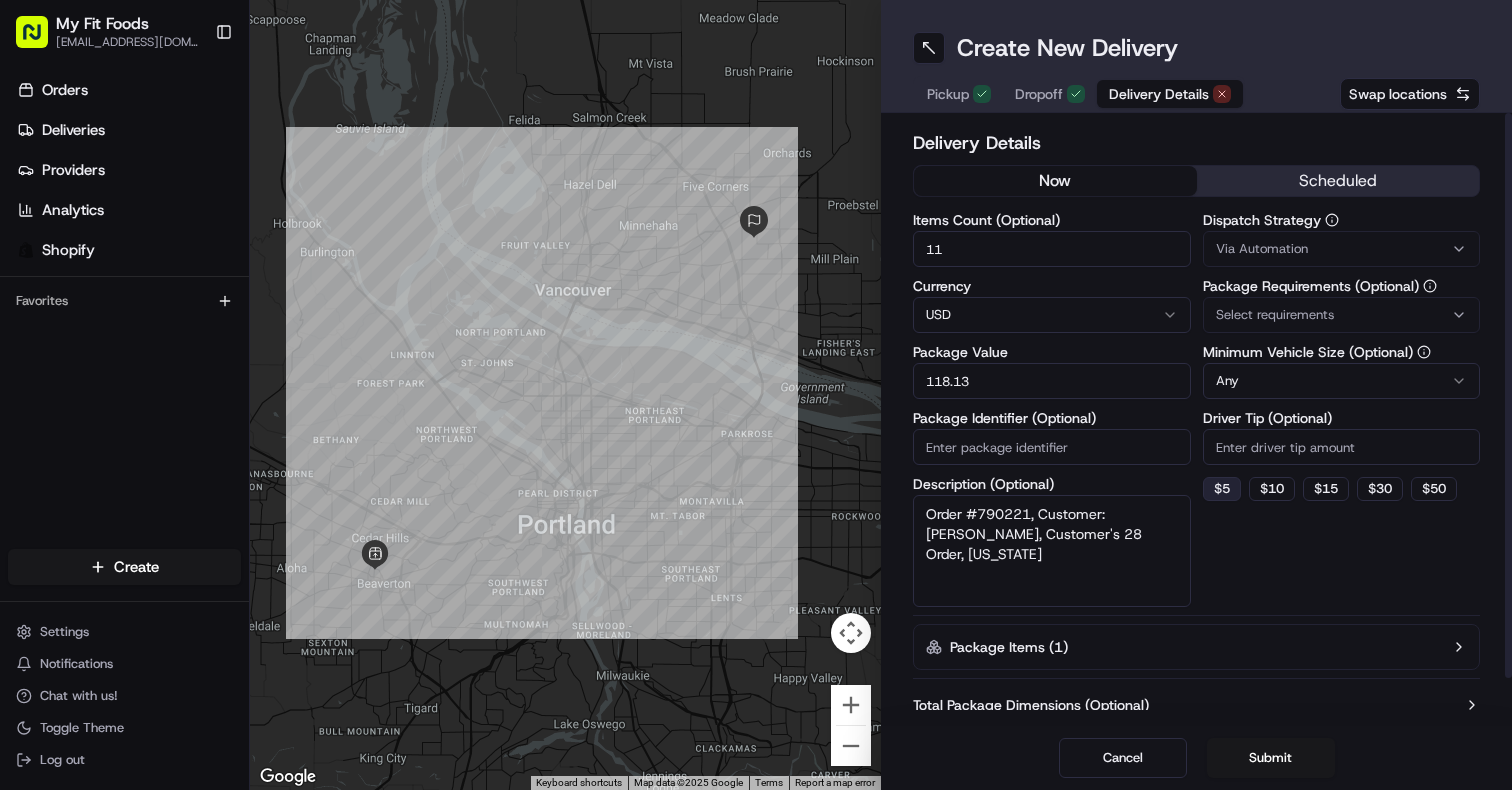 click on "$ 5" at bounding box center (1222, 489) 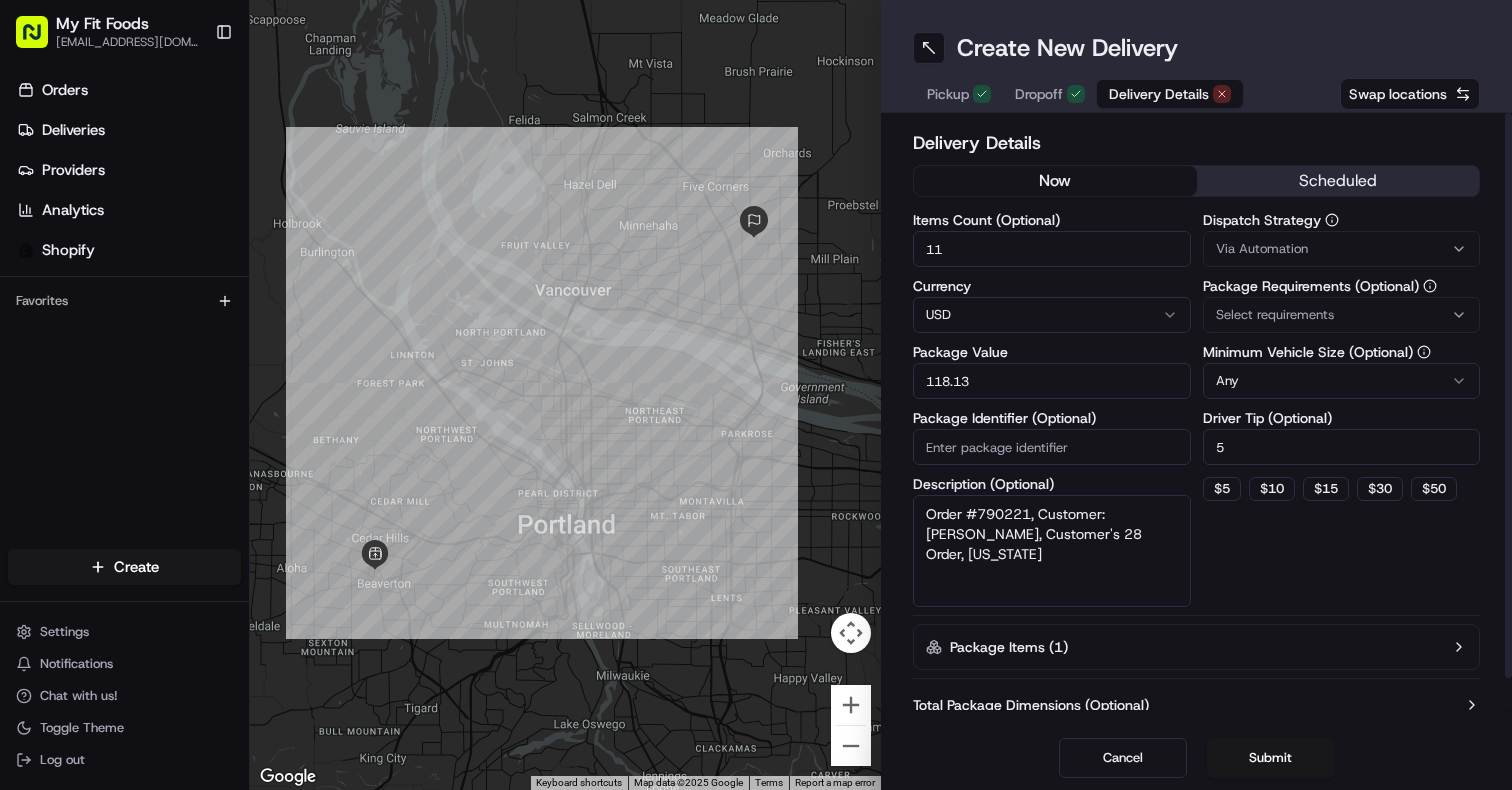 click on "Dispatch Strategy Via Automation Package Requirements (Optional) Select requirements Minimum Vehicle Size (Optional) Any Driver Tip (Optional) 5 $ 5 $ 10 $ 15 $ 30 $ 50" at bounding box center [1342, 410] 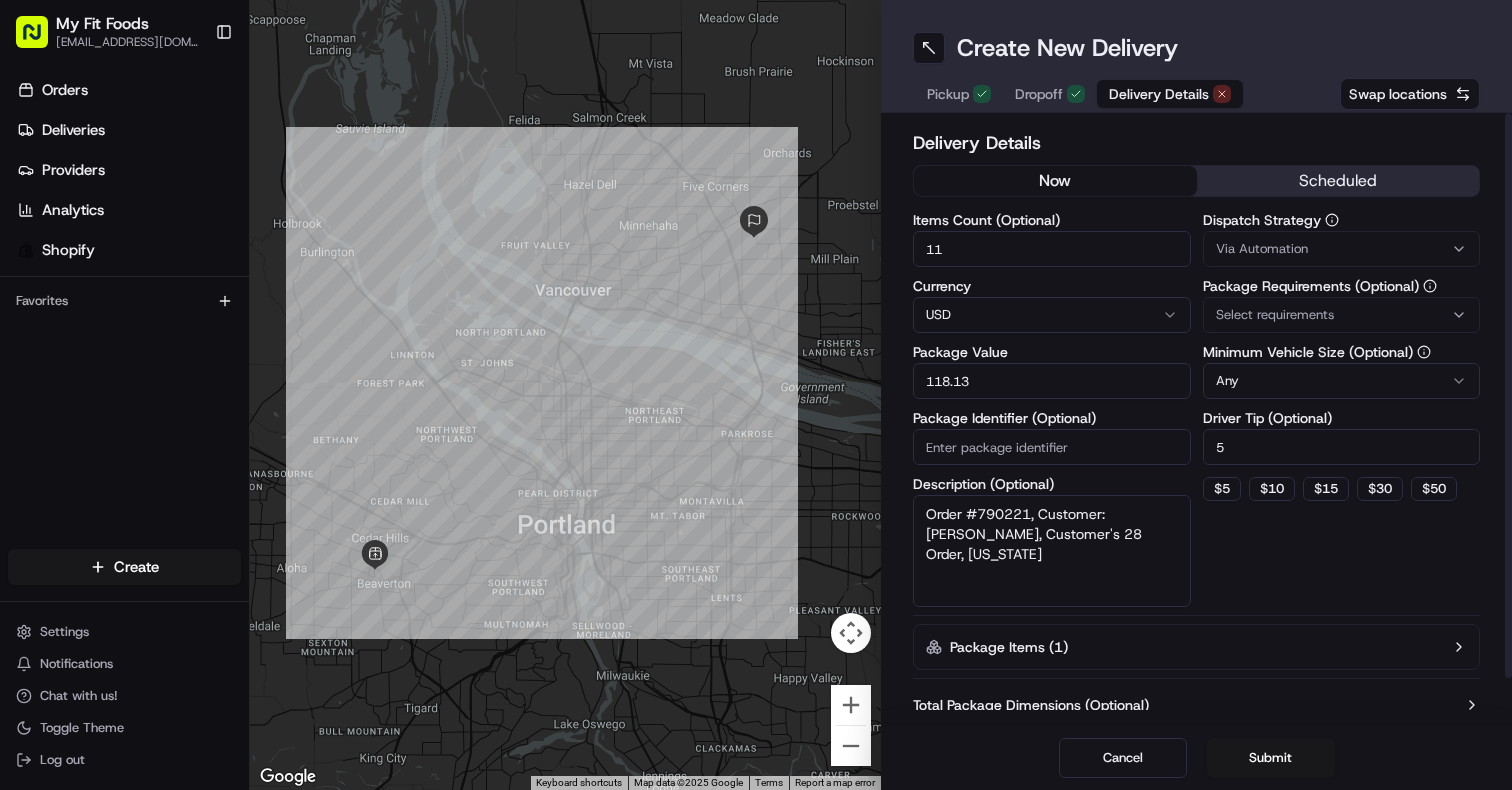 click on "Via Automation" at bounding box center [1262, 249] 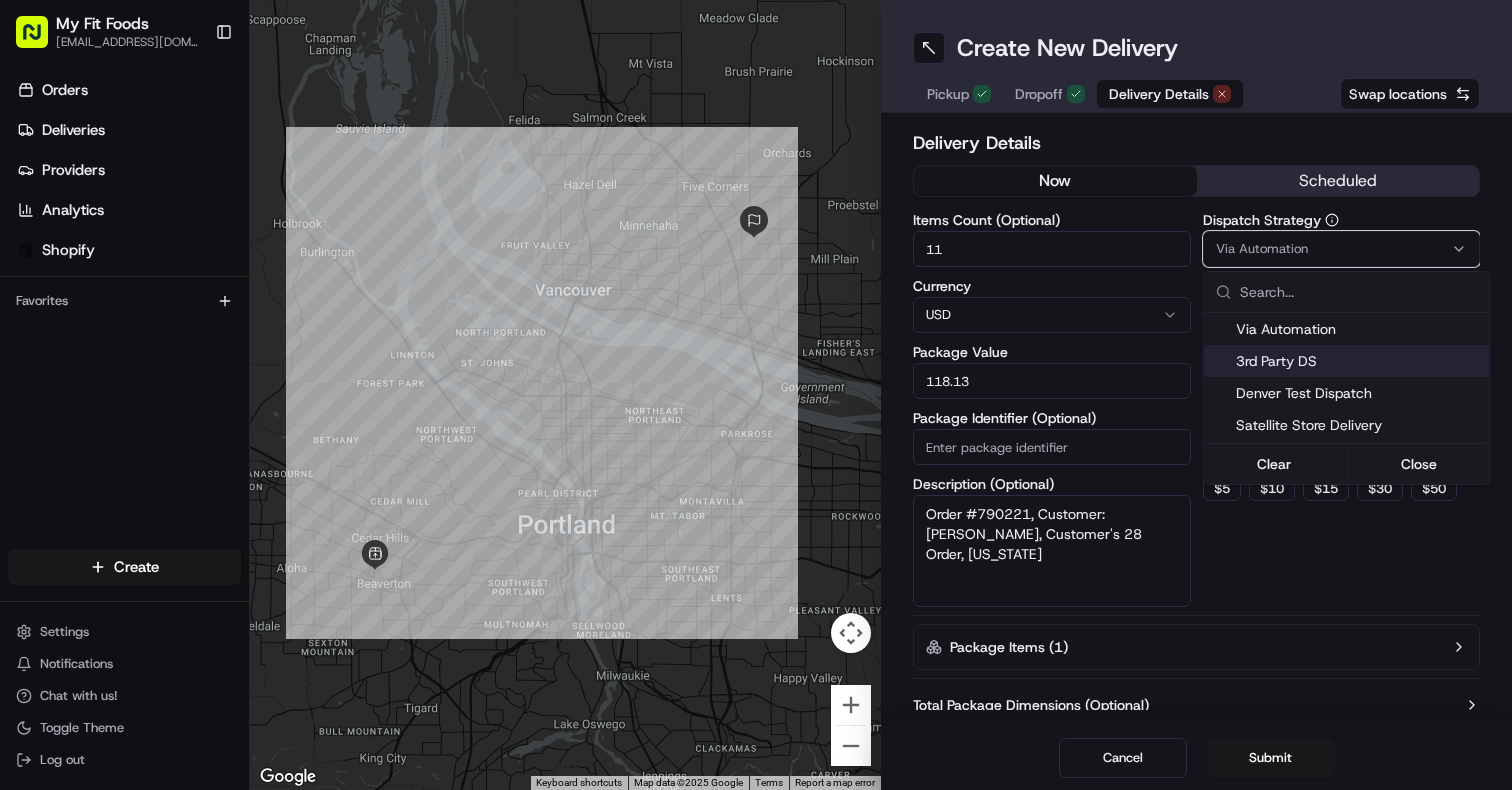 click on "3rd Party DS" at bounding box center (1359, 361) 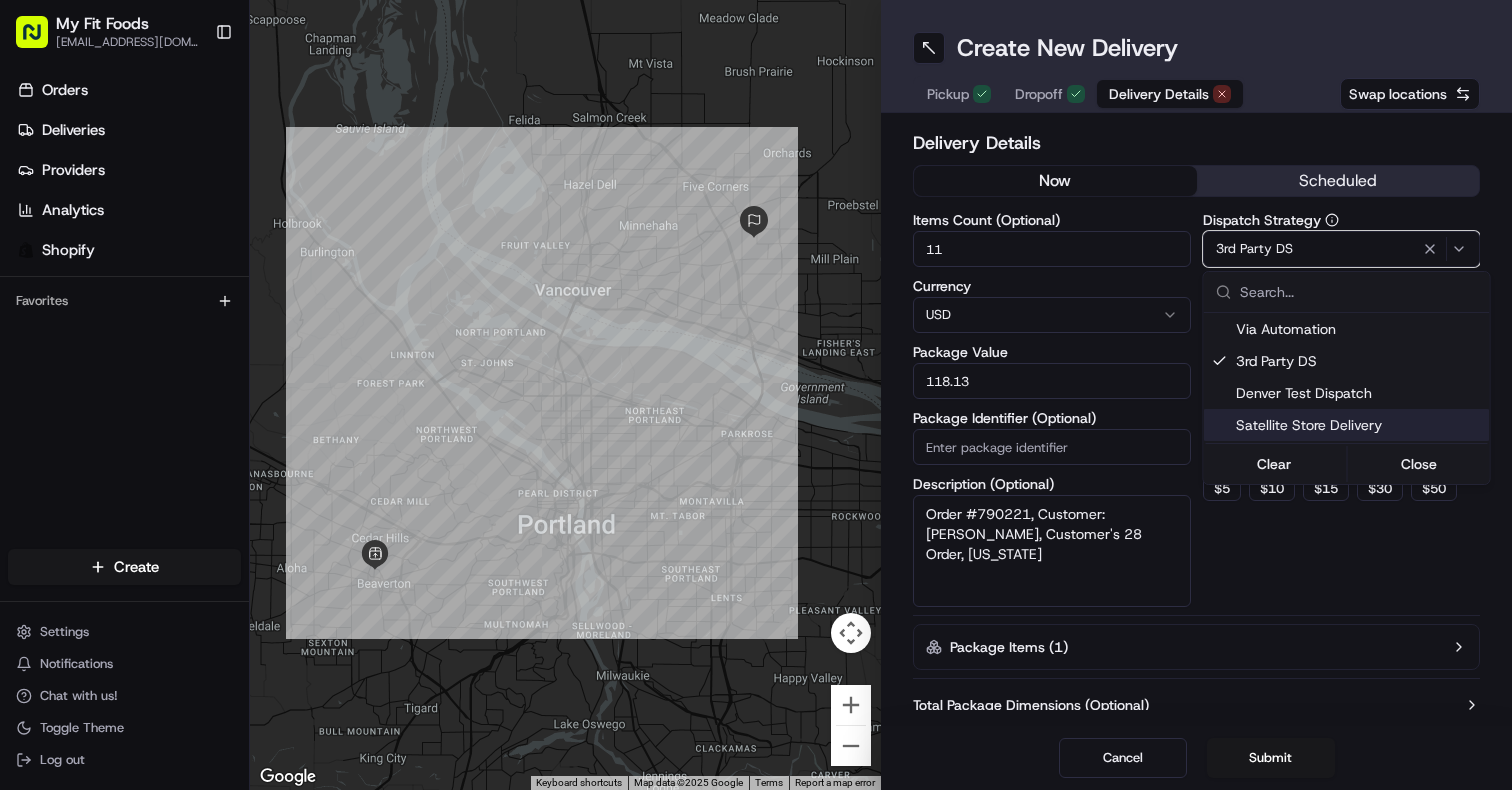 click on "My Fit Foods support@myfitfoods.com Toggle Sidebar Orders Deliveries Providers Analytics Shopify Favorites Main Menu Members & Organization Organization Users Roles Preferences Customization Tracking Orchestration Automations Dispatch Strategy Optimization Strategy Locations Pickup Locations Dropoff Locations Shifts Billing Billing Refund Requests Integrations Notification Triggers Webhooks API Keys Request Logs Create Settings Notifications Chat with us! Toggle Theme Log out ← Move left → Move right ↑ Move up ↓ Move down + Zoom in - Zoom out Home Jump left by 75% End Jump right by 75% Page Up Jump up by 75% Page Down Jump down by 75% Keyboard shortcuts Map Data Map data ©2025 Google Map data ©2025 Google 2 km  Click to toggle between metric and imperial units Terms Report a map error Create New Delivery Pickup Dropoff Delivery Details Swap locations Delivery Details now scheduled Items Count (Optional) 11 Currency USD Package Value 118.13 Package Identifier (Optional) 3rd Party DS" at bounding box center [756, 395] 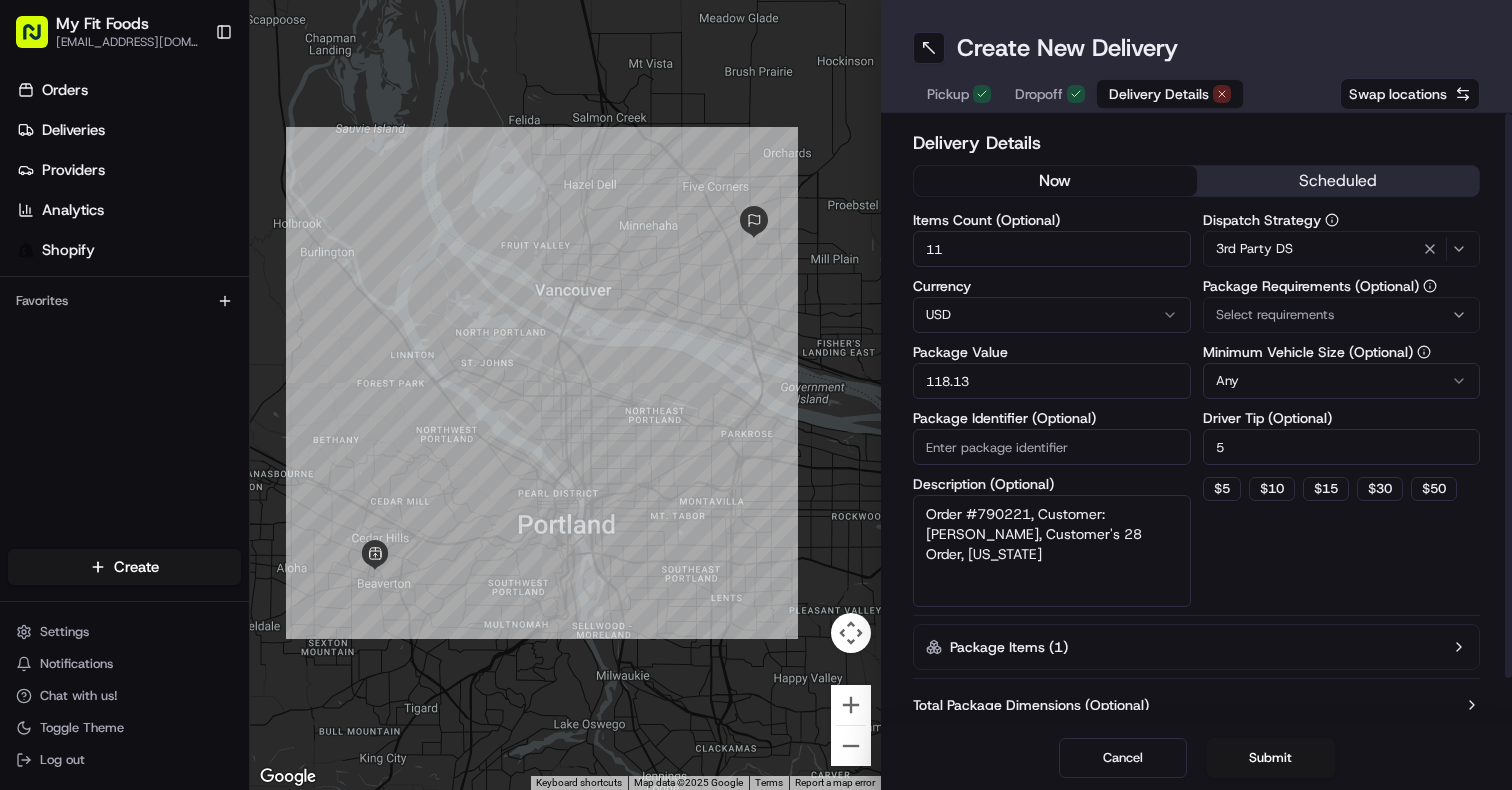 scroll, scrollTop: 49, scrollLeft: 0, axis: vertical 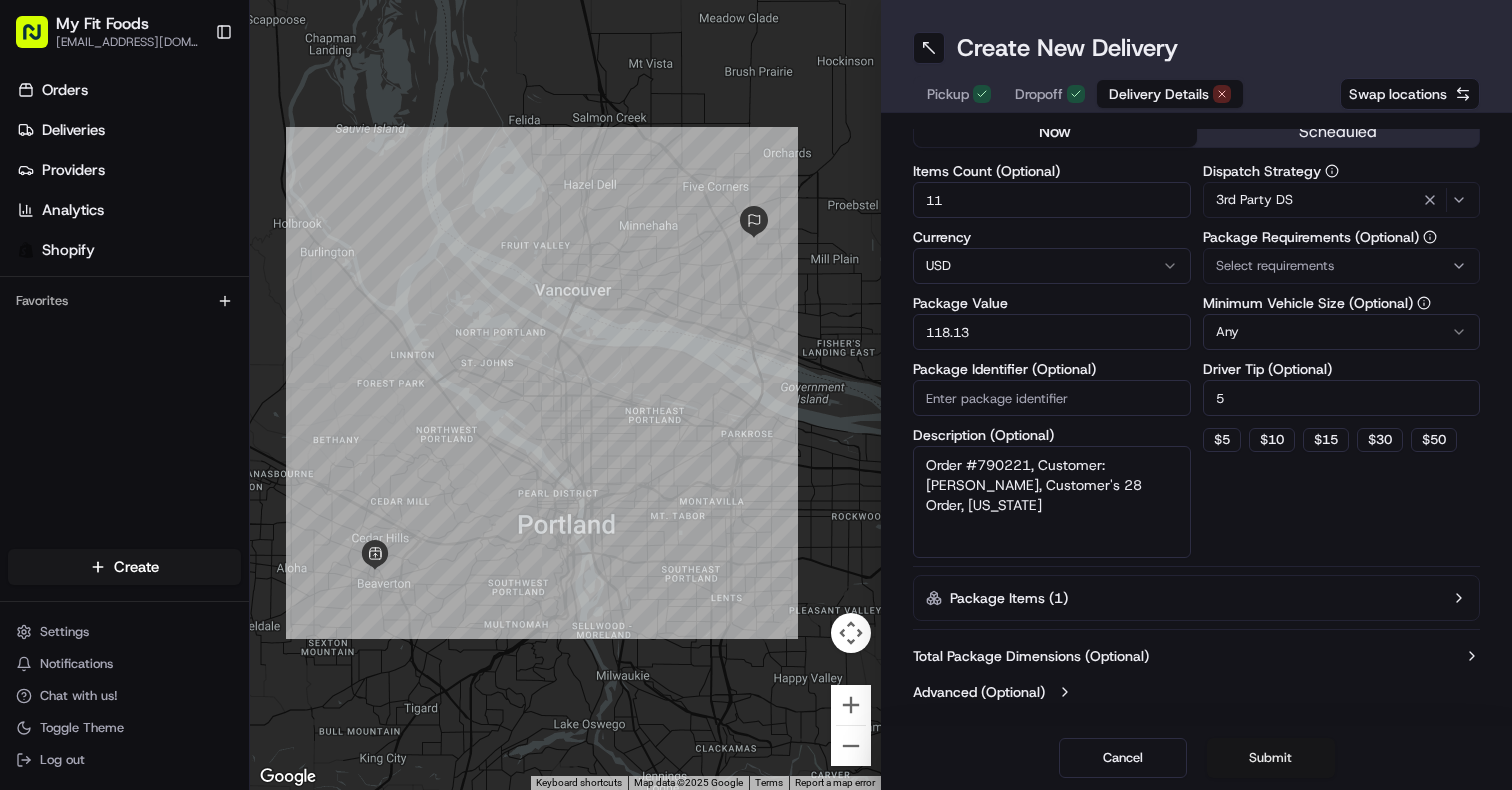 click on "Submit" at bounding box center (1271, 758) 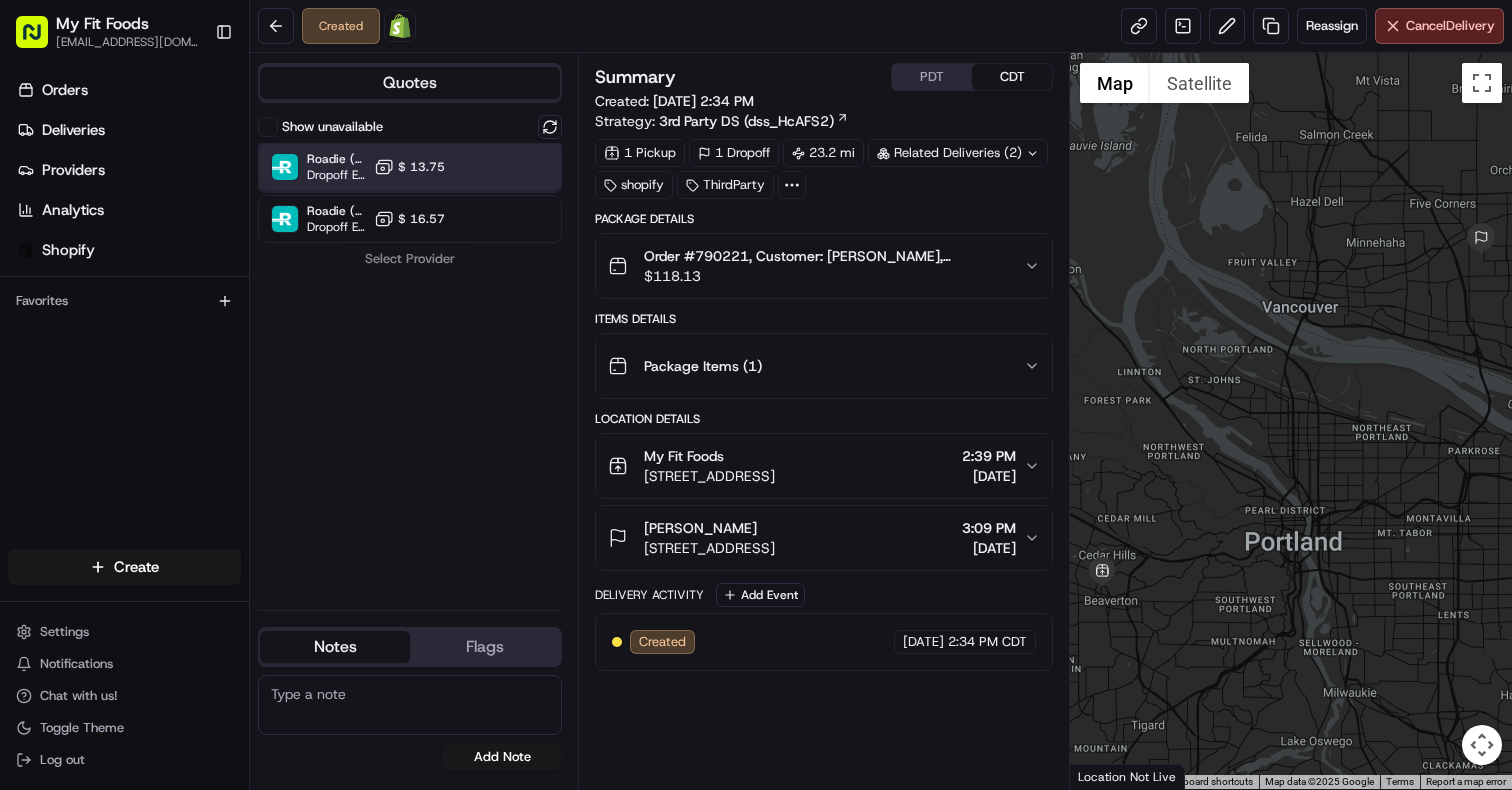 click at bounding box center (501, 167) 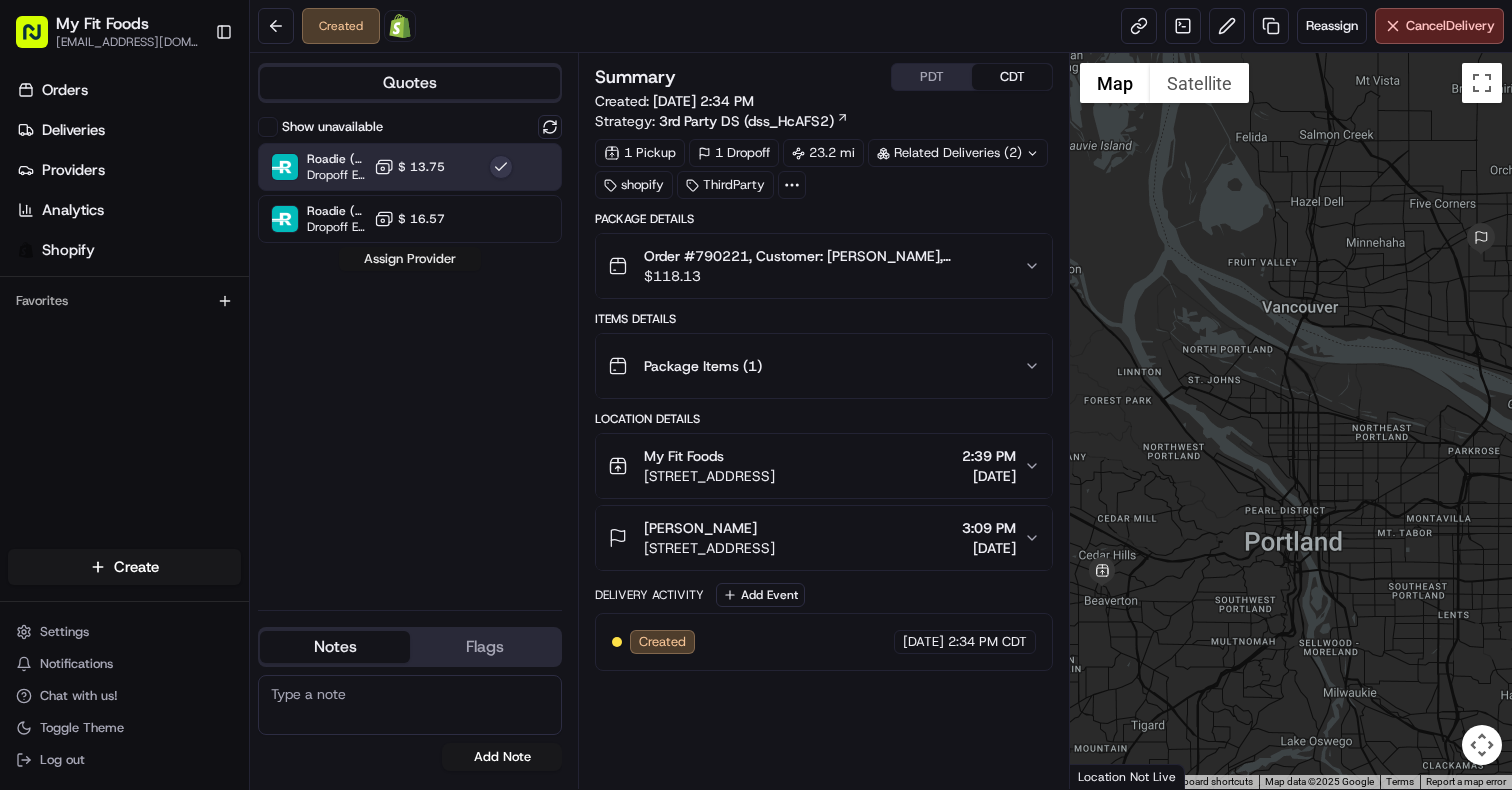 click on "Assign Provider" at bounding box center (410, 259) 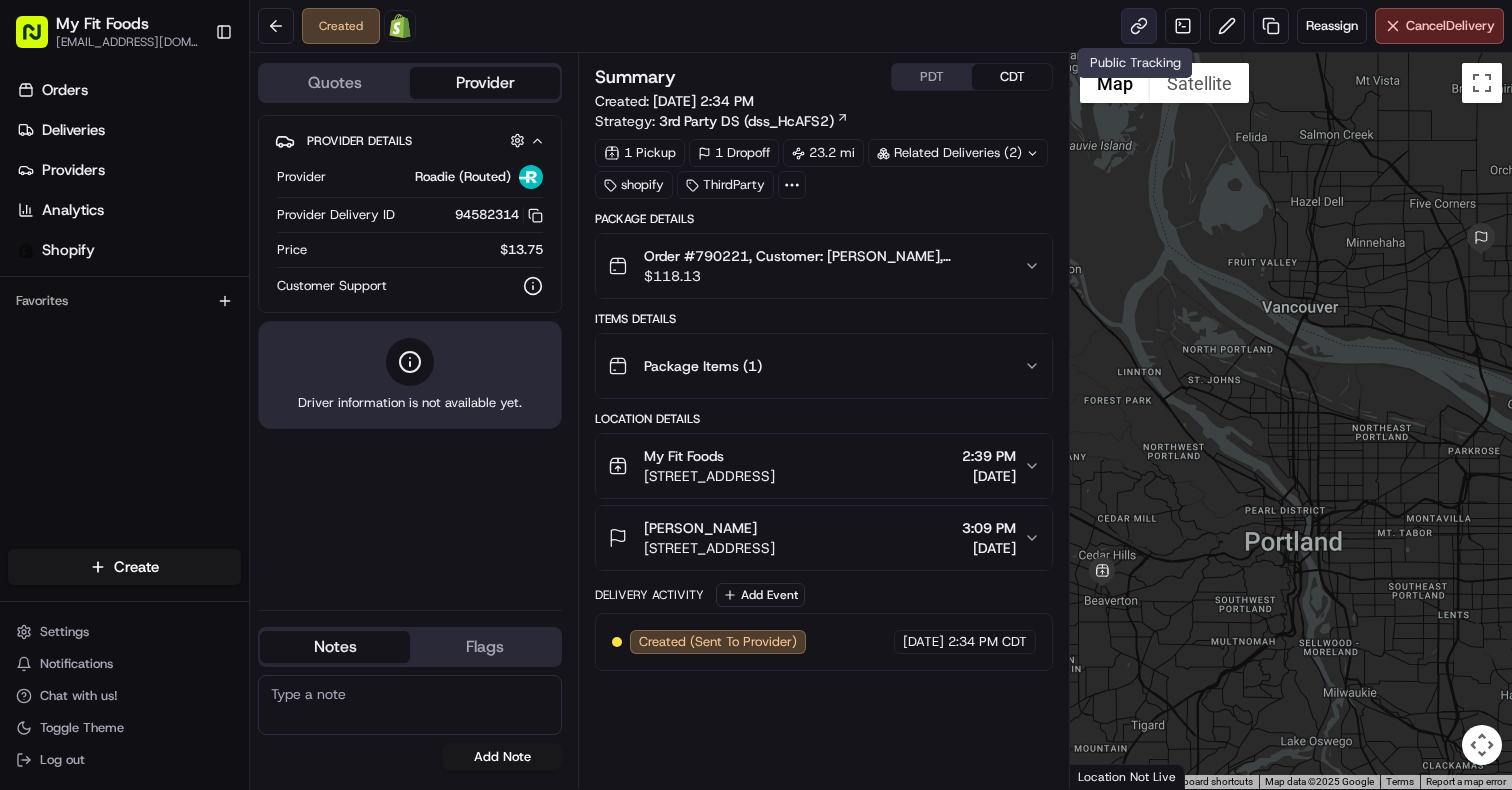 click at bounding box center [1139, 26] 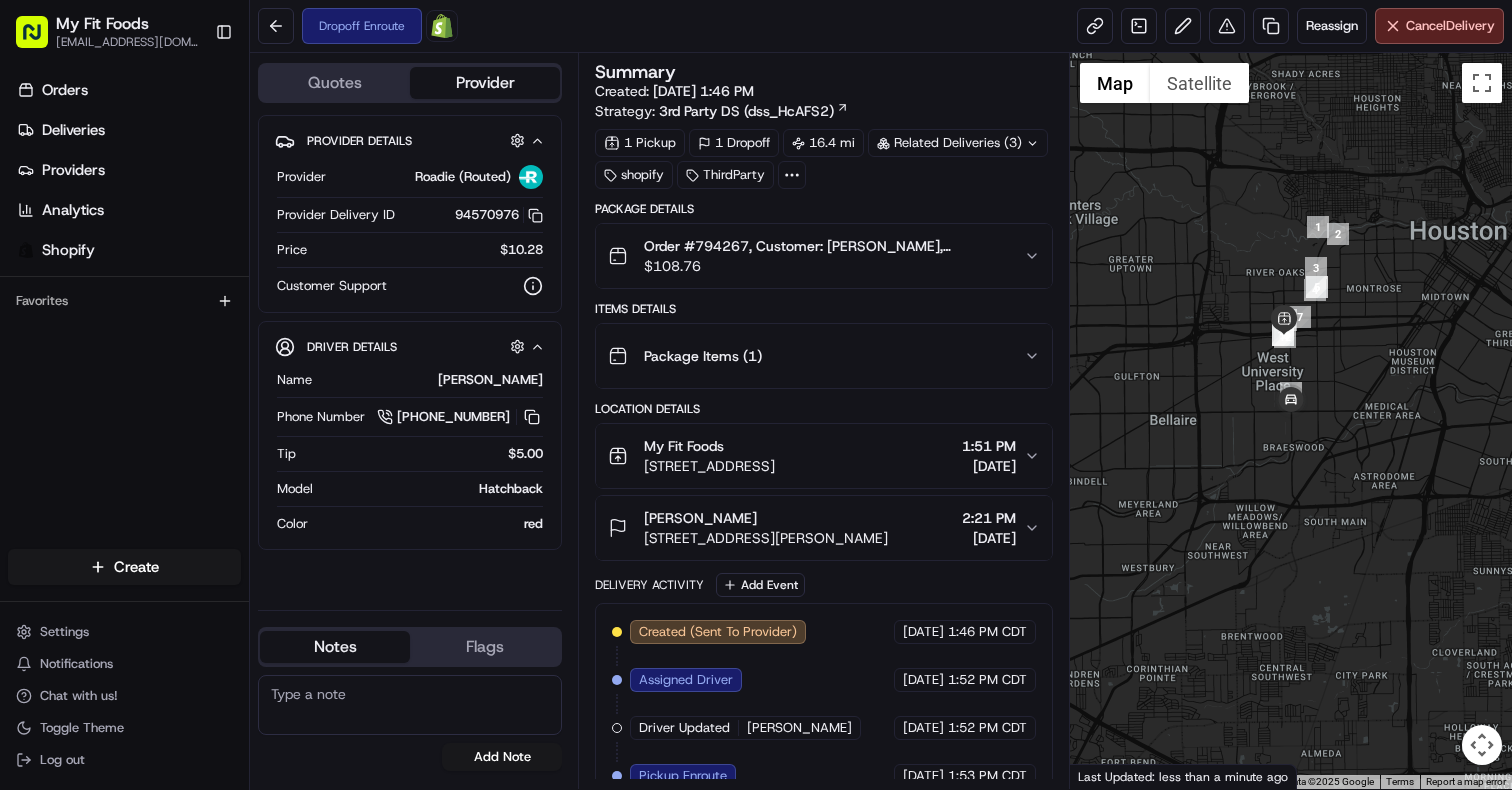 scroll, scrollTop: 0, scrollLeft: 0, axis: both 